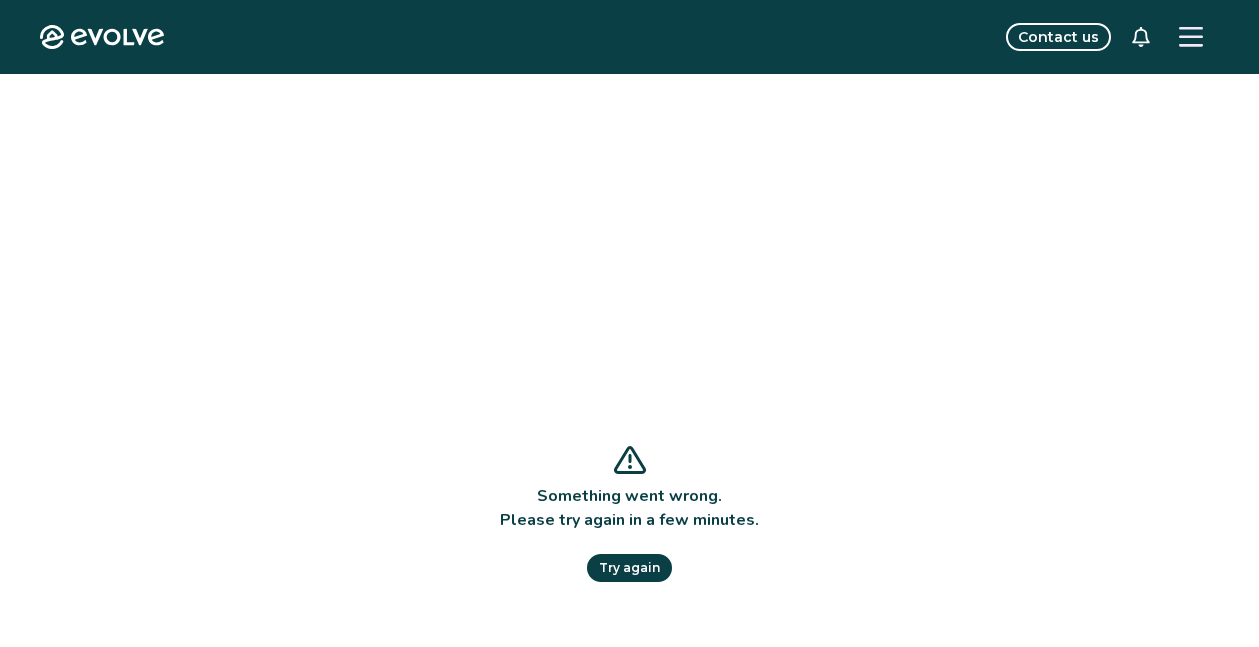 scroll, scrollTop: 0, scrollLeft: 0, axis: both 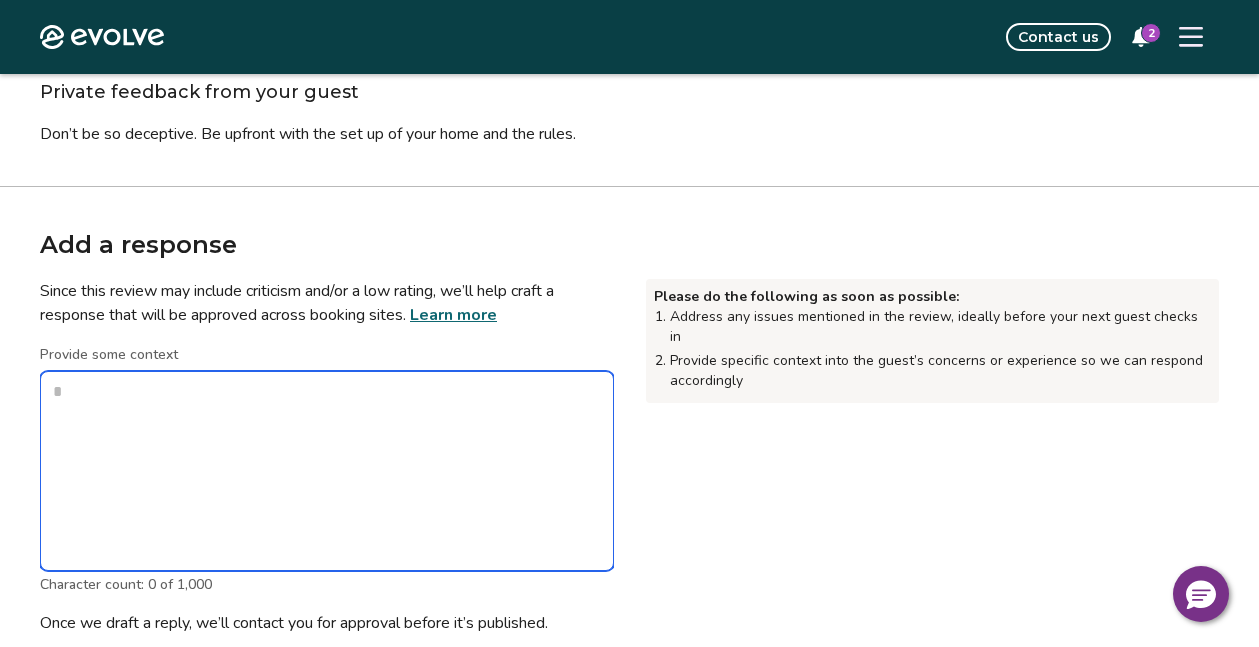 click on "Provide some context" at bounding box center (327, 471) 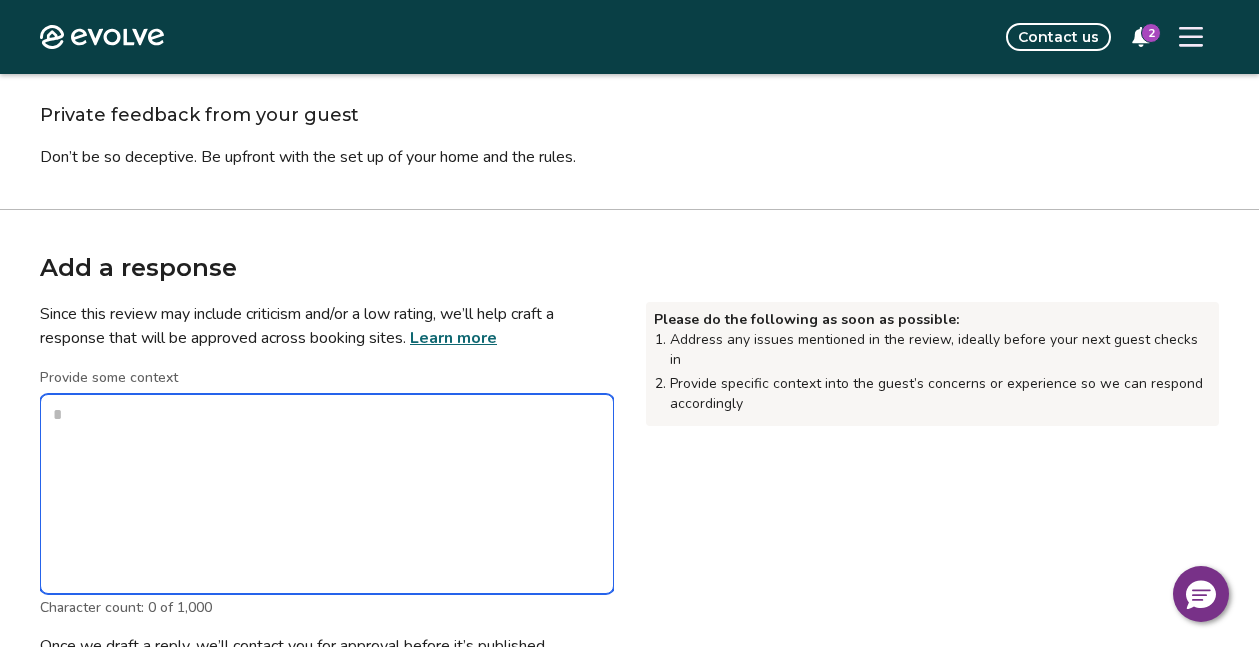scroll, scrollTop: 549, scrollLeft: 0, axis: vertical 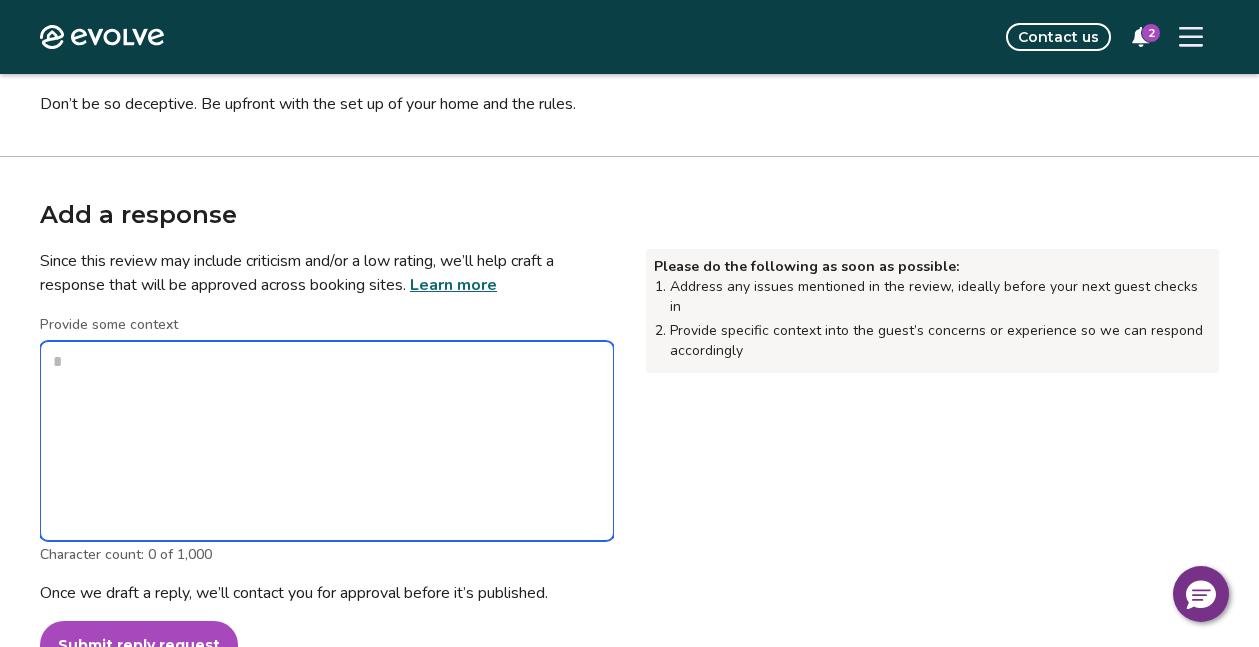 type on "*" 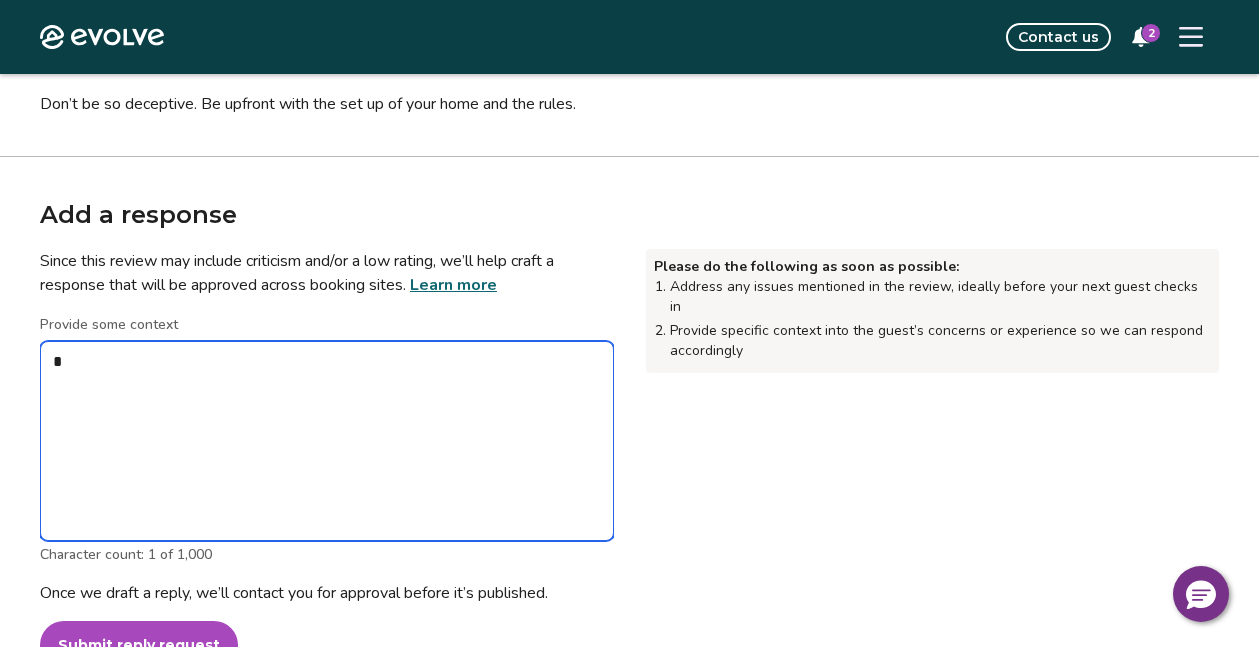 type on "*" 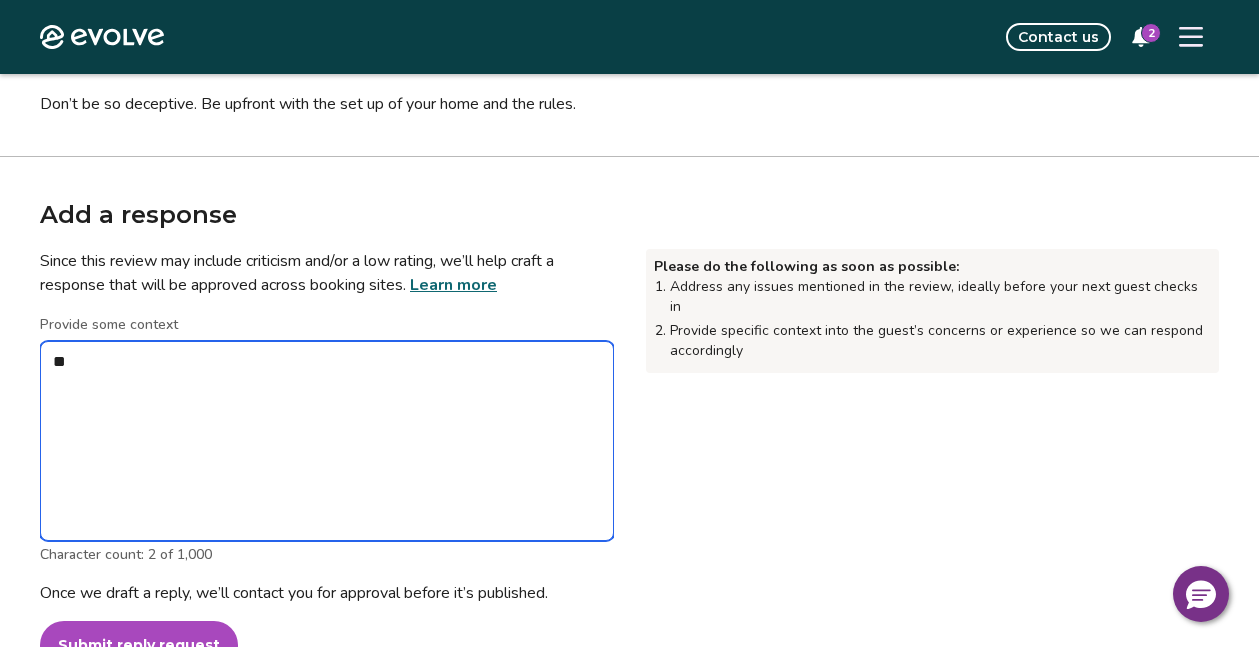 type on "*" 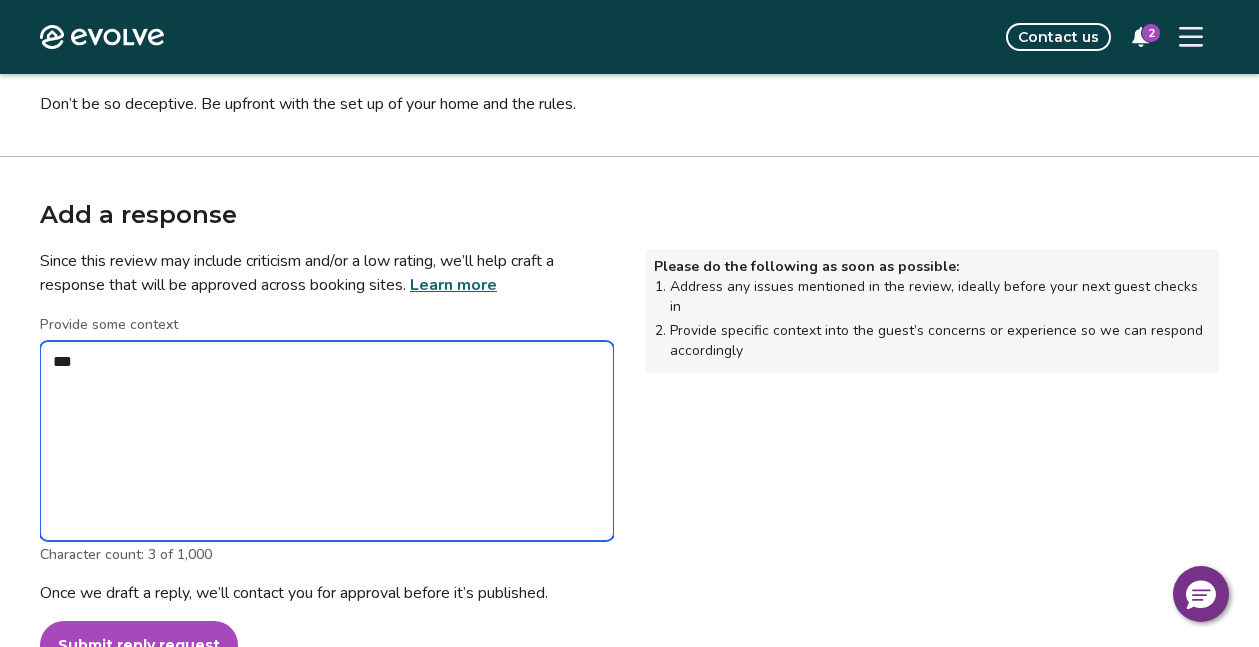 type on "*" 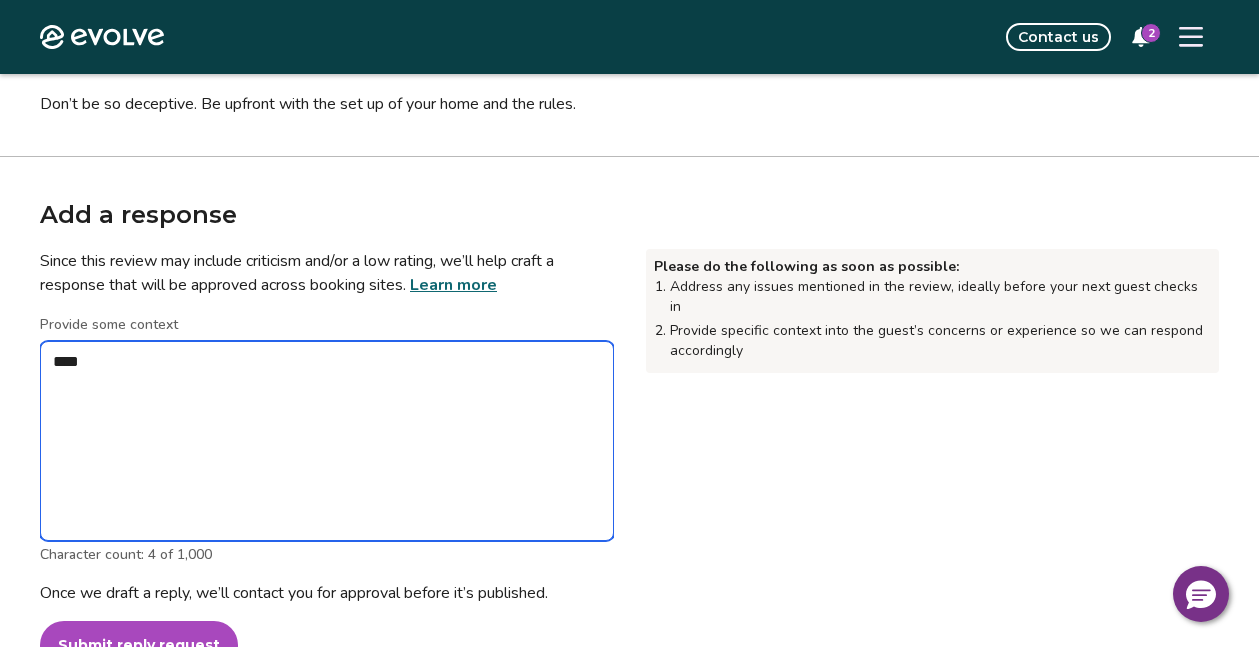 type on "*" 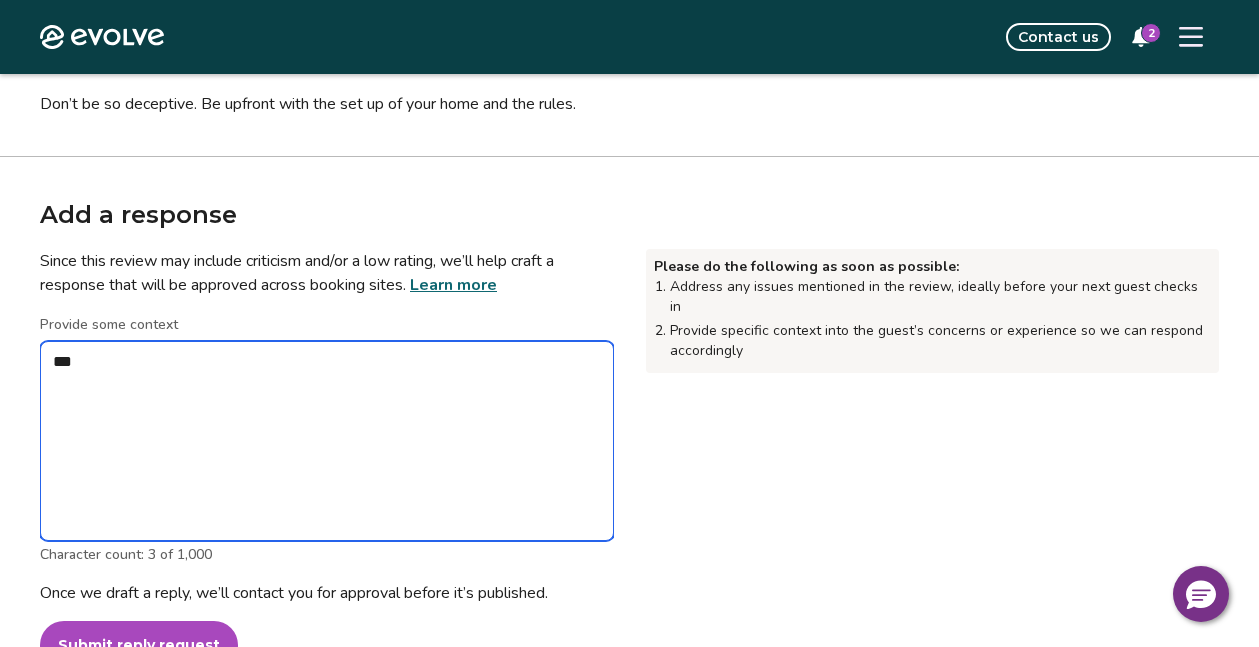 type on "*" 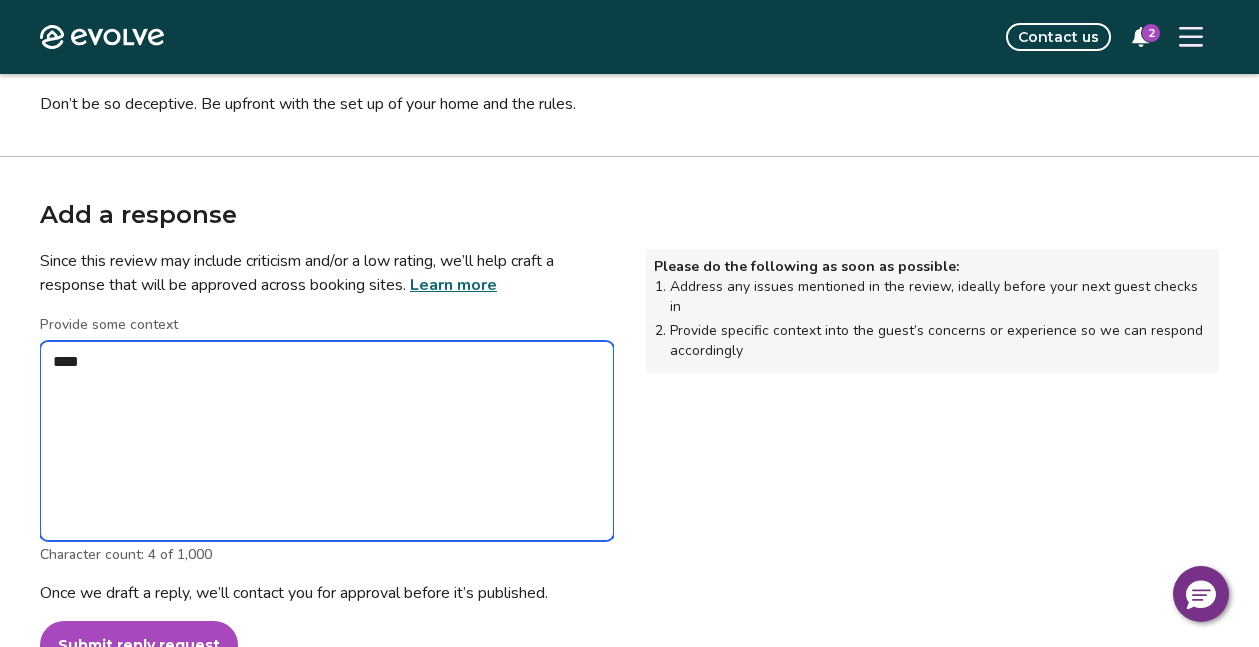 type on "*" 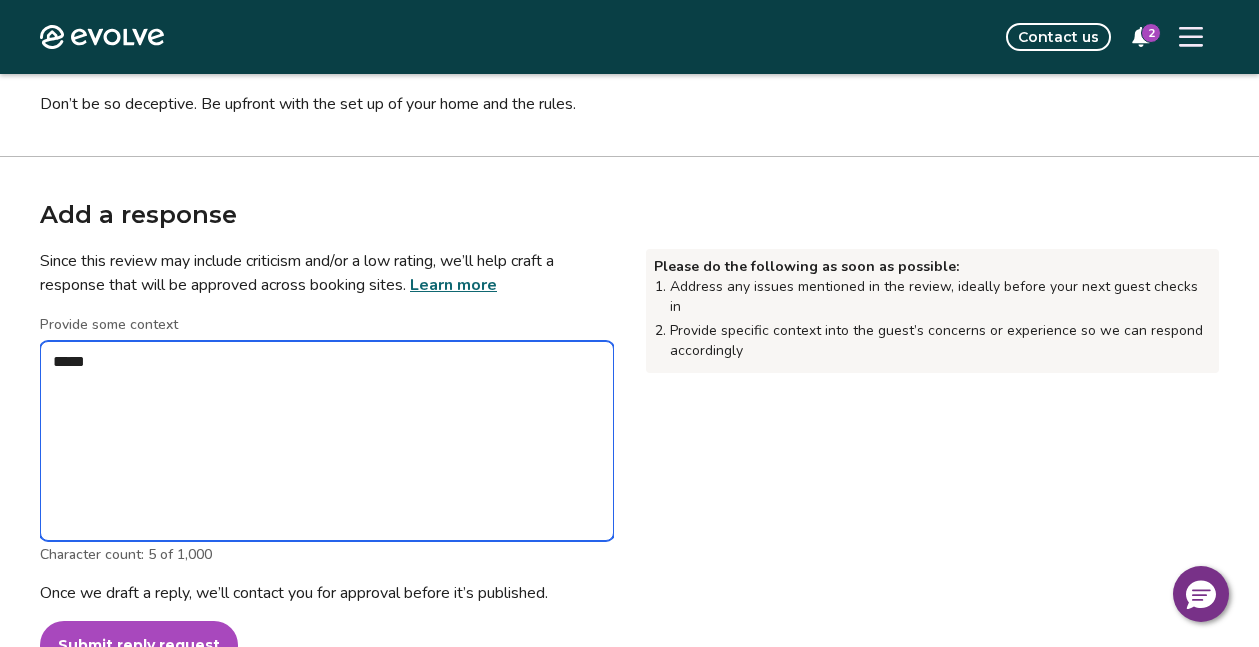 type on "*" 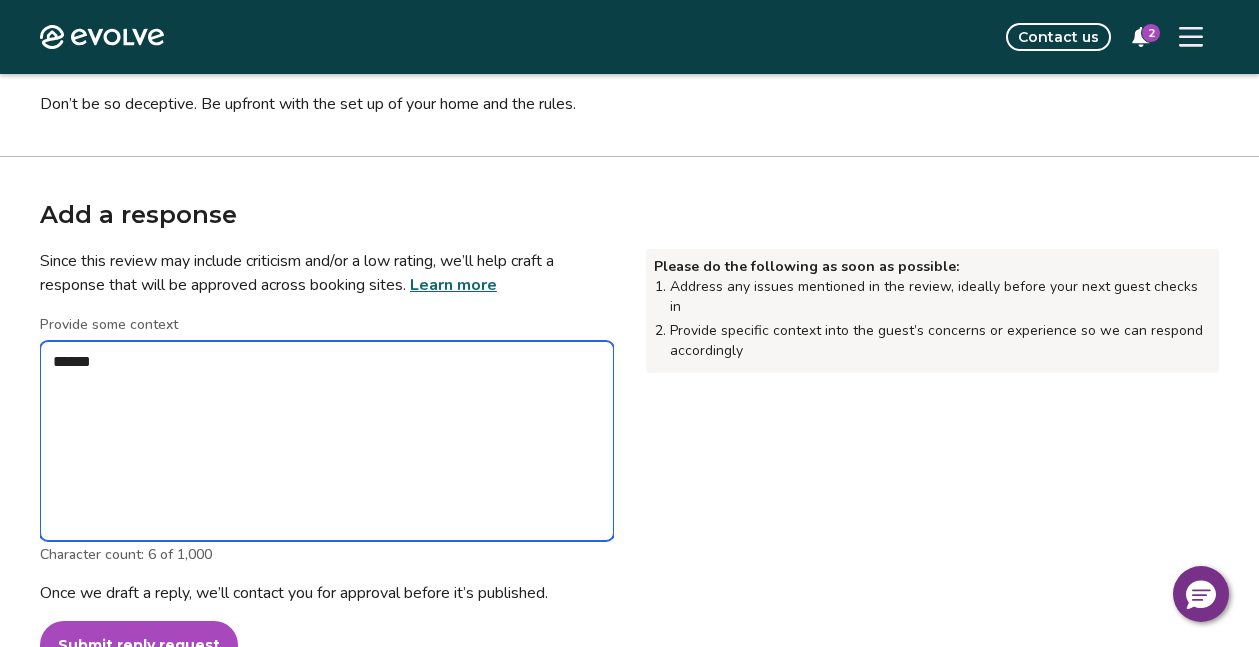 type on "*" 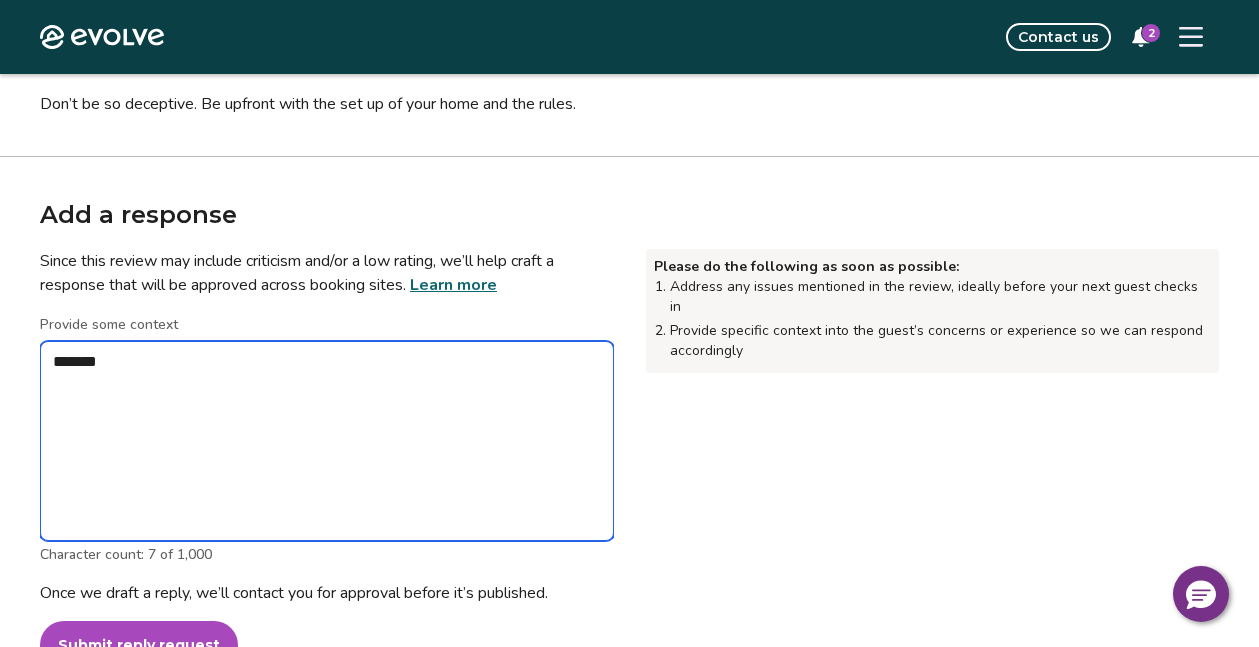 type on "*" 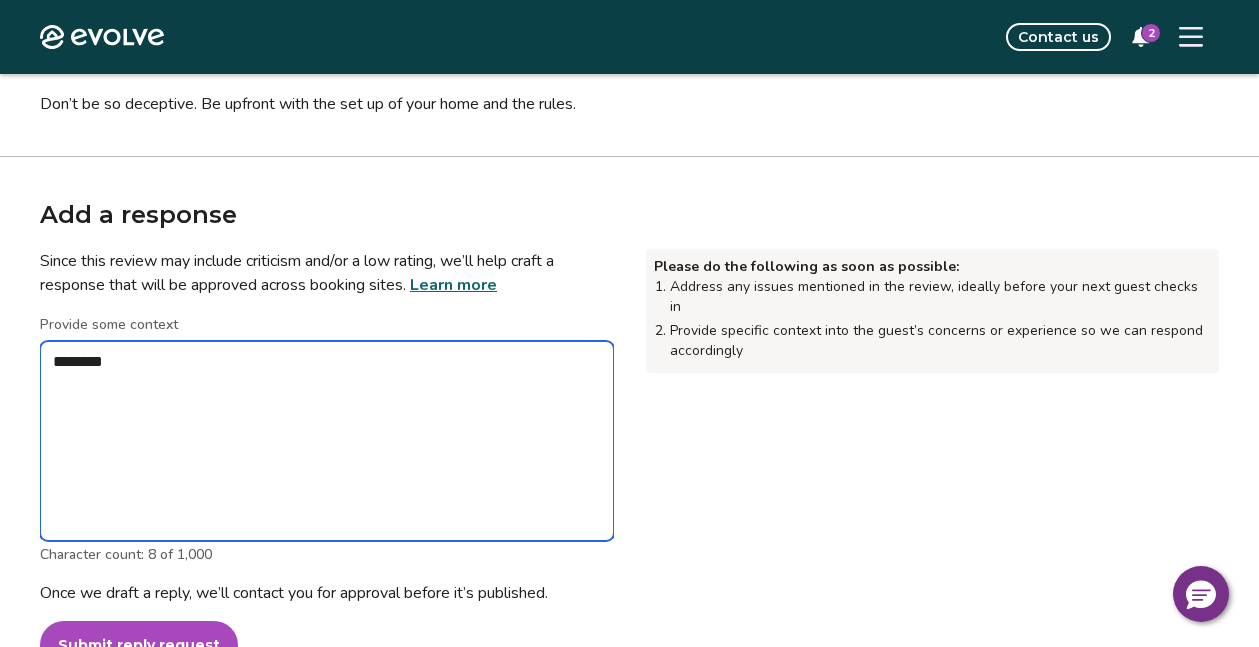type on "*" 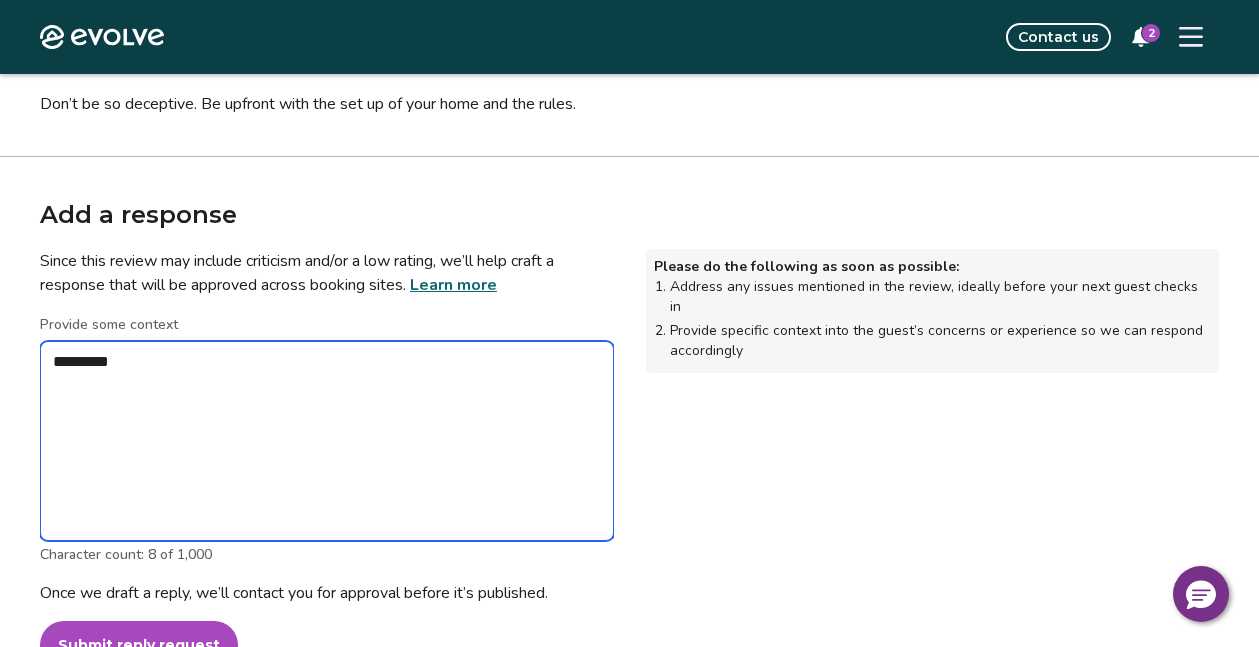 type on "*" 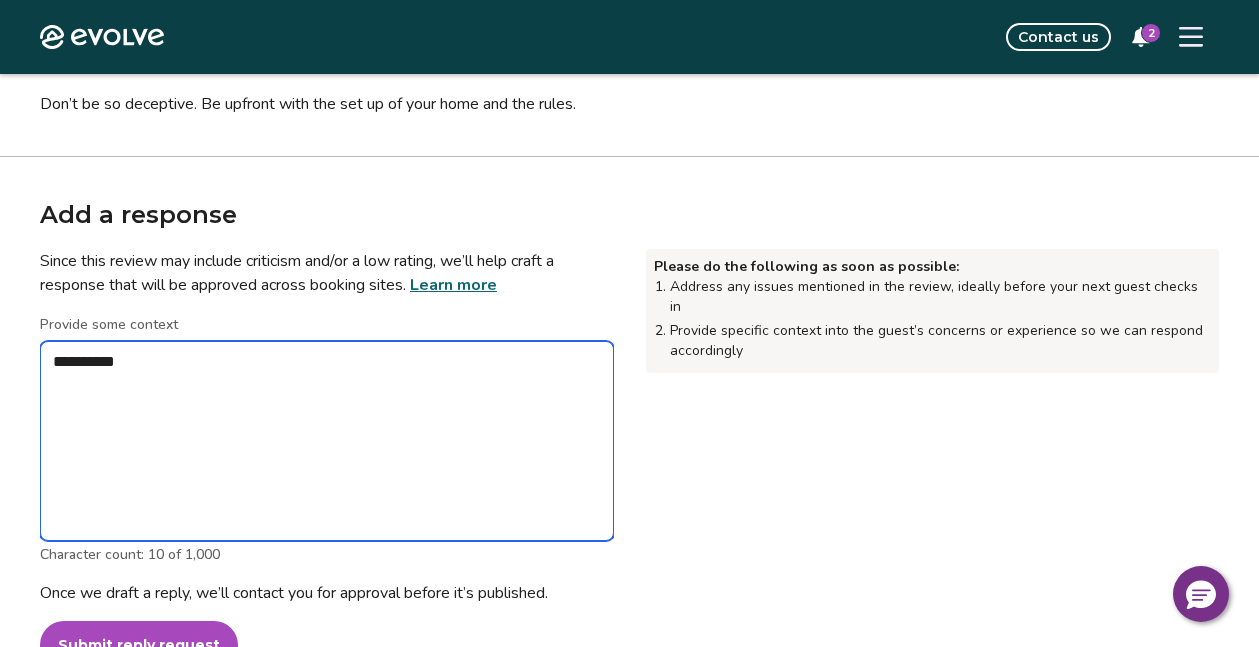 type on "*" 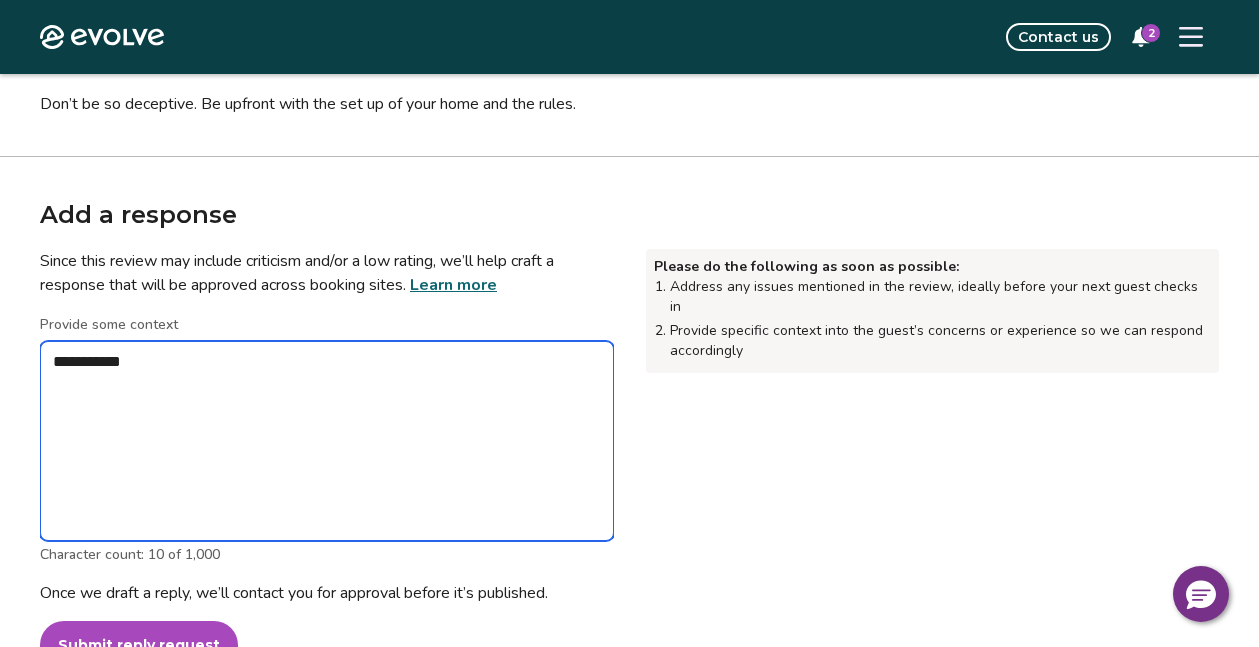 type on "*" 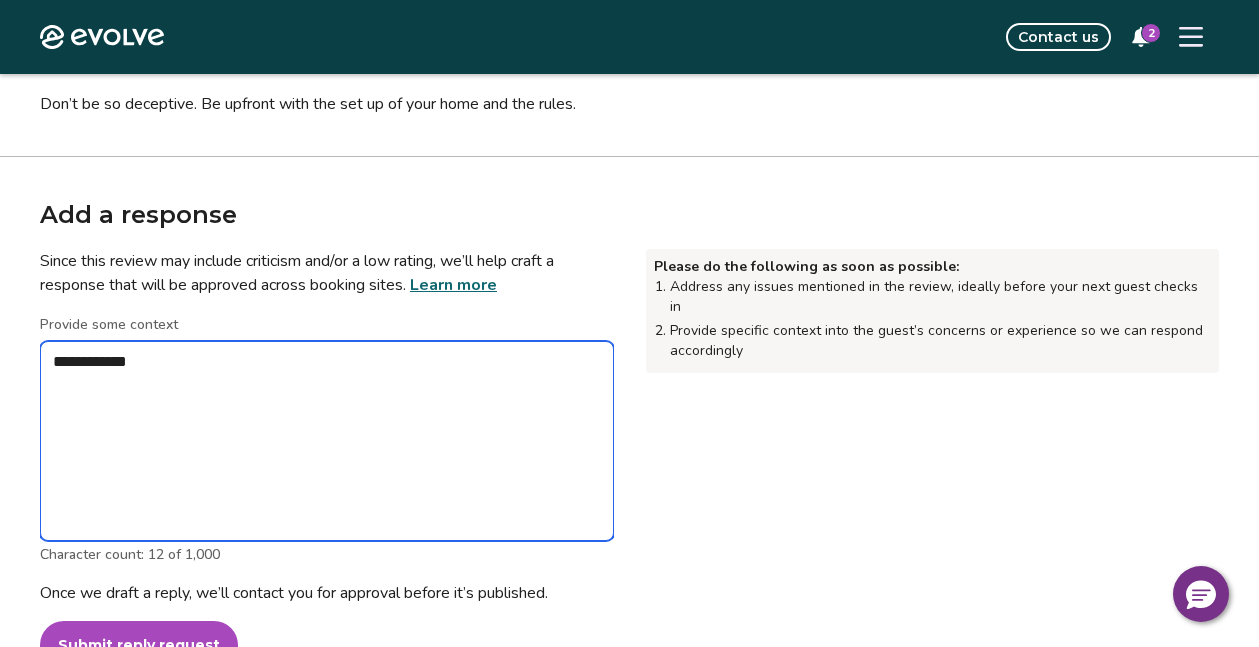 type on "*" 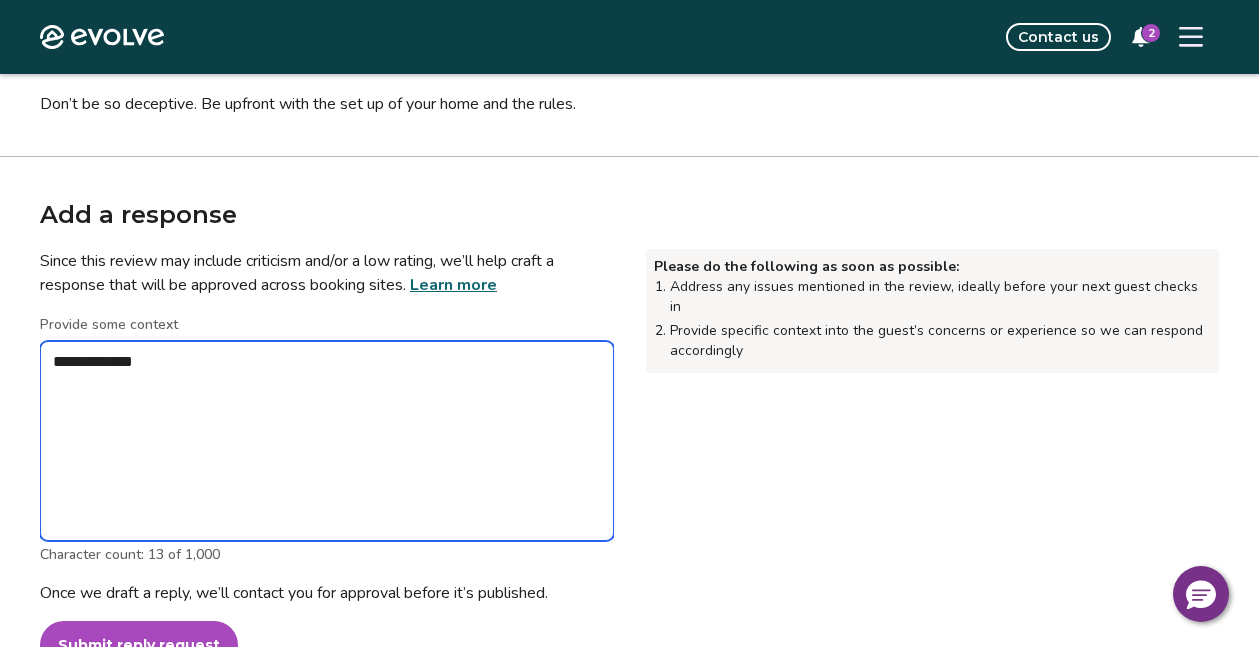 type on "*" 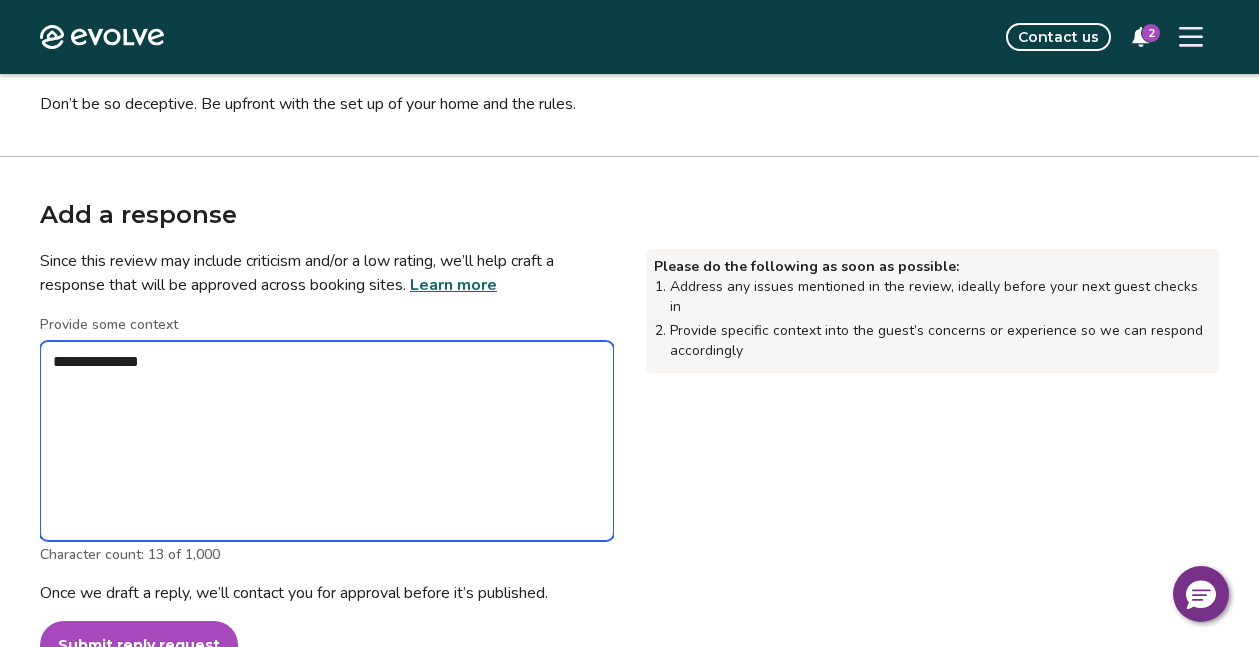 type on "**********" 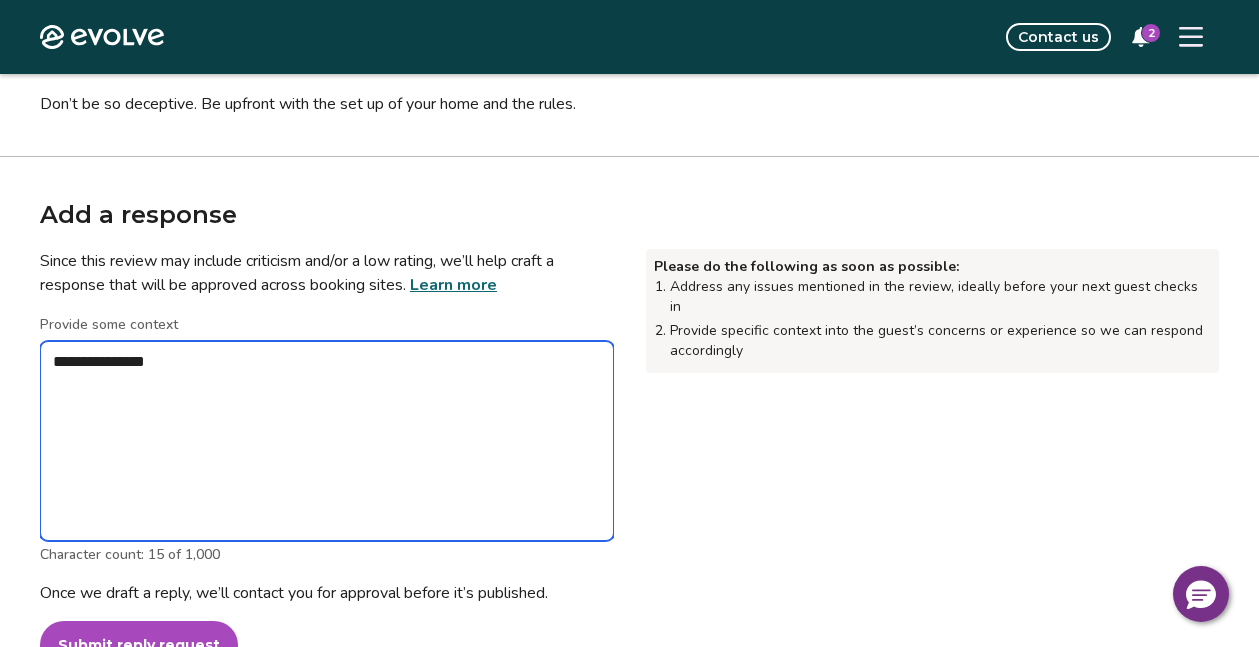 type on "*" 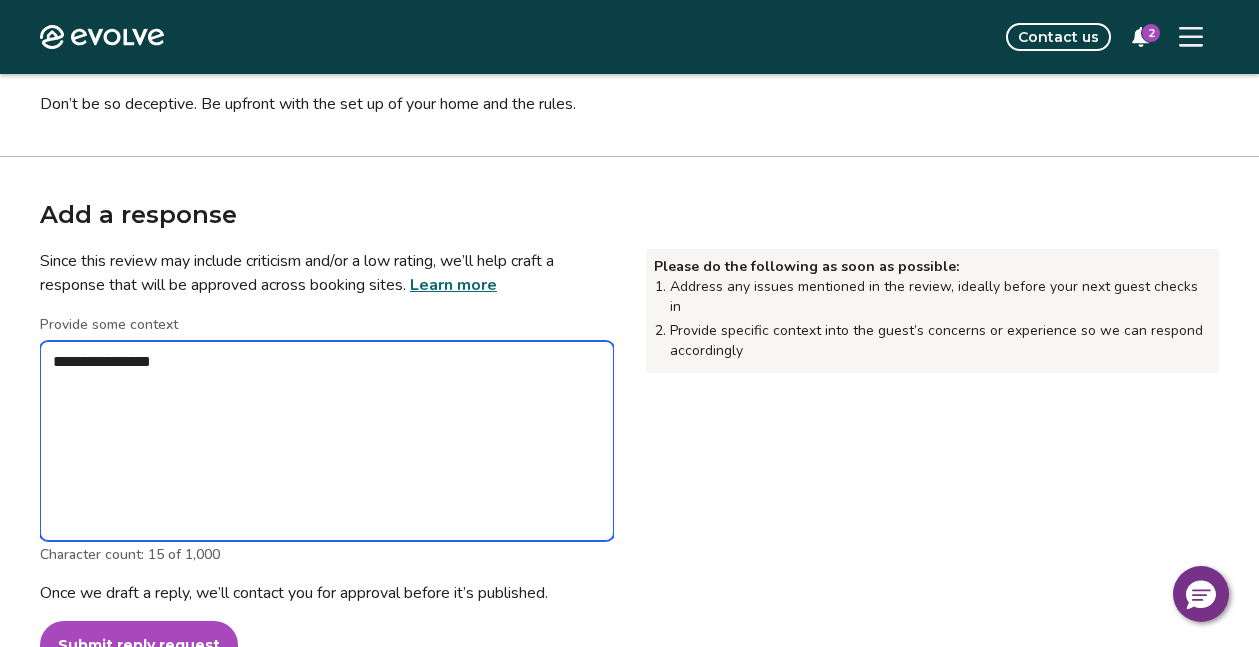 type on "*" 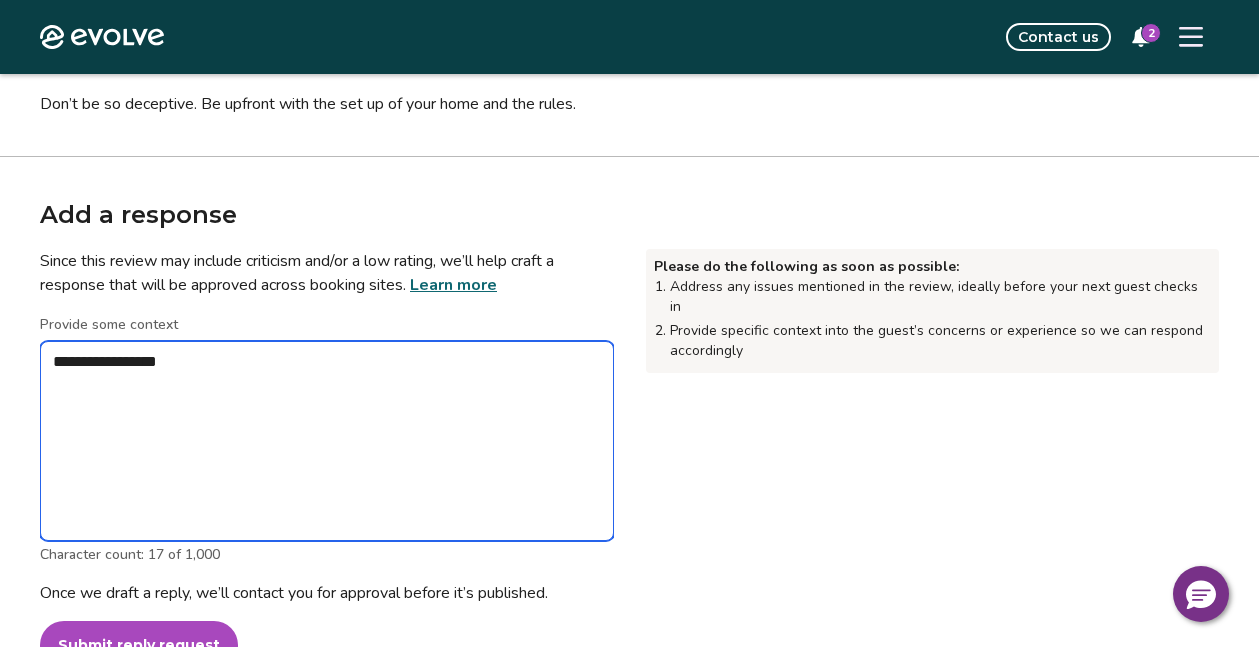 type on "*" 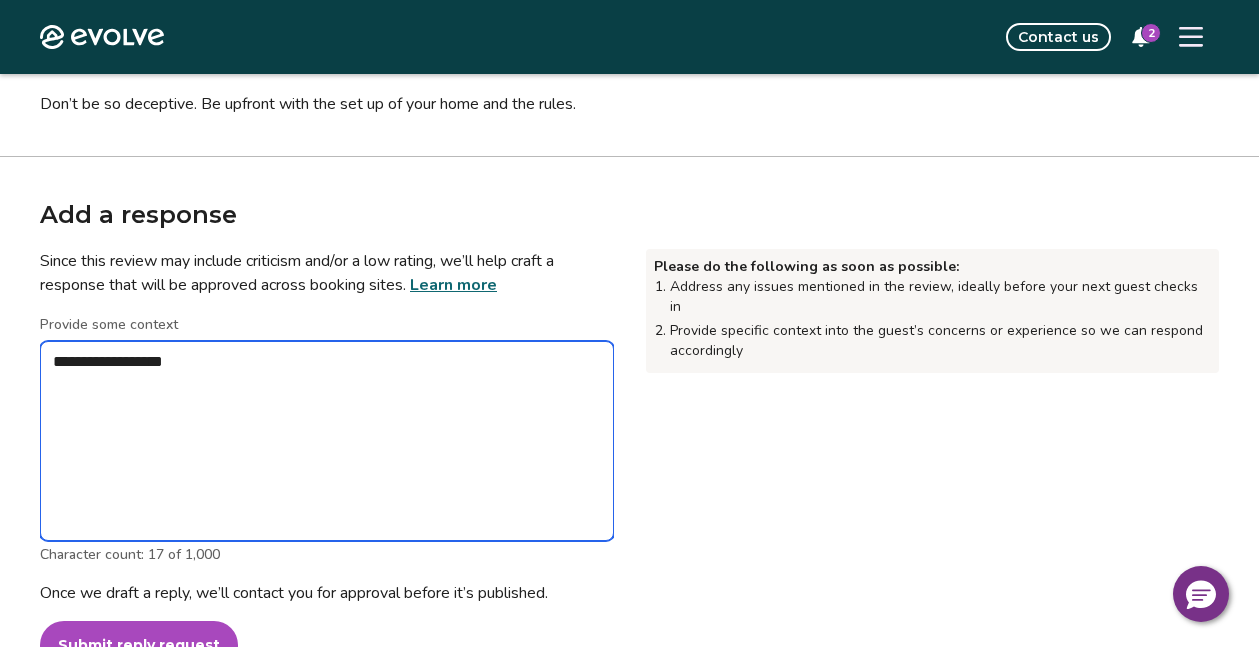type on "*" 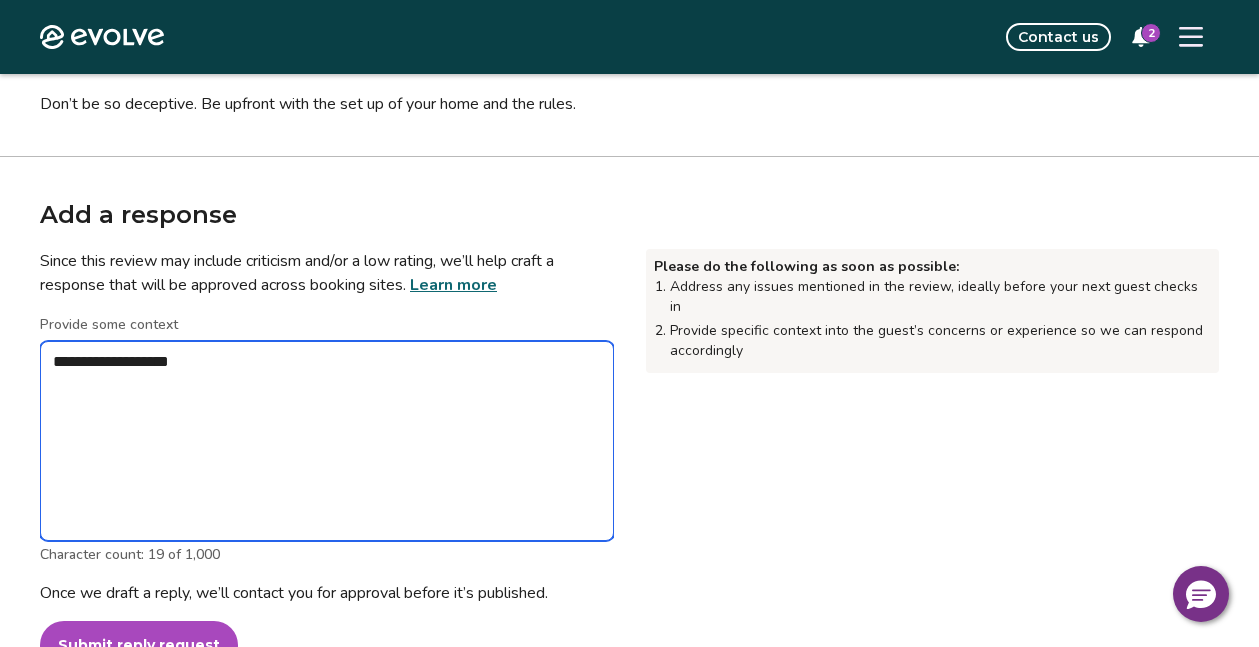 type on "*" 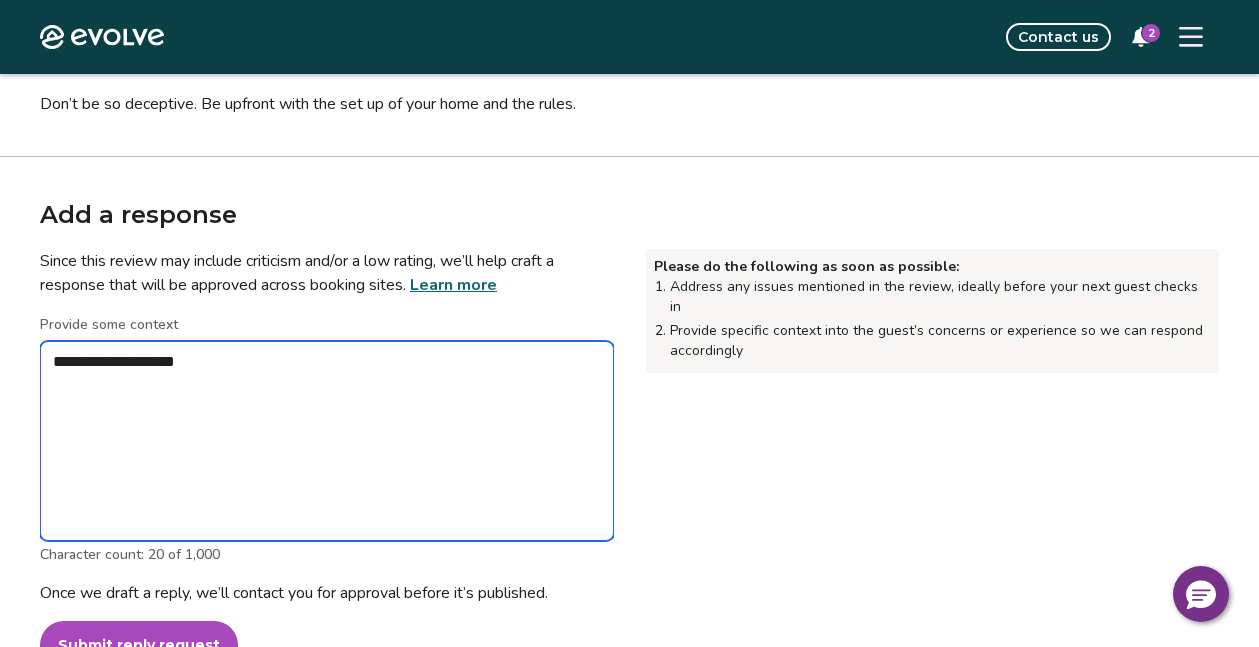 type on "*" 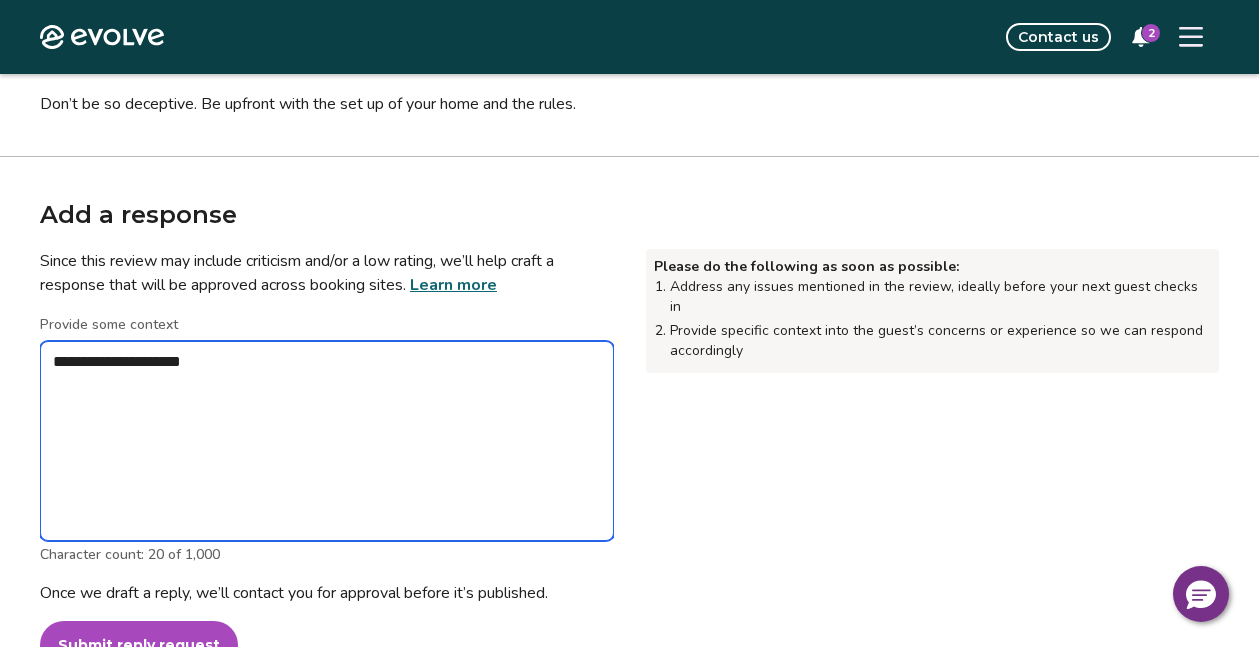 type on "*" 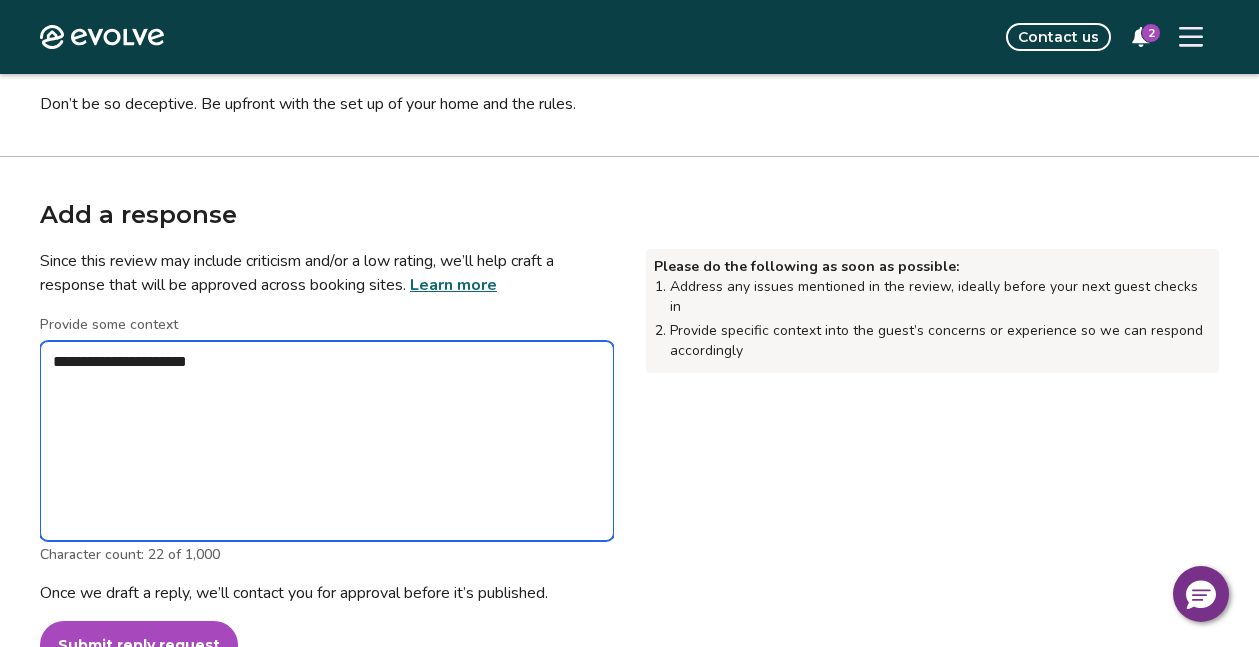 type on "*" 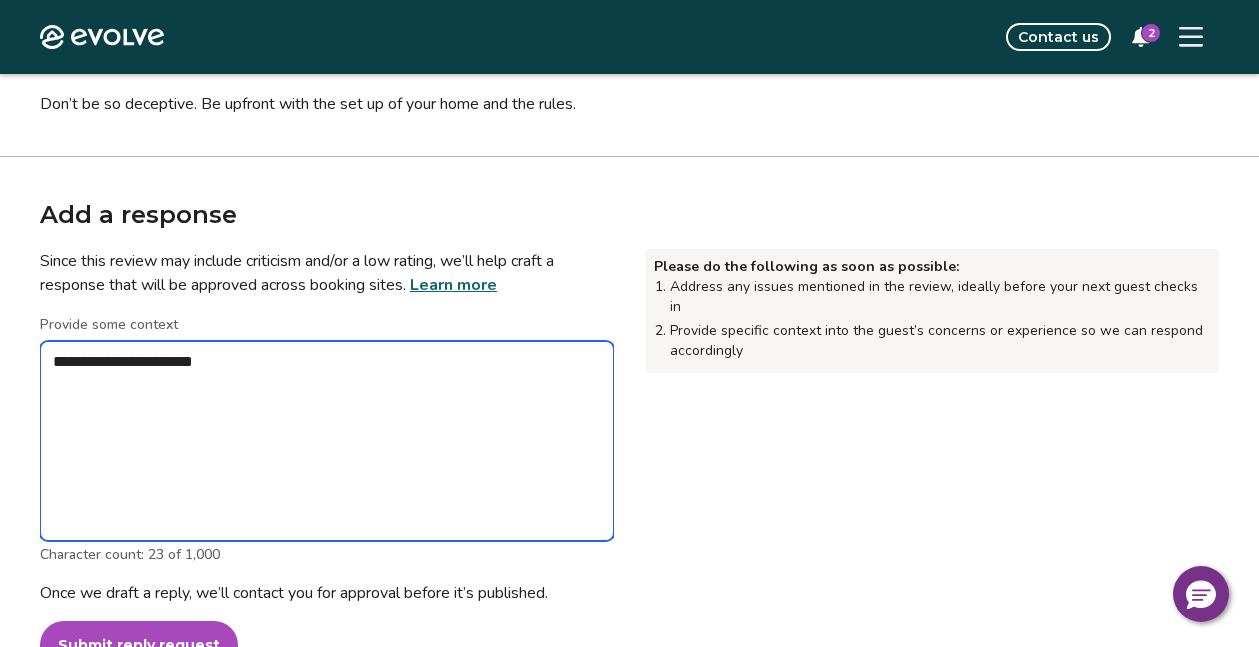 type on "*" 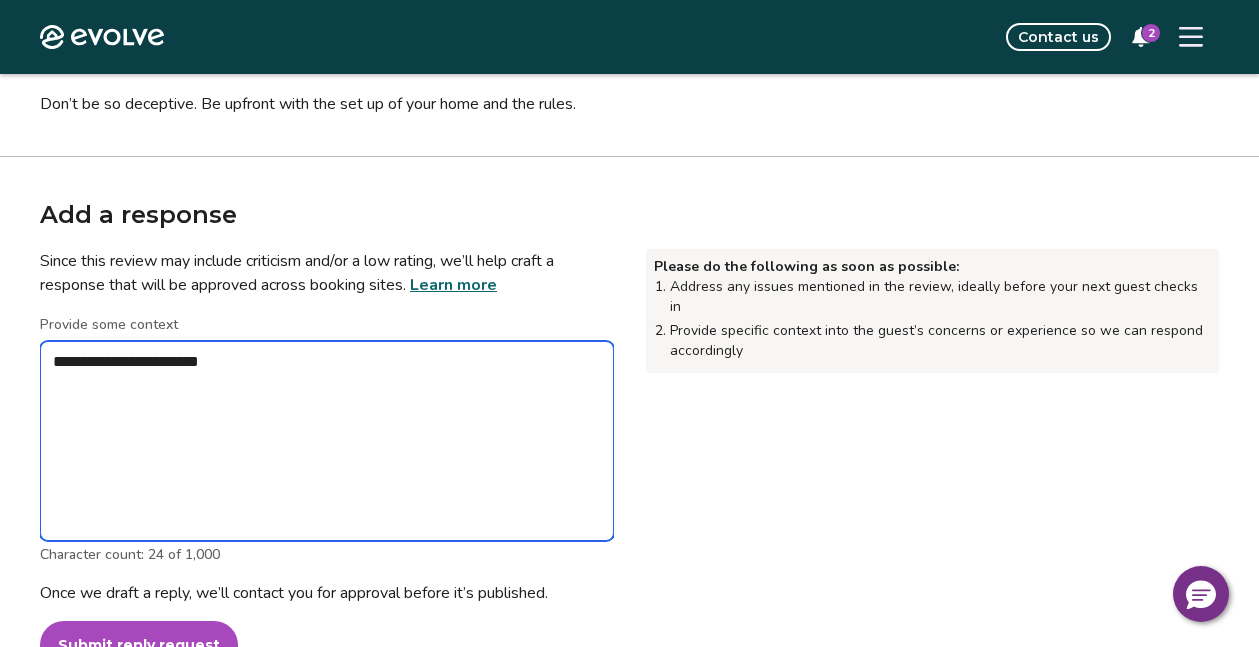 type on "*" 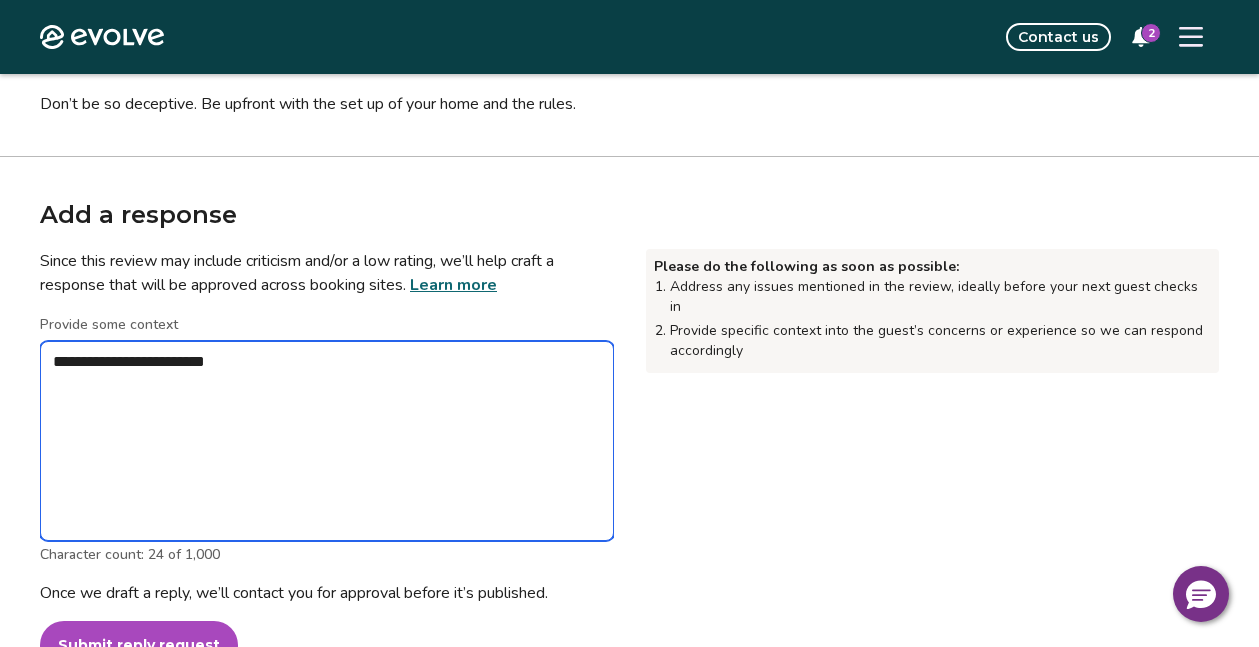 type on "*" 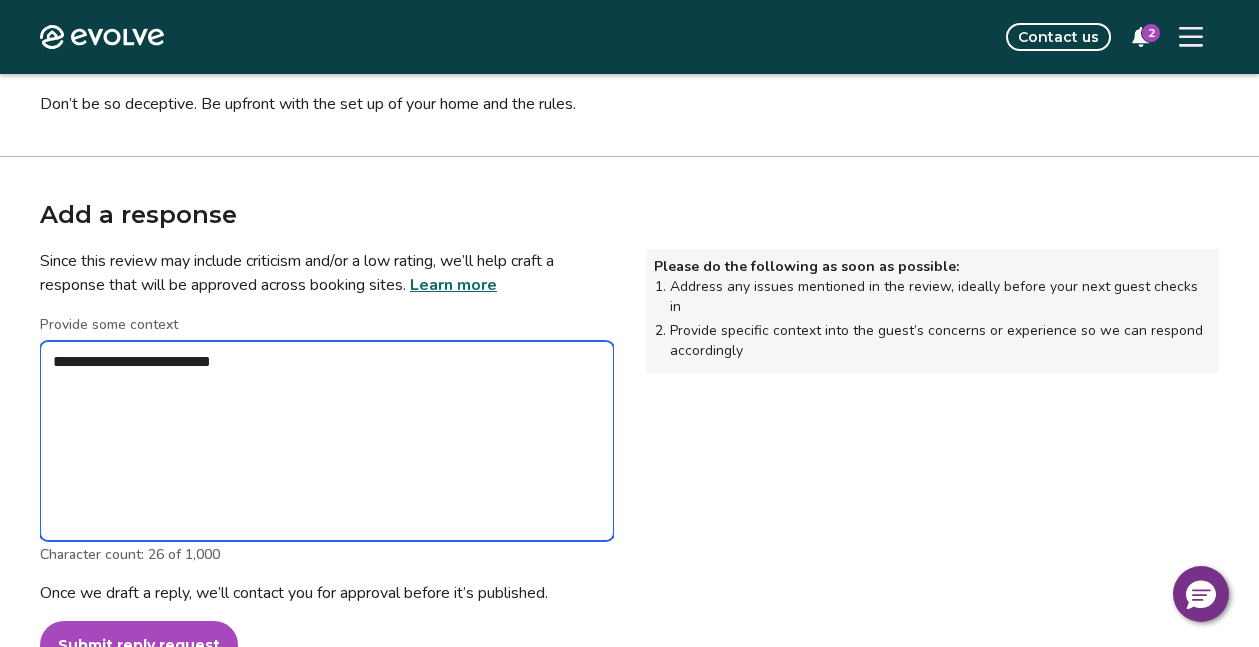 type on "*" 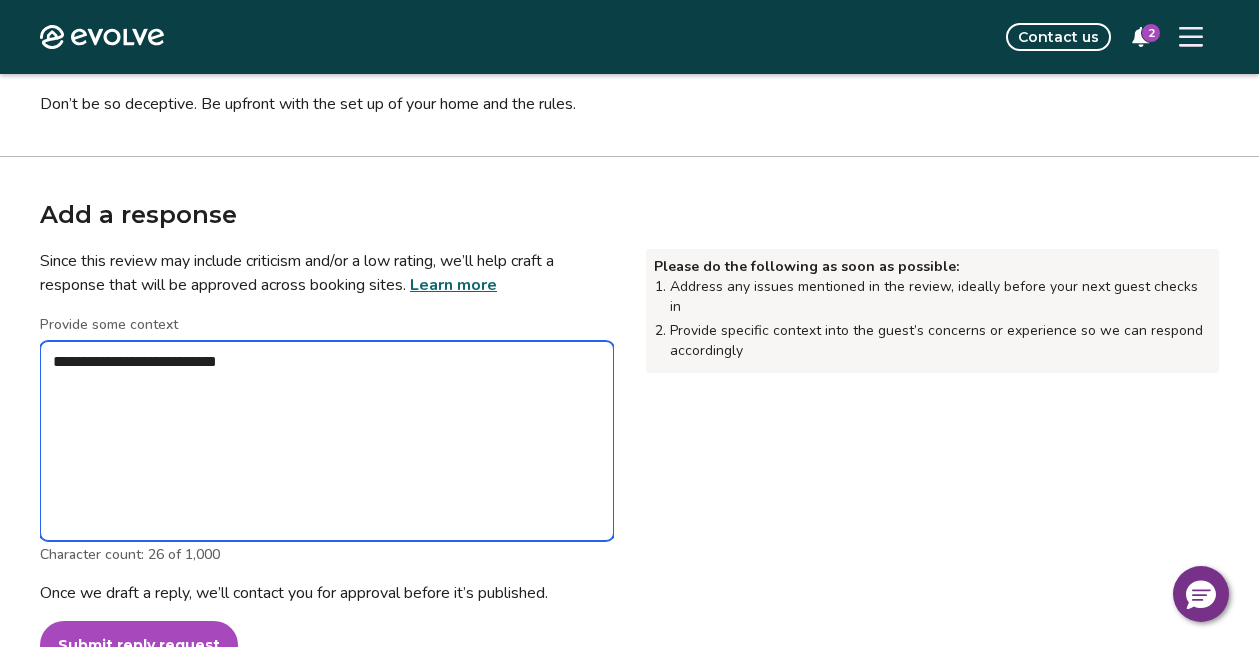 type on "*" 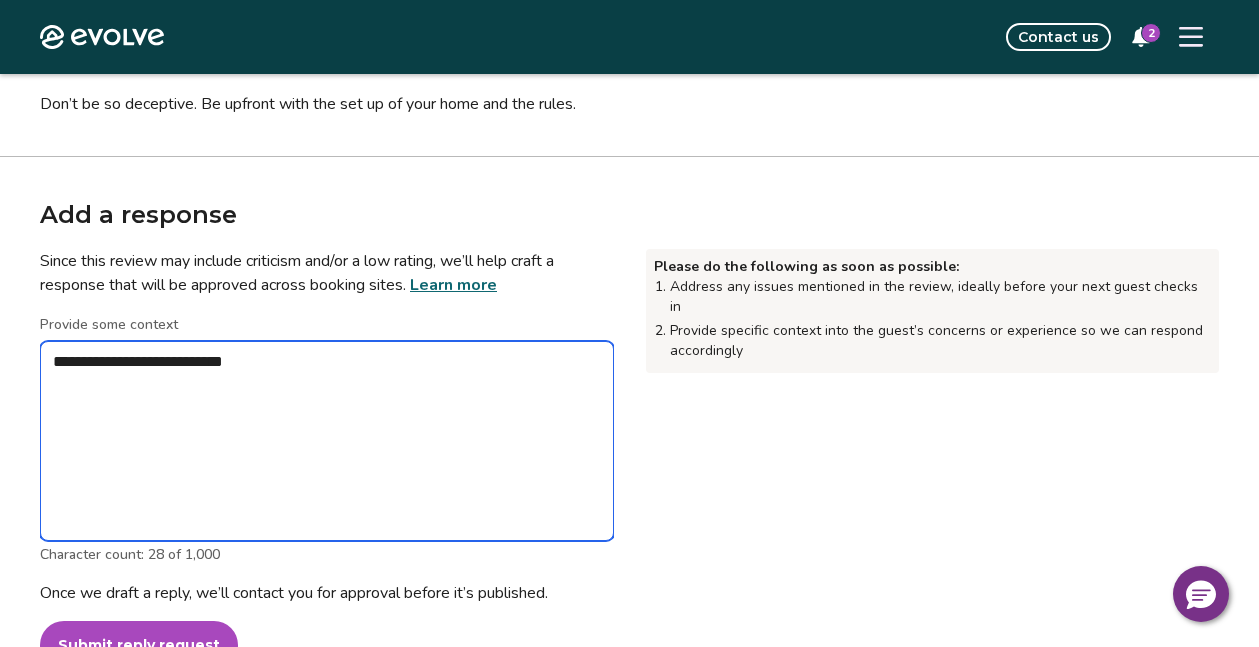 type on "*" 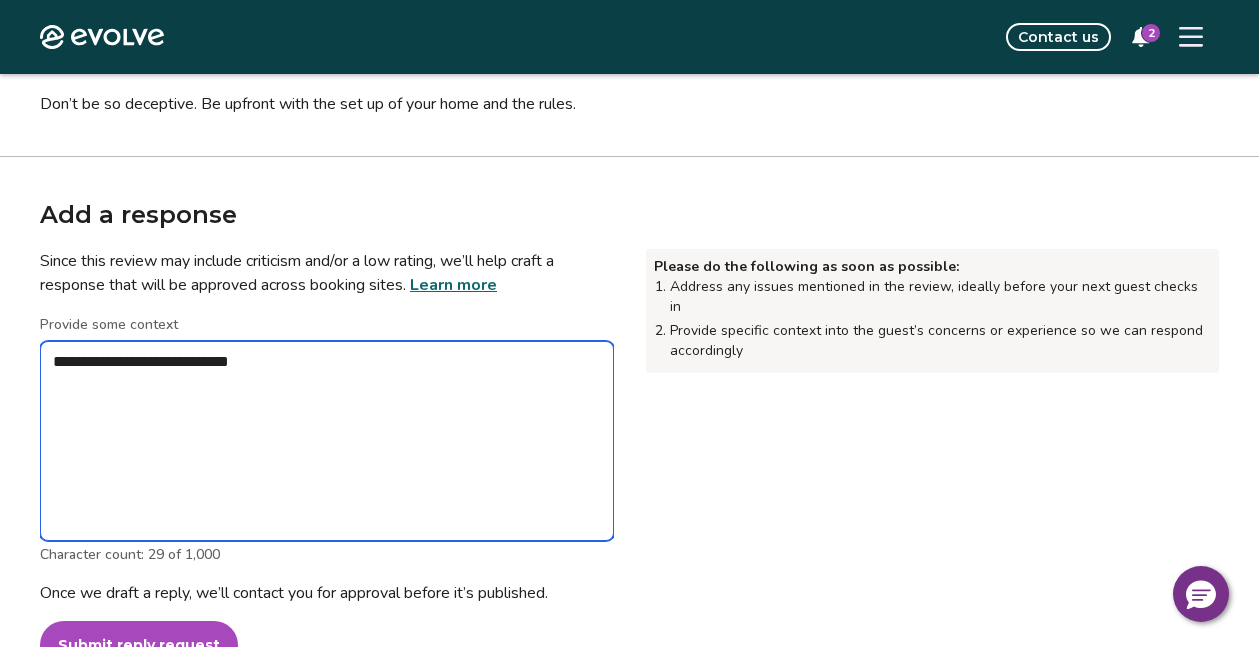 type on "*" 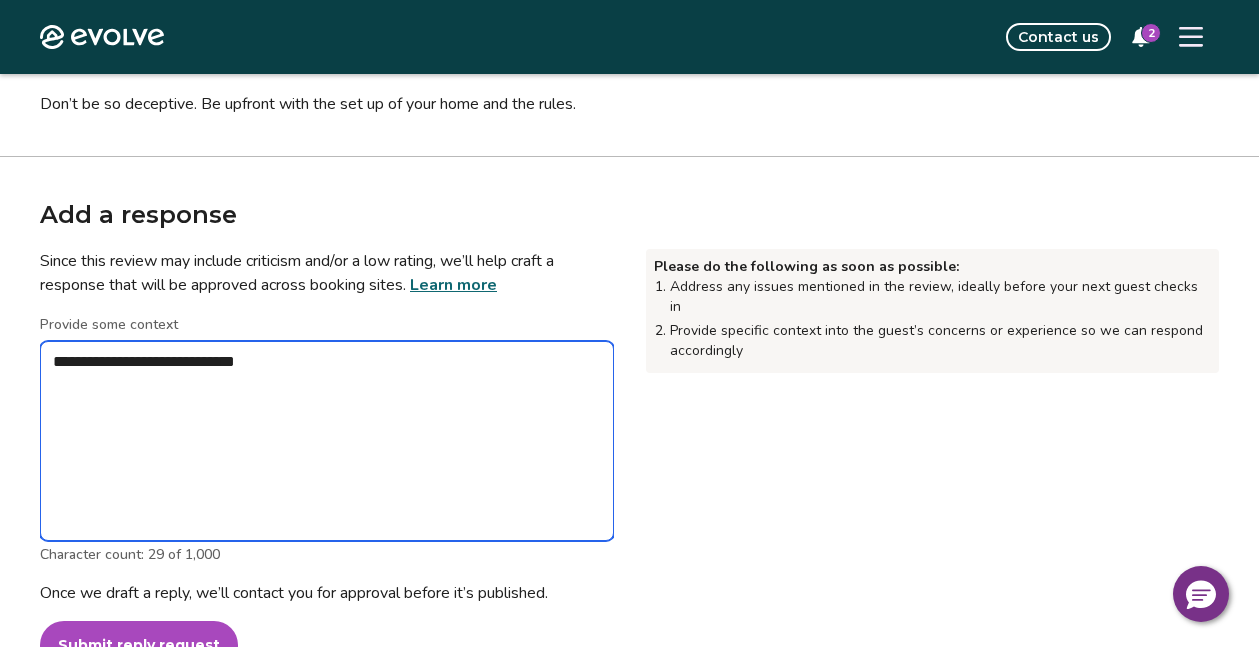 type on "*" 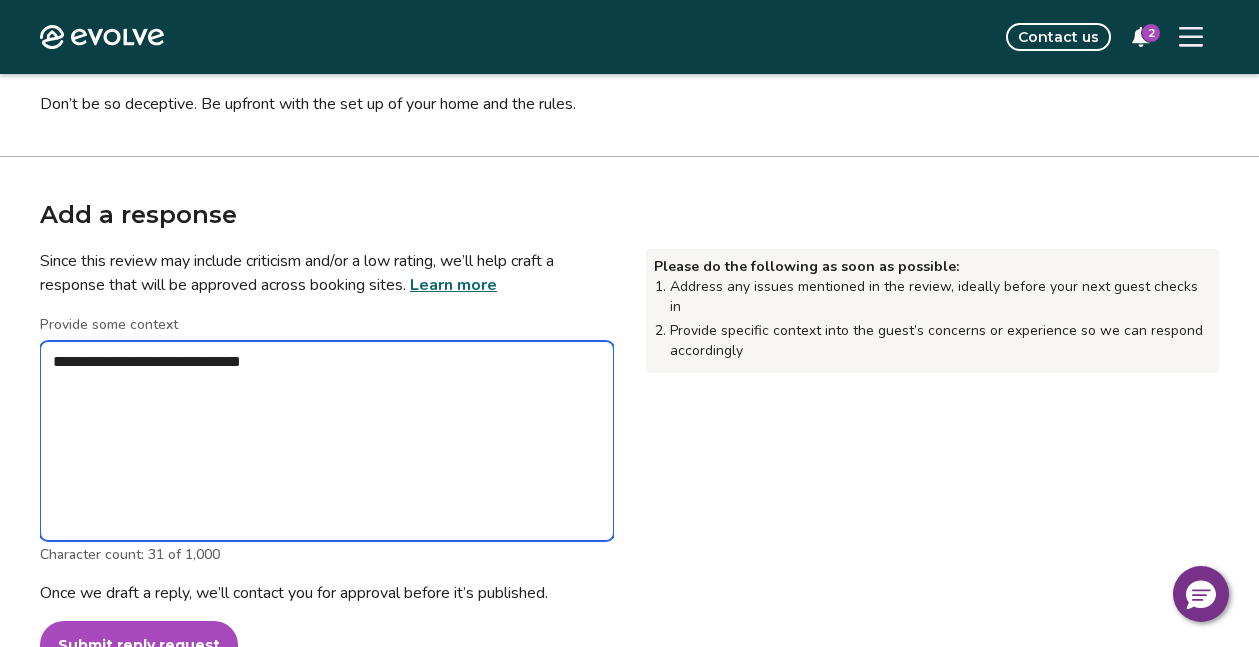 type on "*" 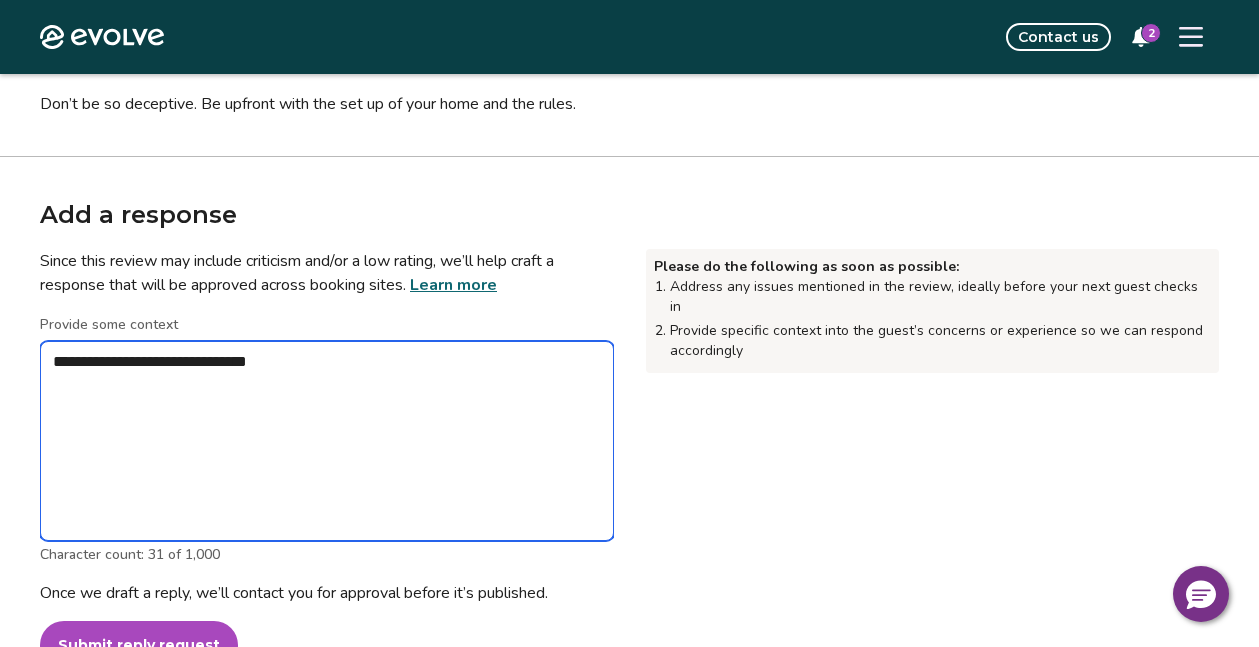 type on "*" 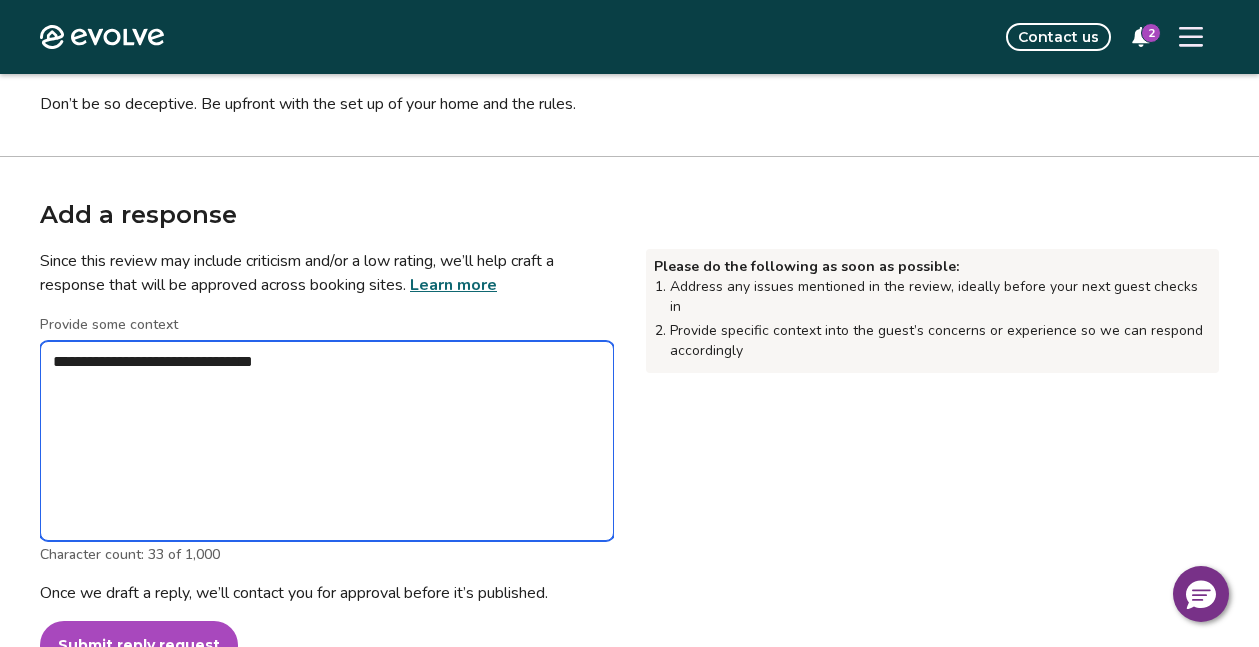 type on "*" 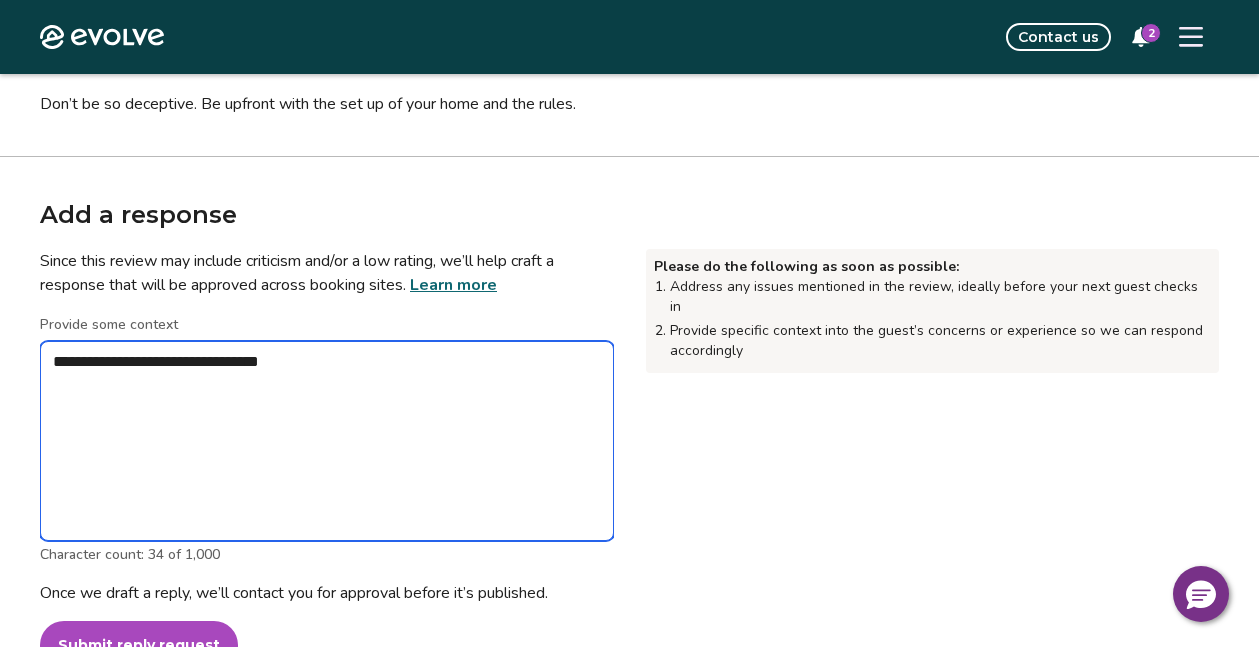 type on "*" 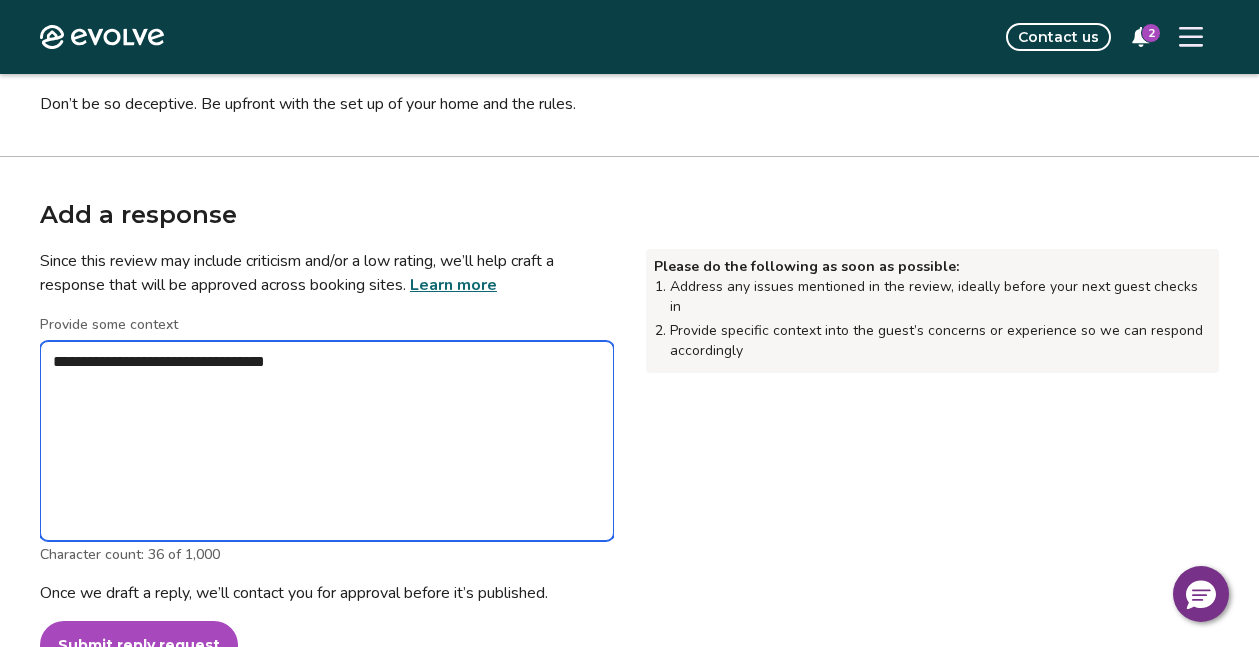 type on "*" 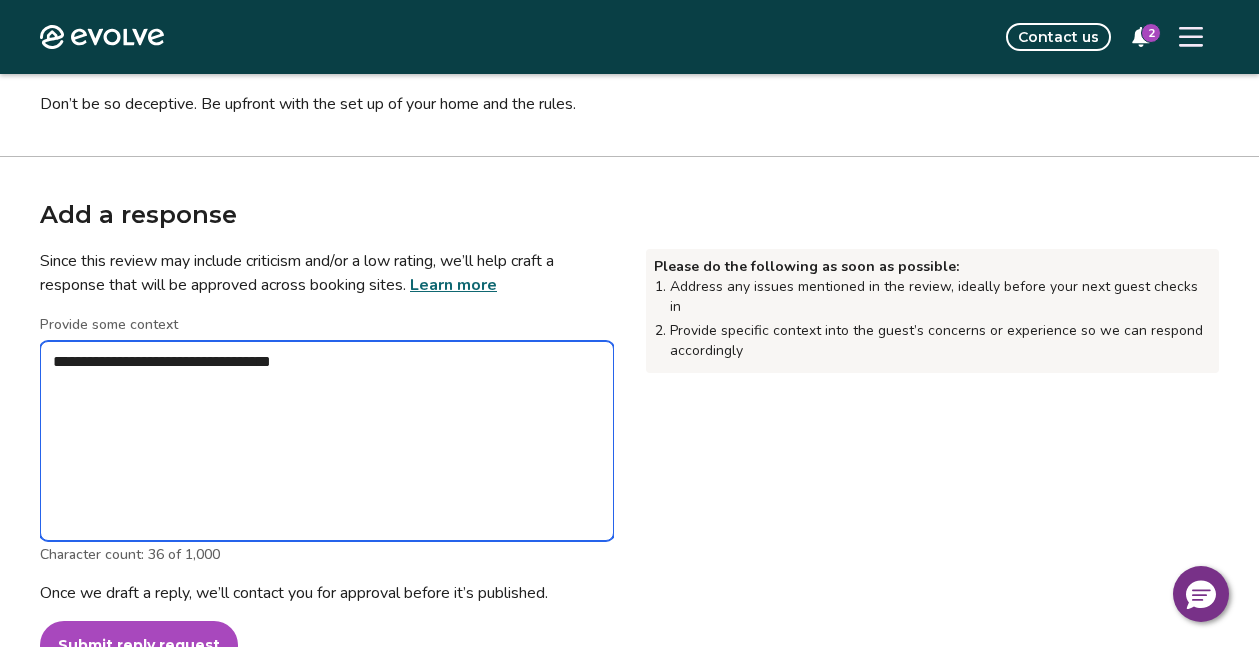 type on "*" 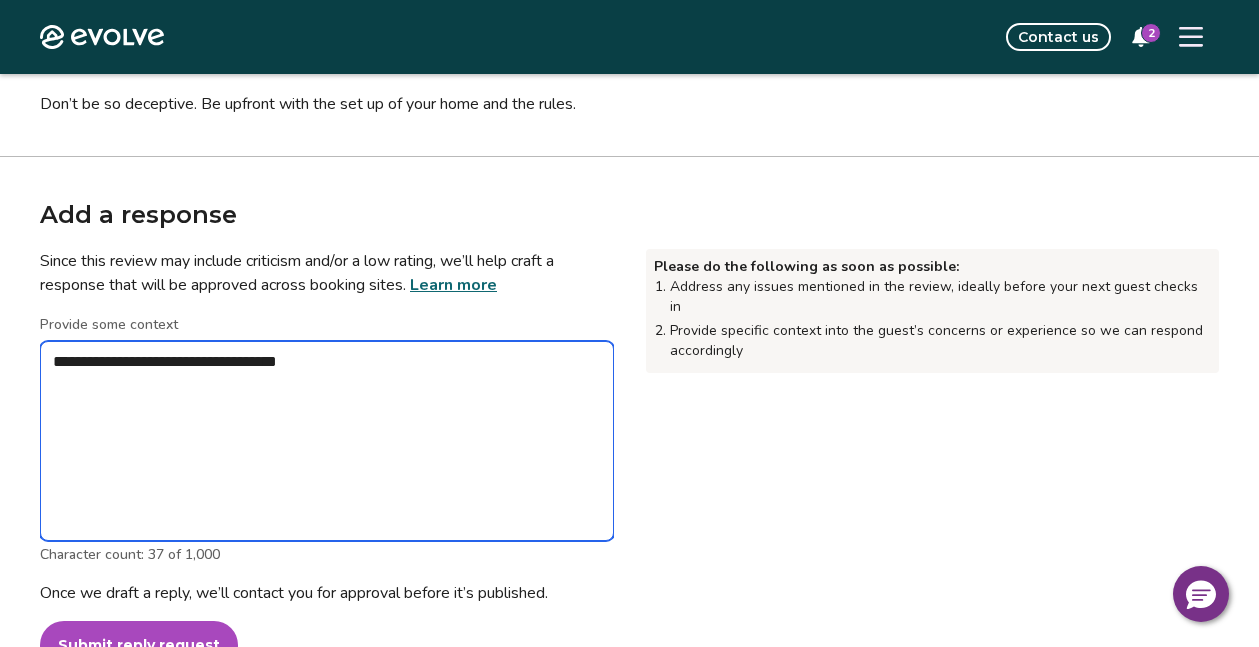 type on "*" 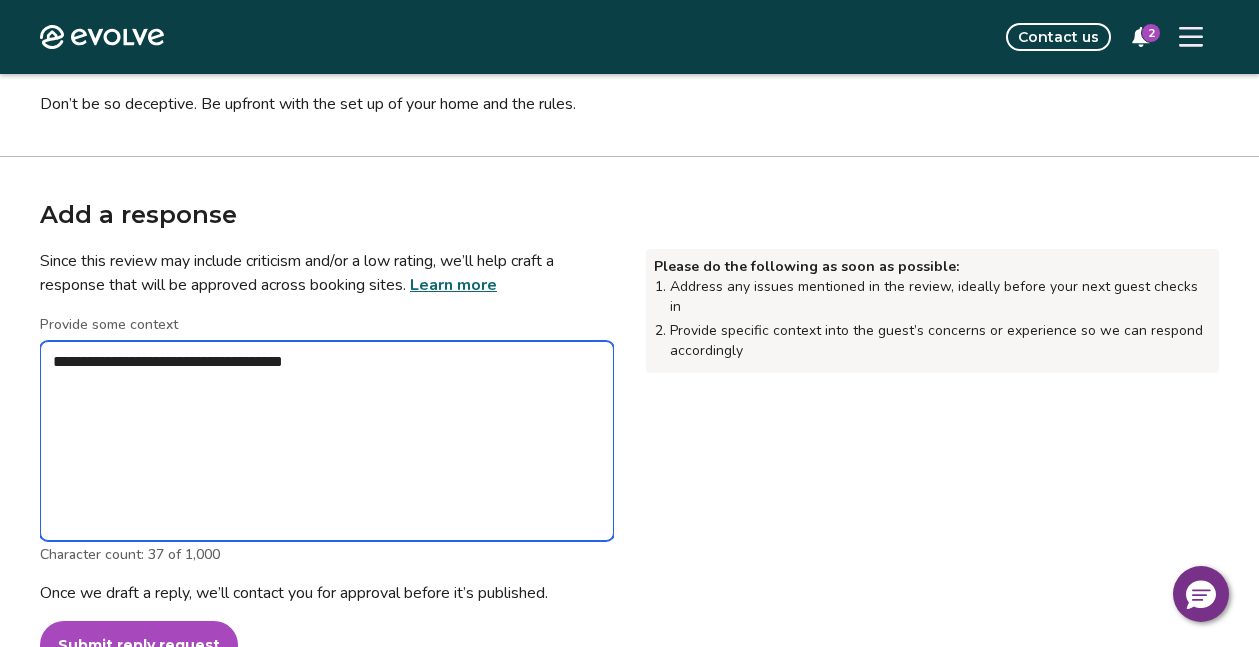 type on "*" 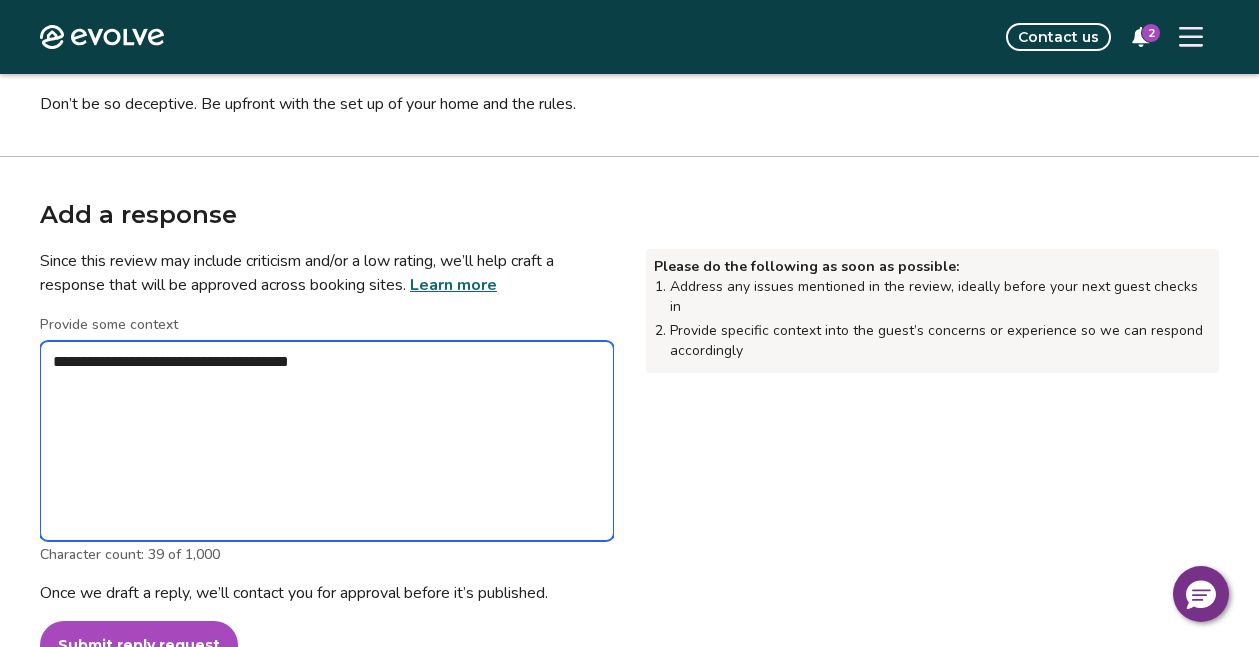 type on "*" 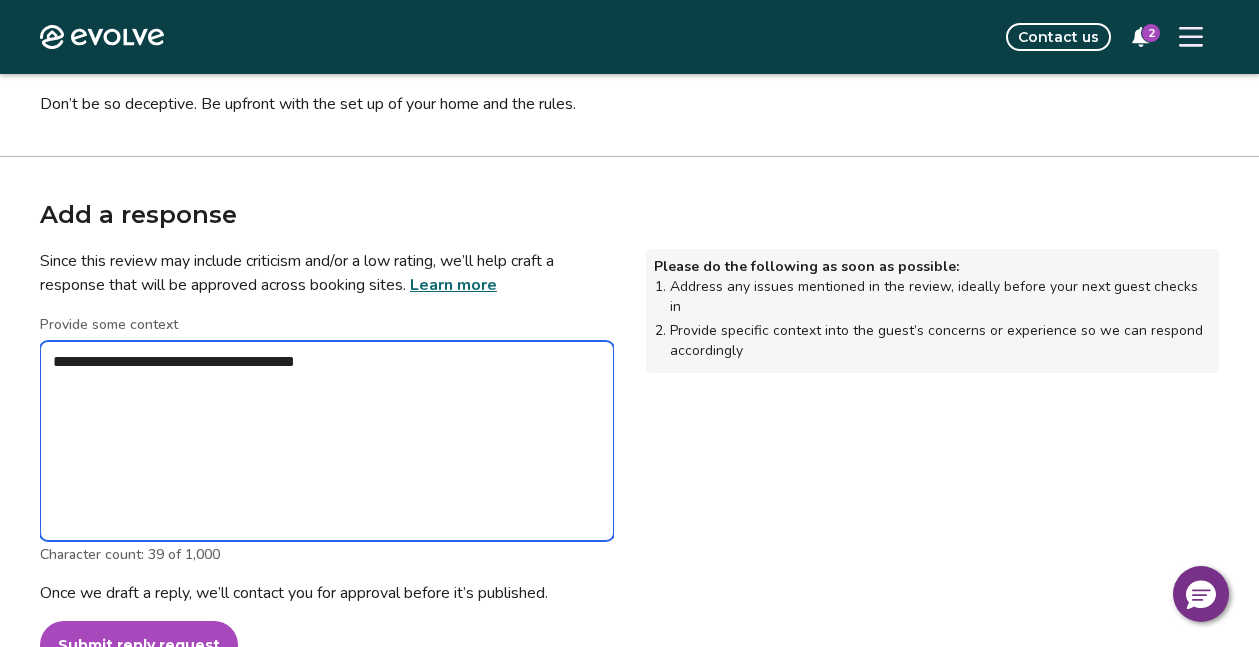 type on "*" 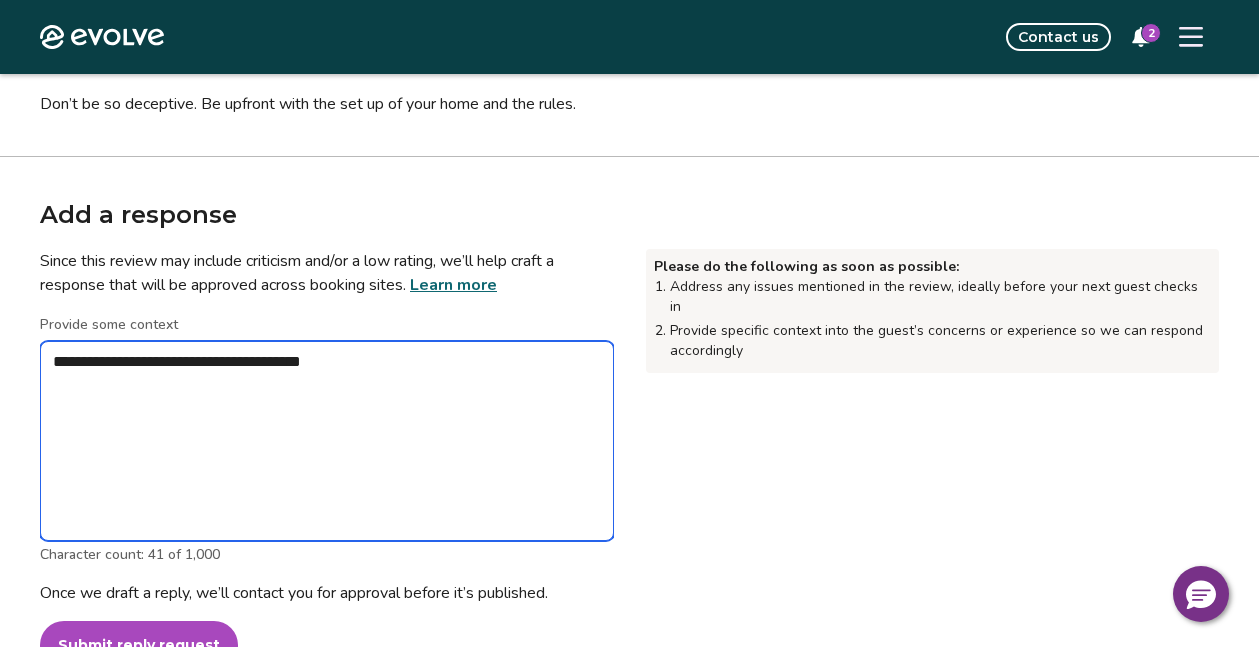 type on "*" 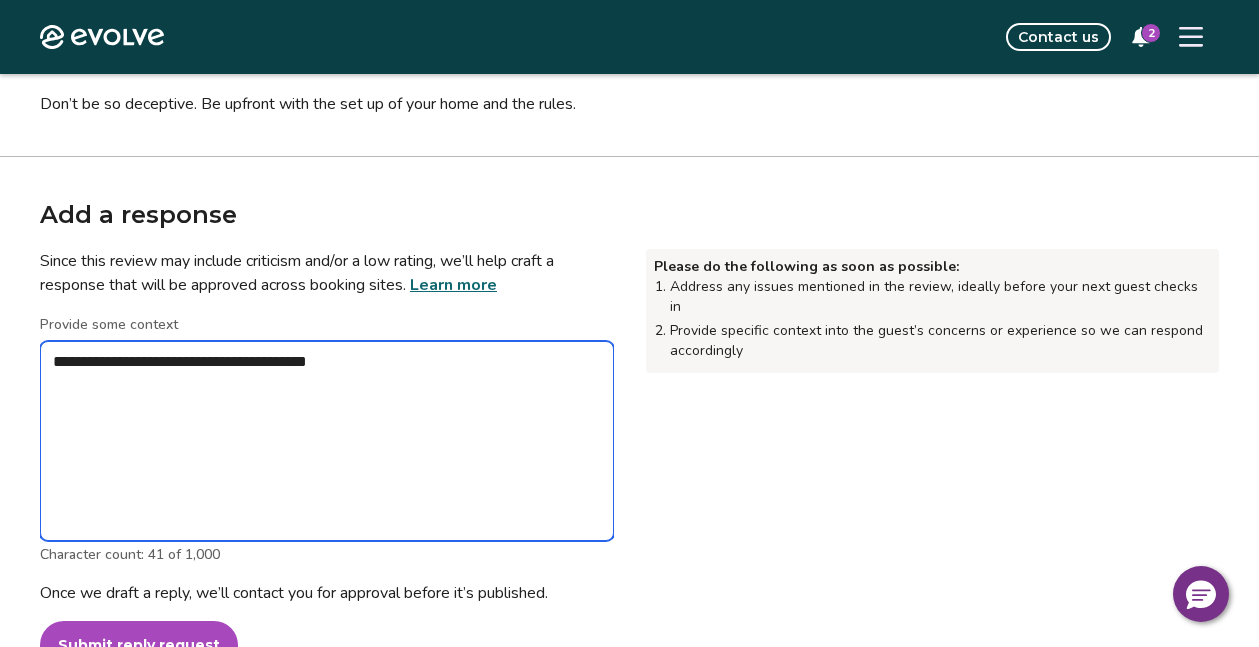 type on "*" 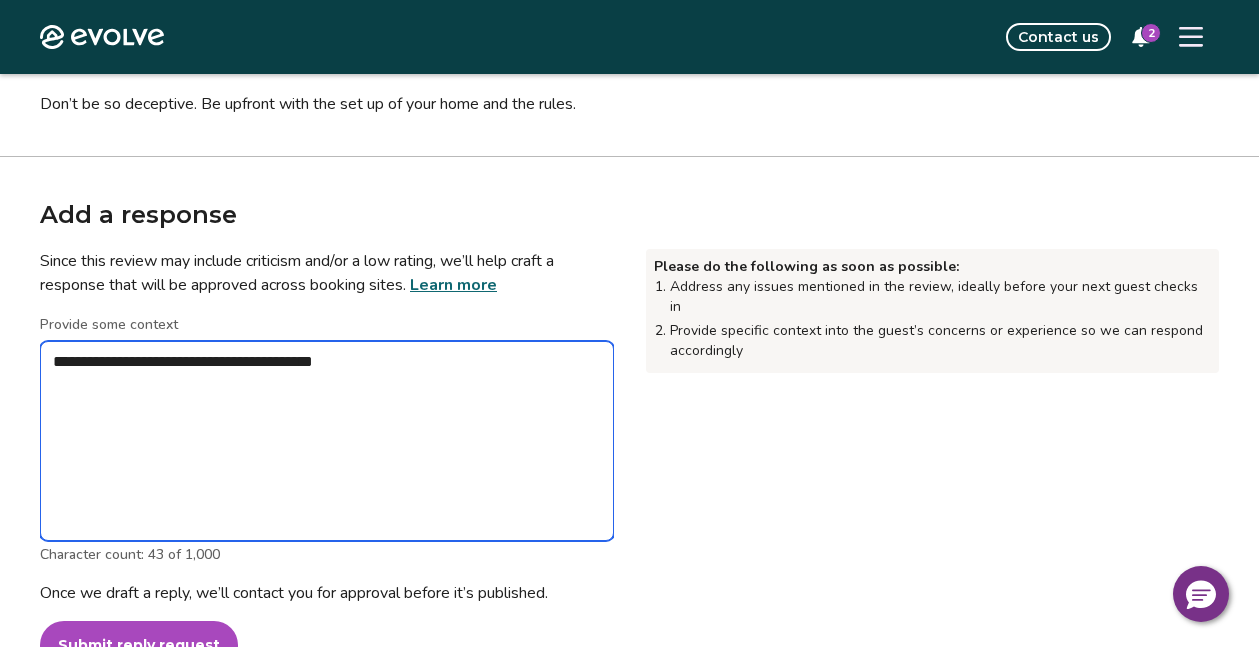 type on "*" 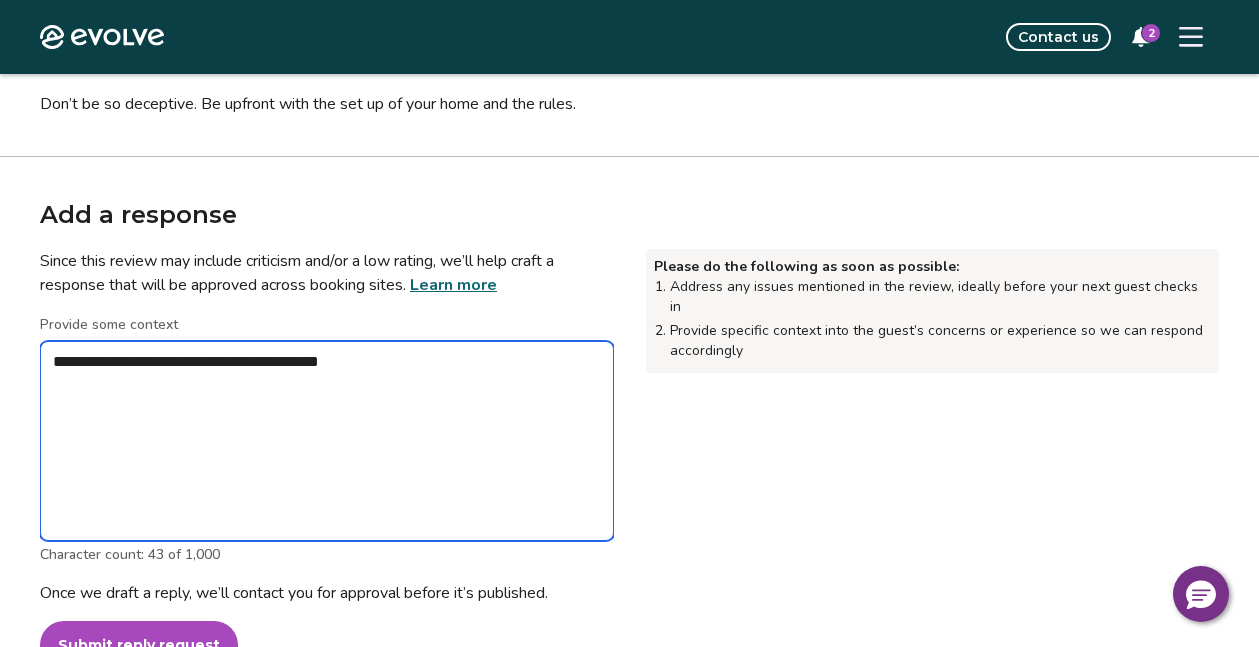 type on "*" 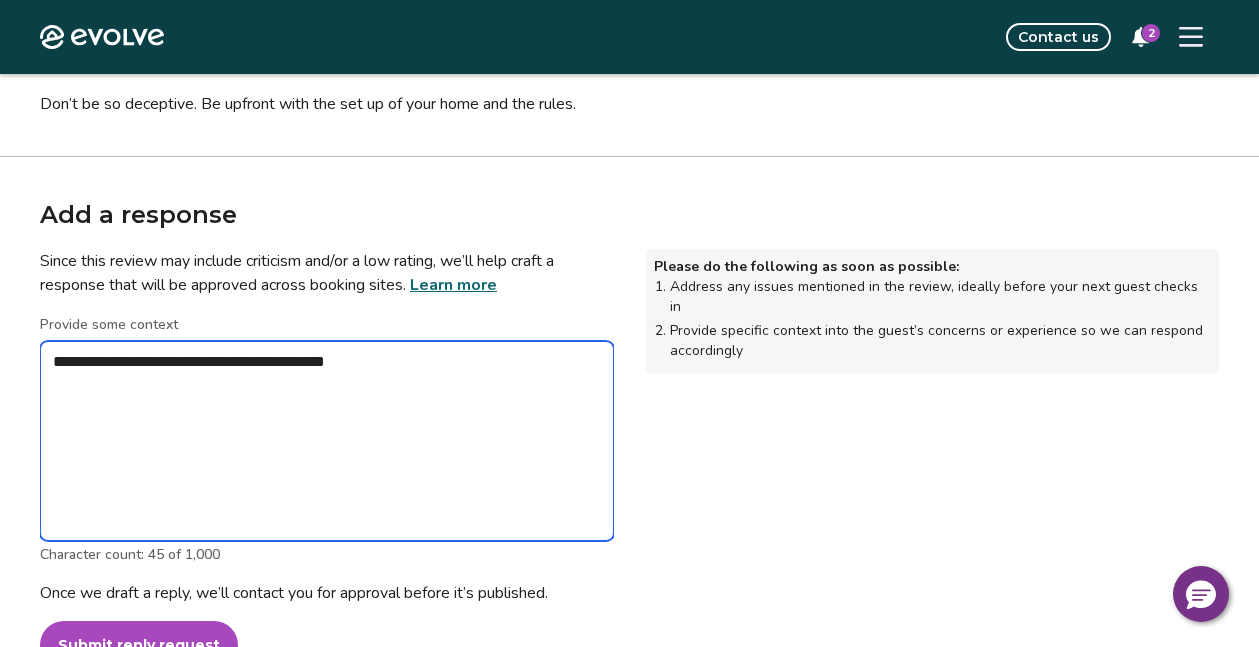 type on "*" 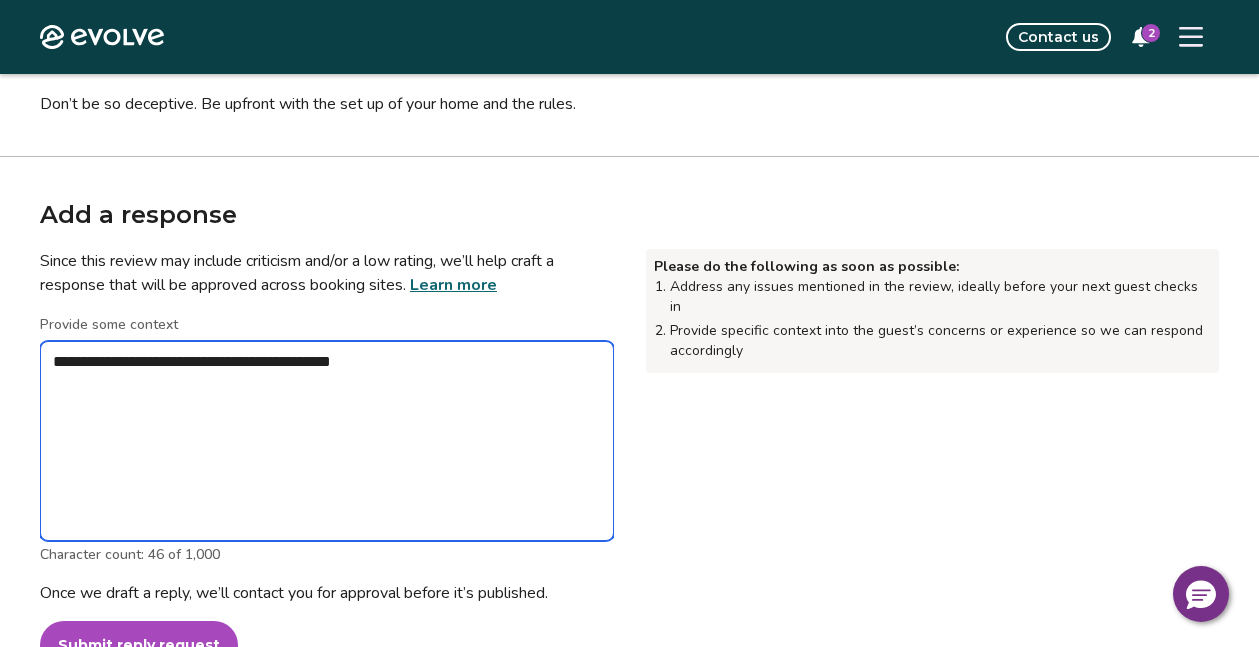 type on "*" 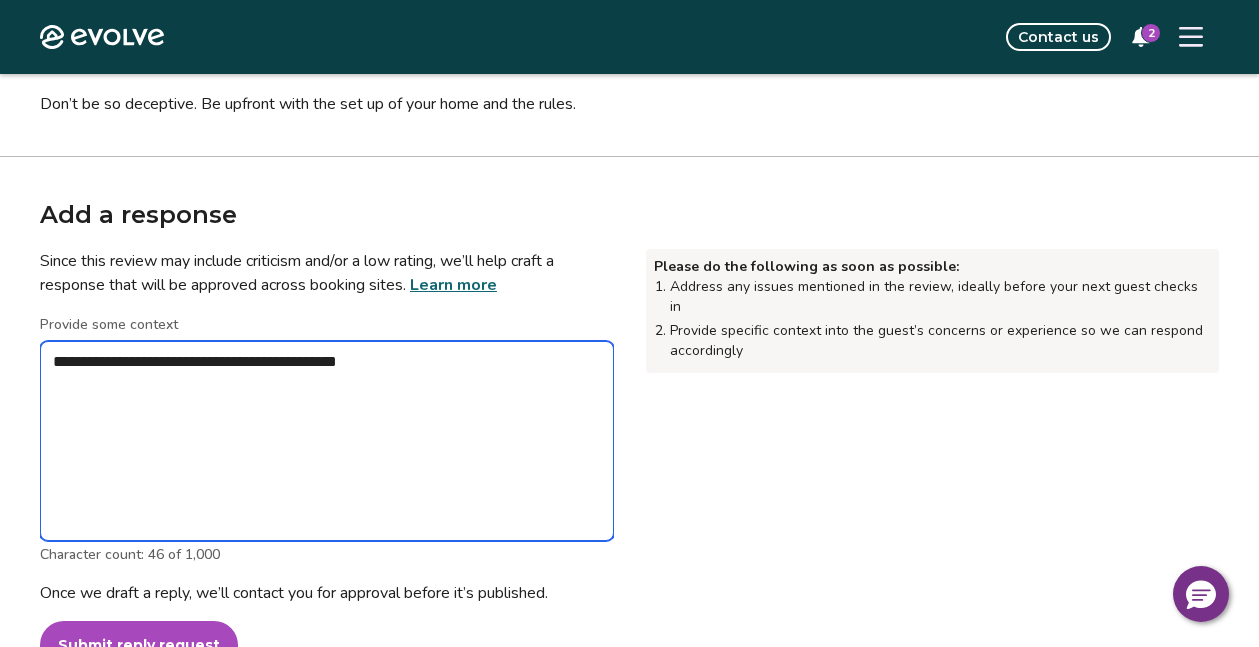 type on "*" 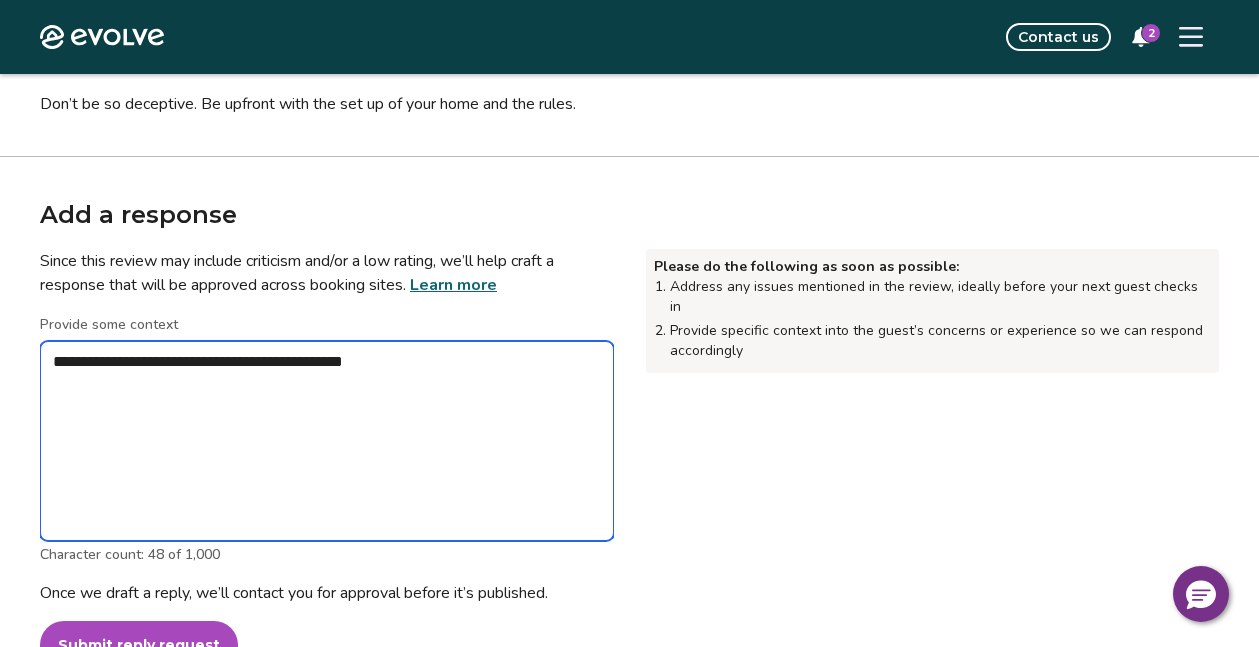 type on "**********" 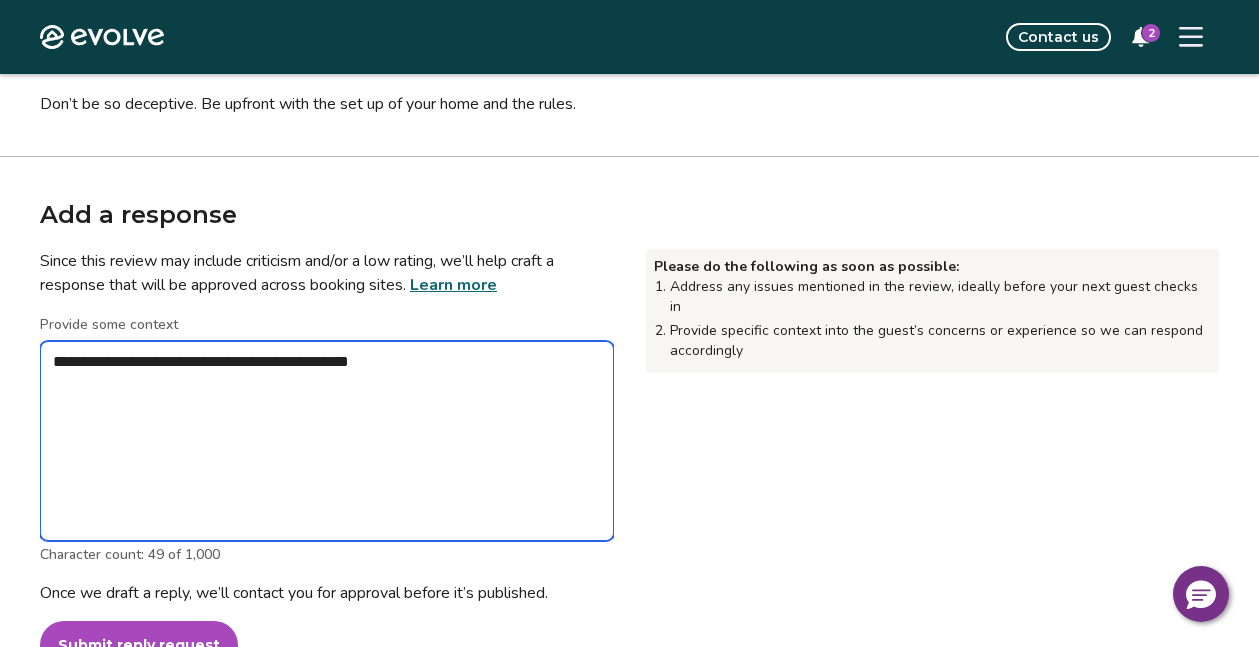type on "*" 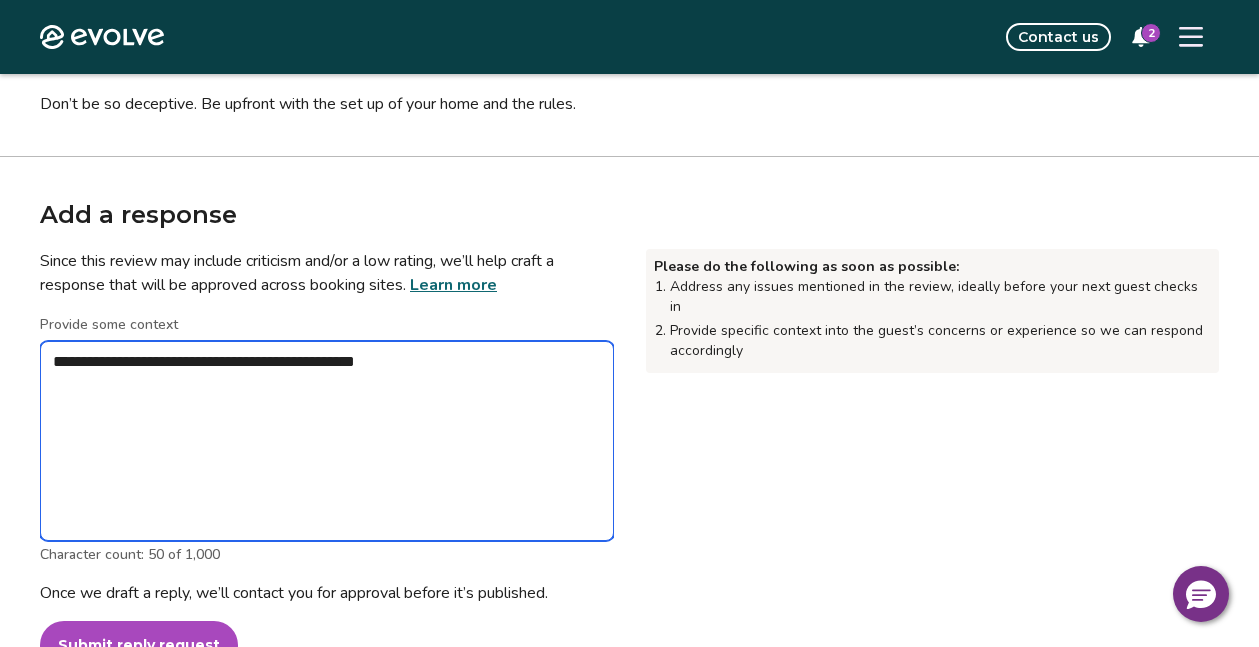 type on "*" 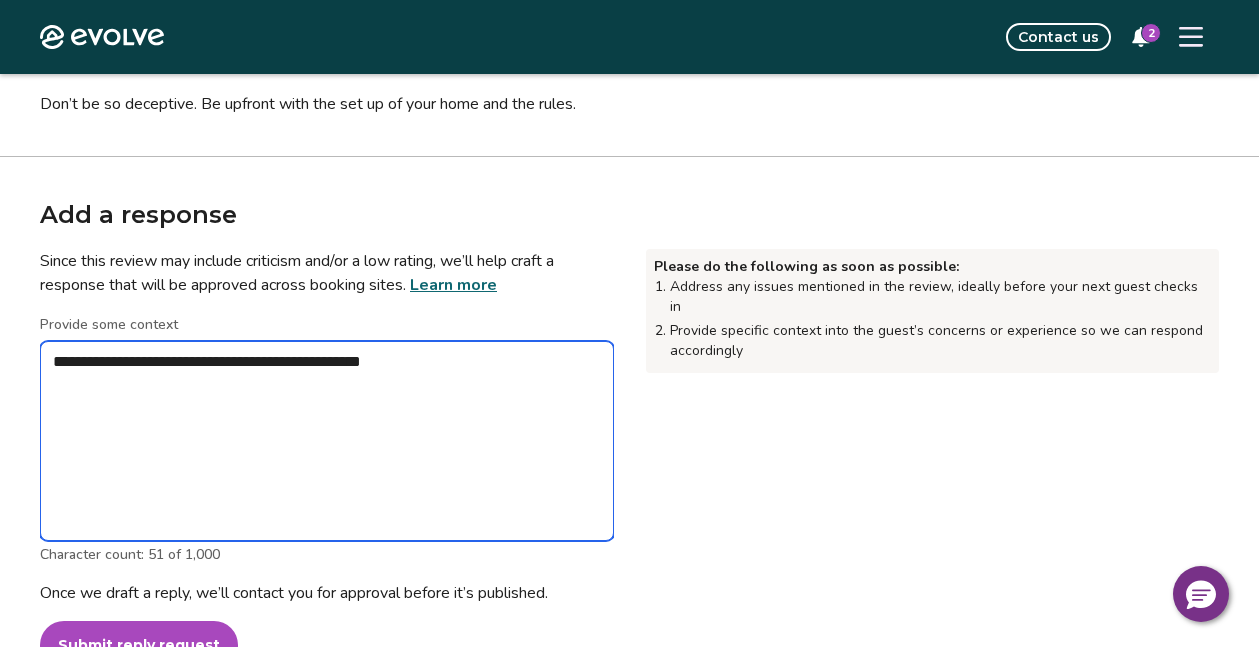 type on "*" 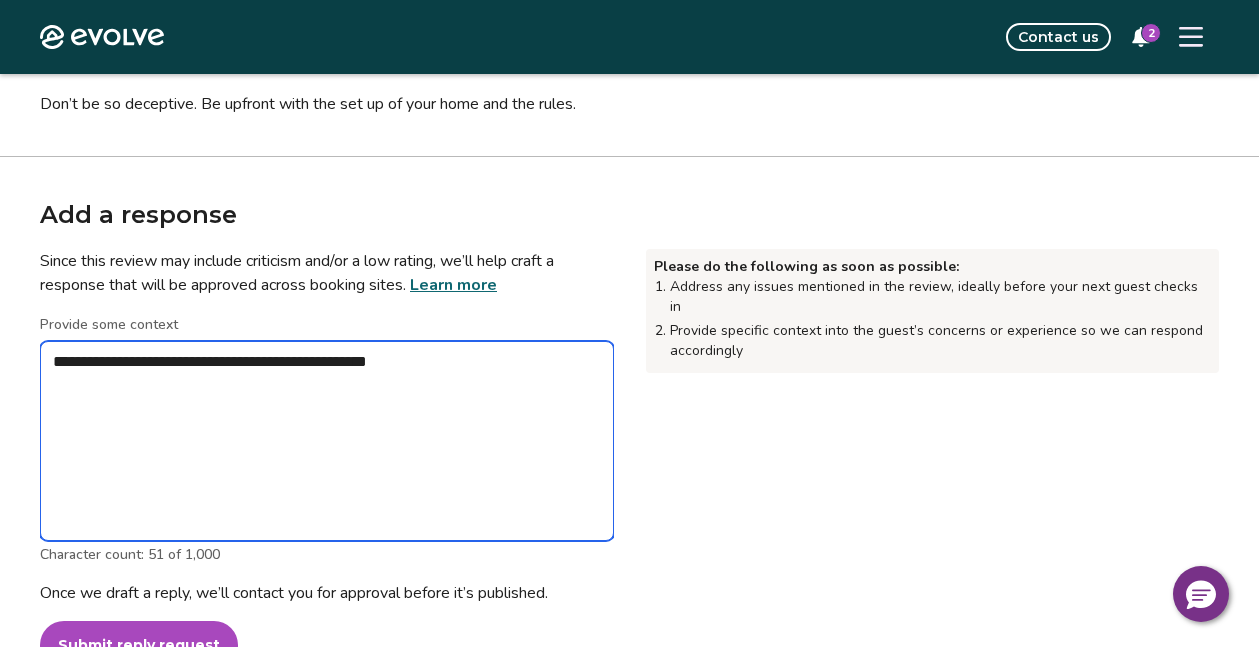 type on "**********" 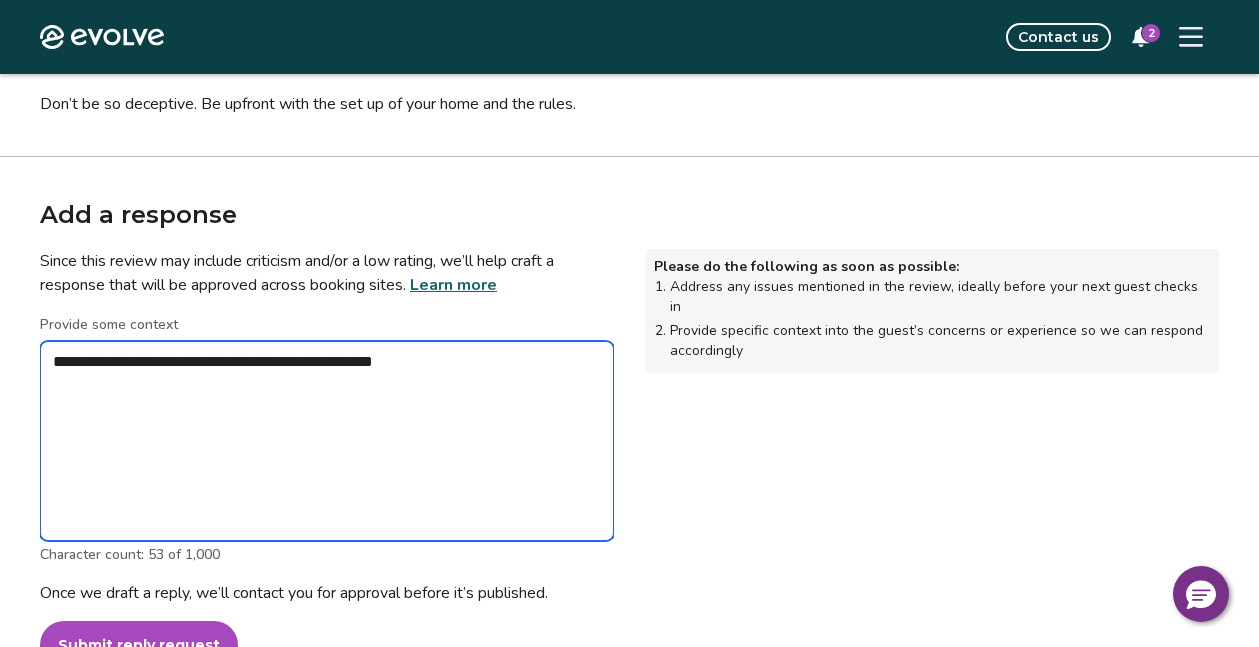 type on "*" 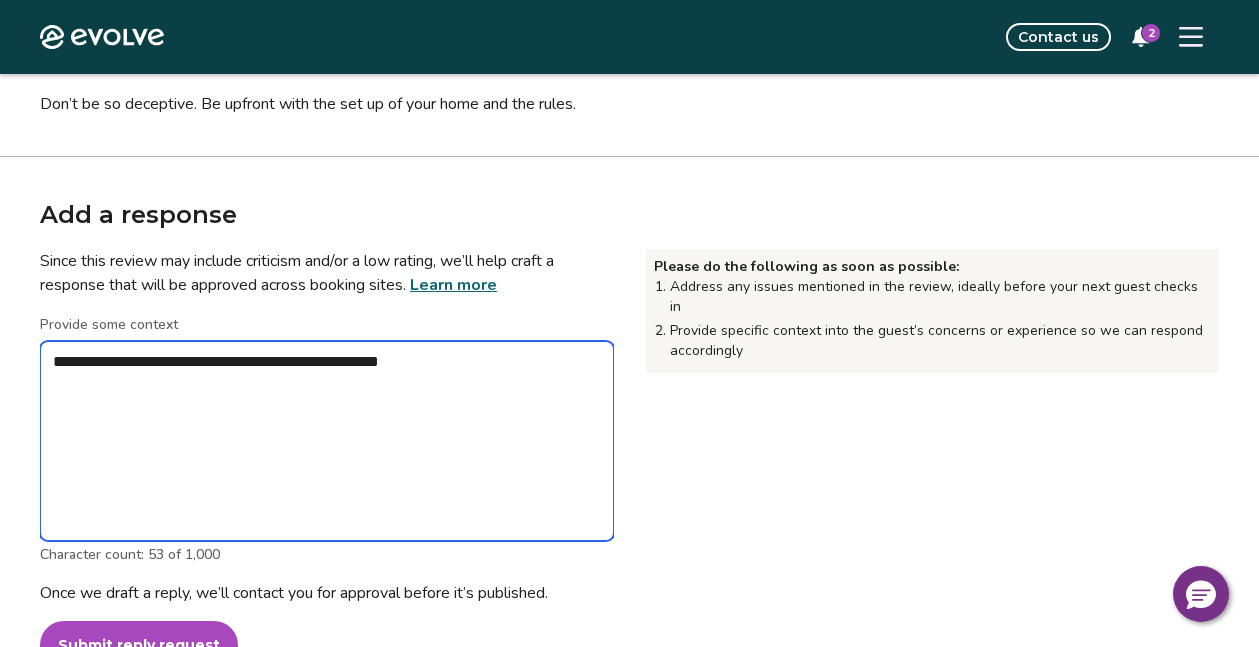 type on "*" 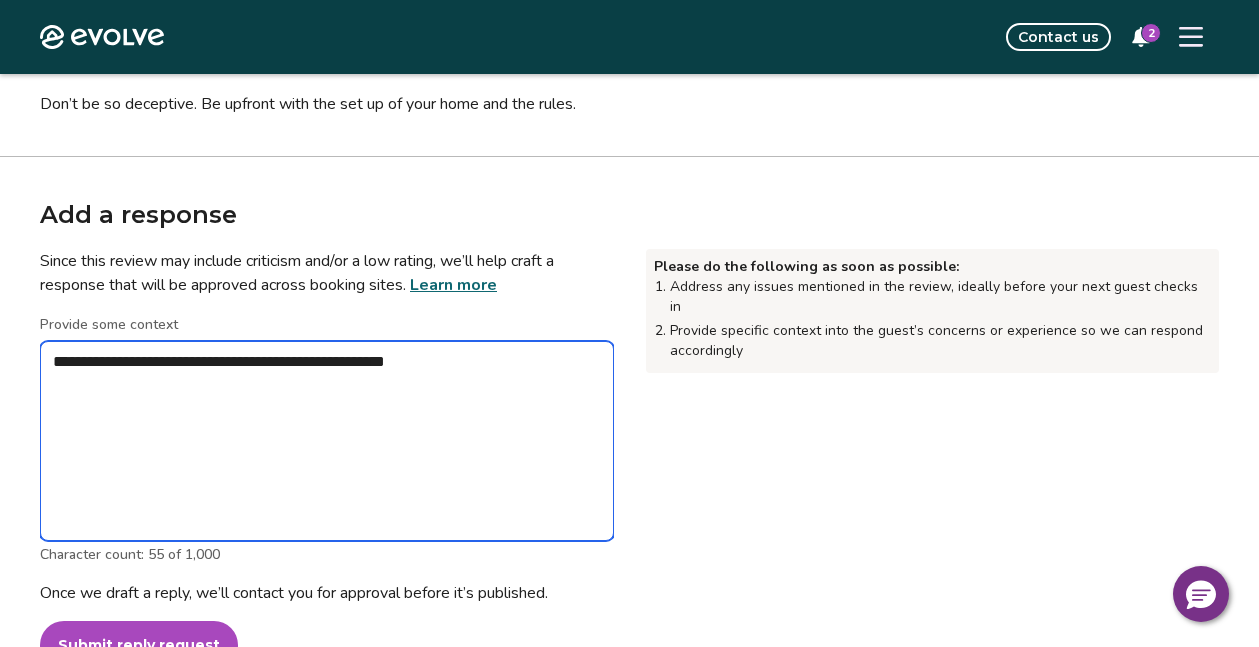 type on "**********" 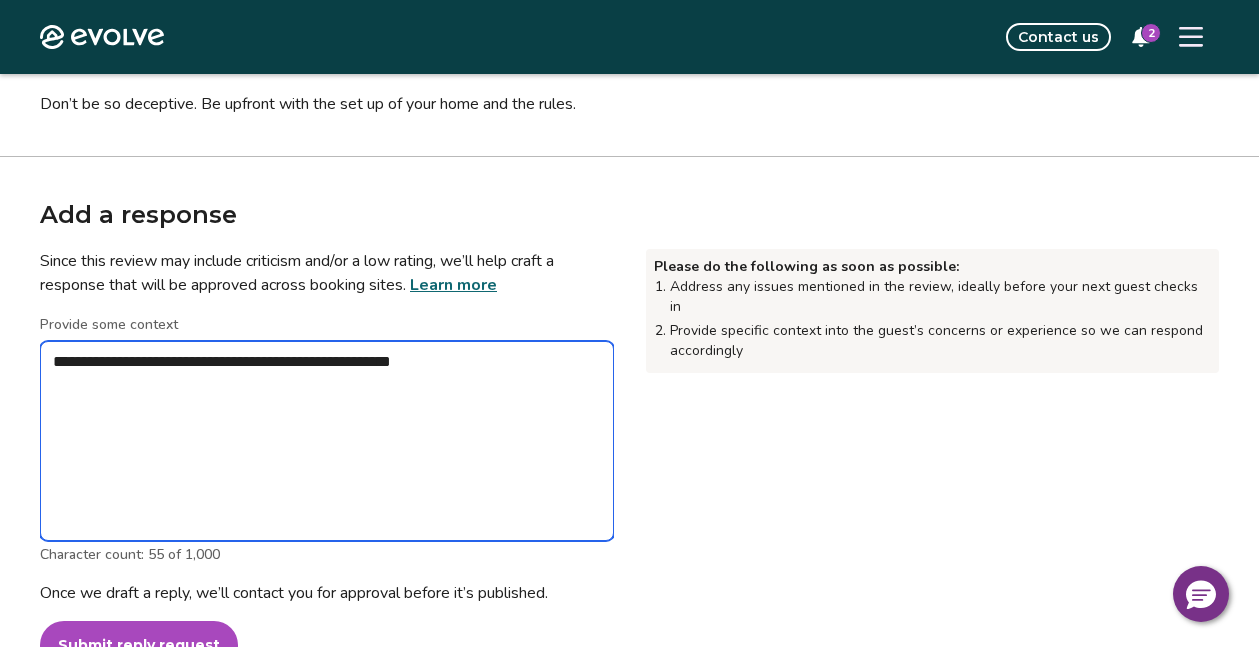 type on "*" 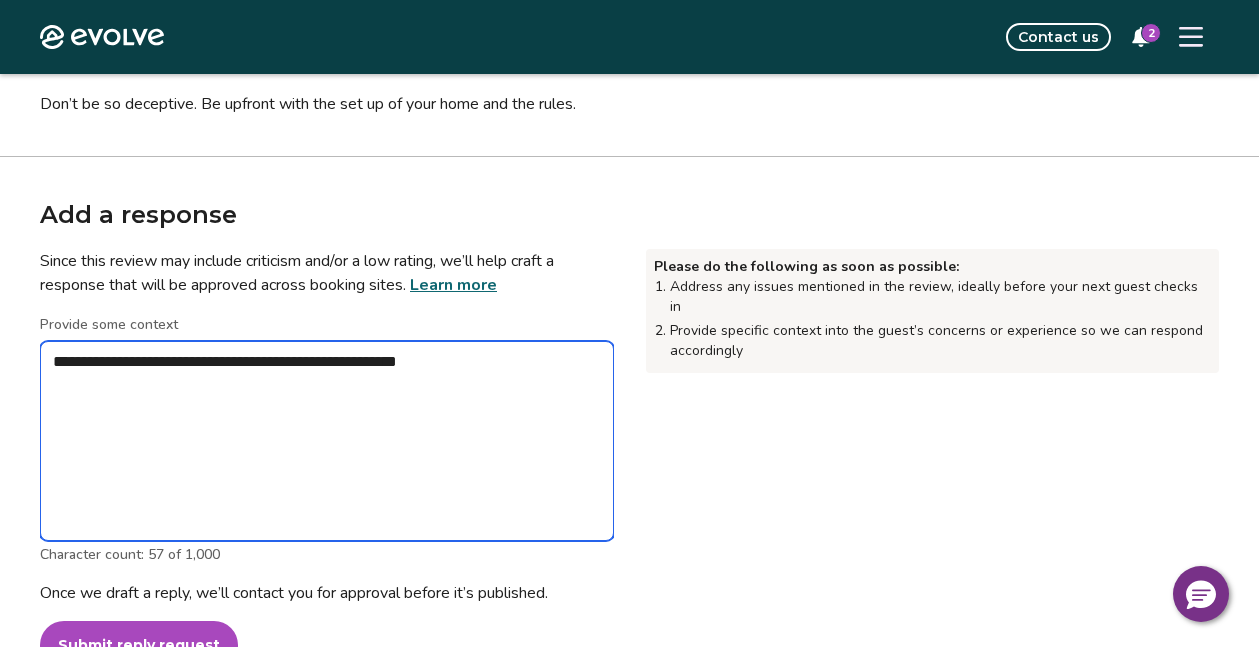 type on "*" 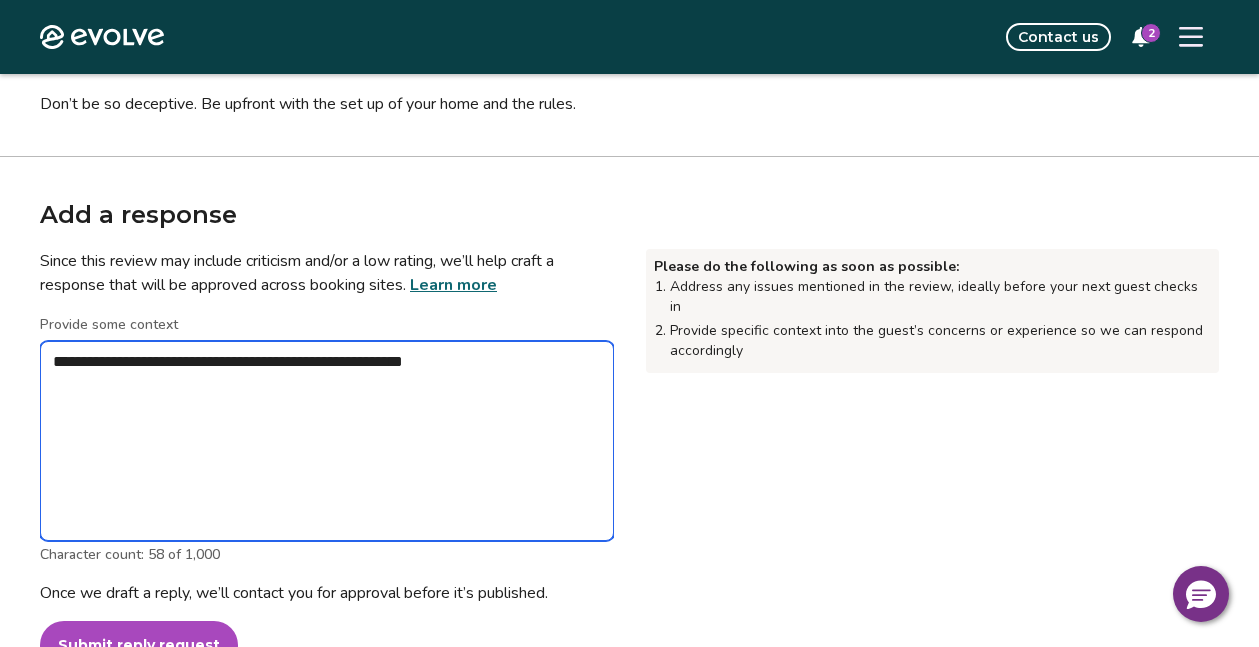 type on "*" 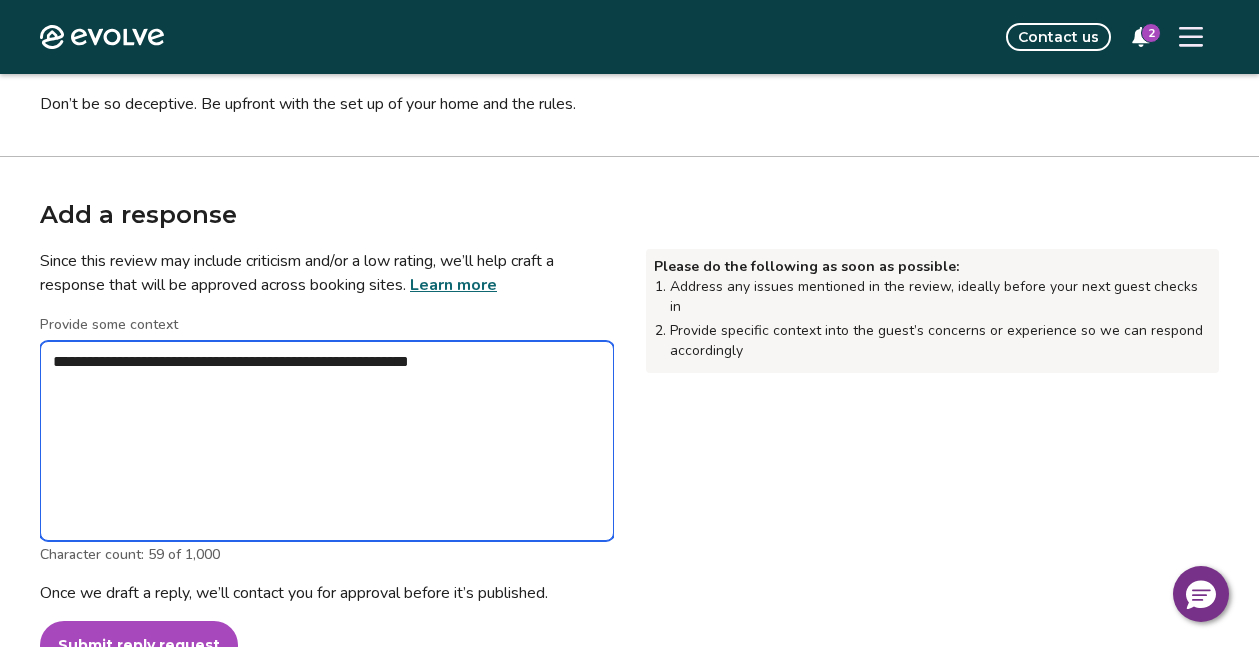type on "*" 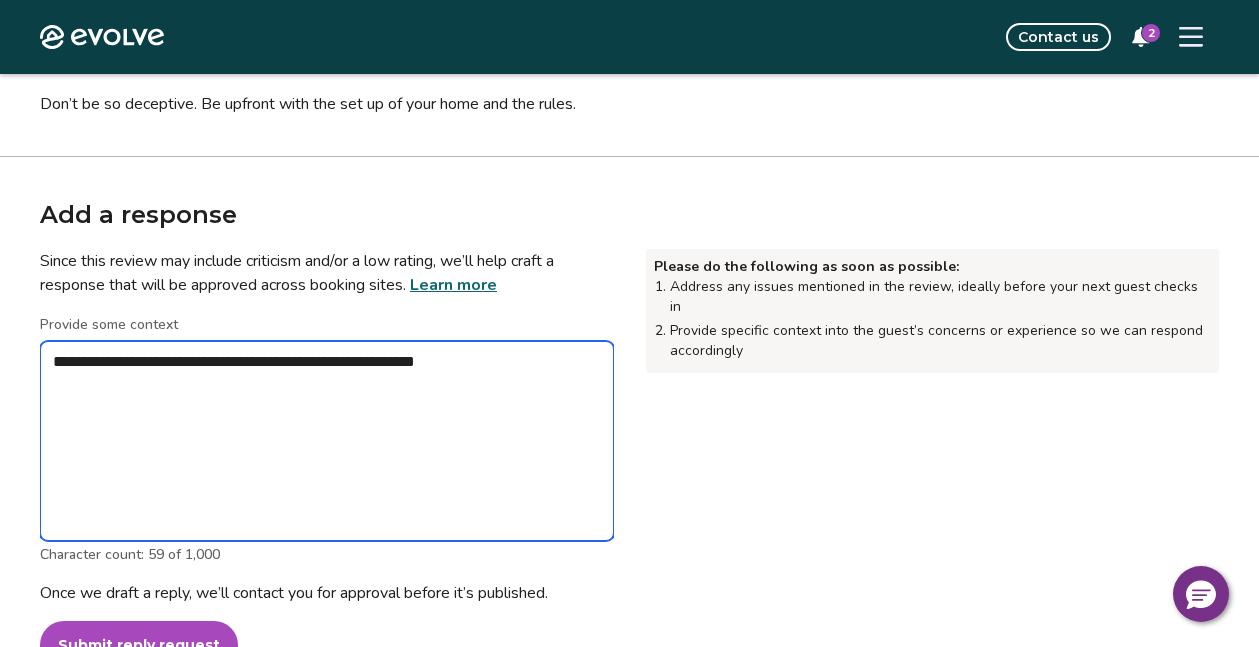 type on "*" 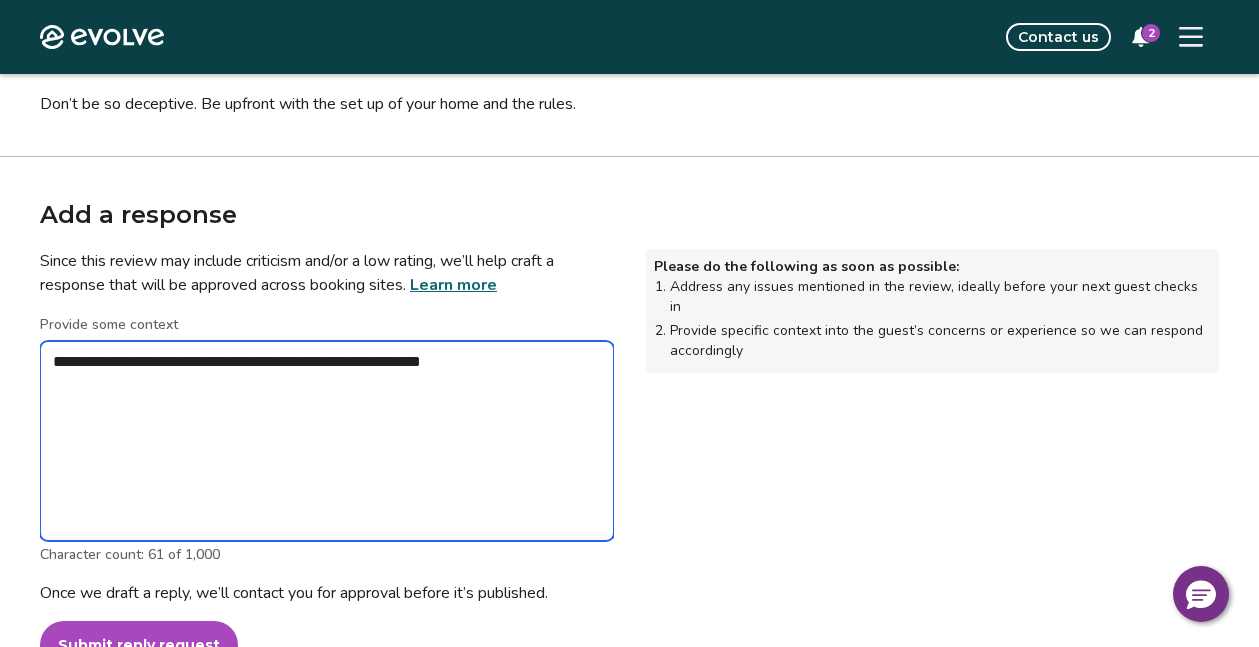 type on "*" 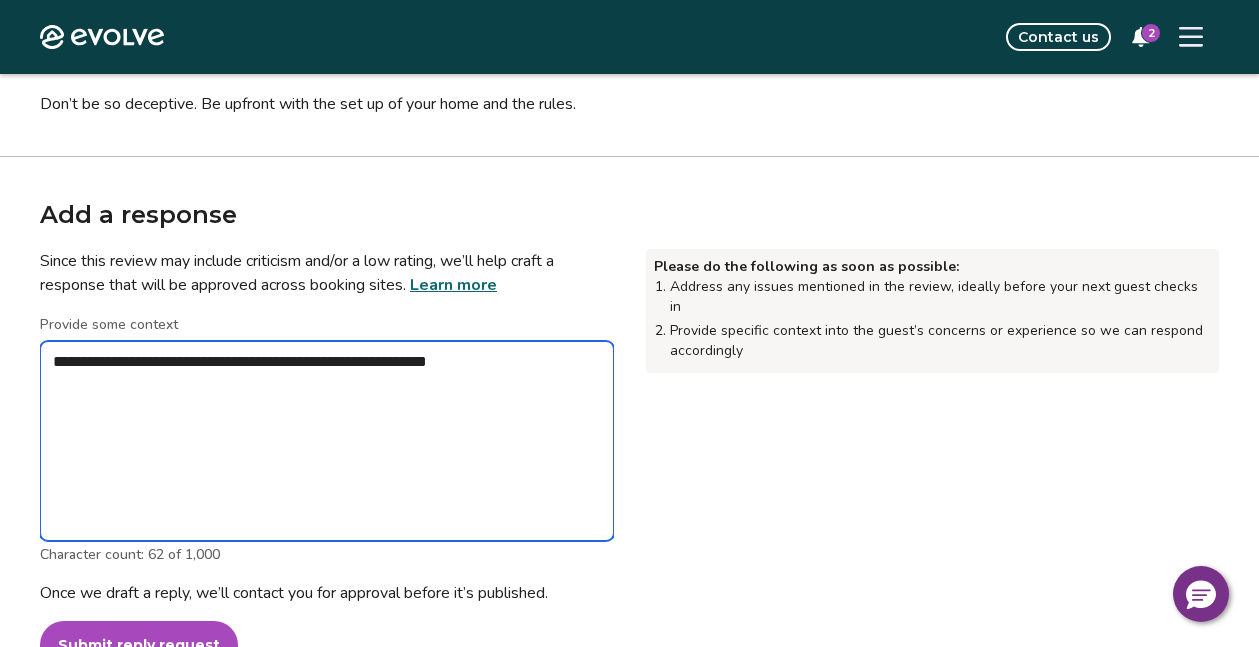 type on "*" 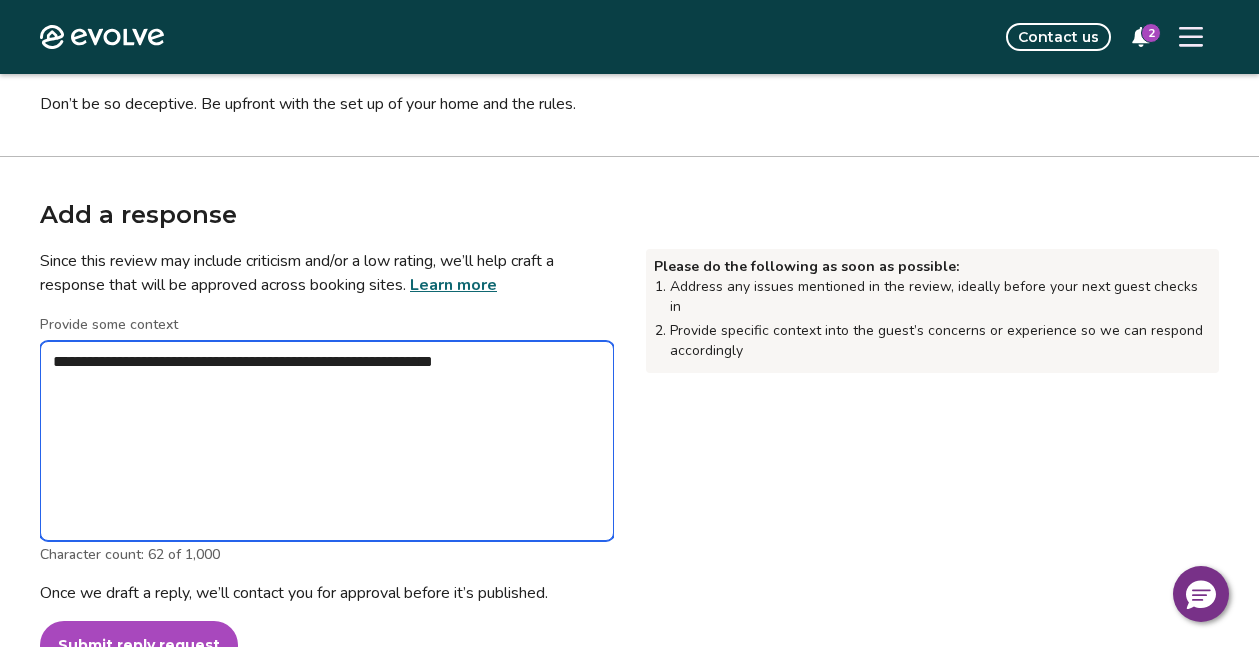 type on "*" 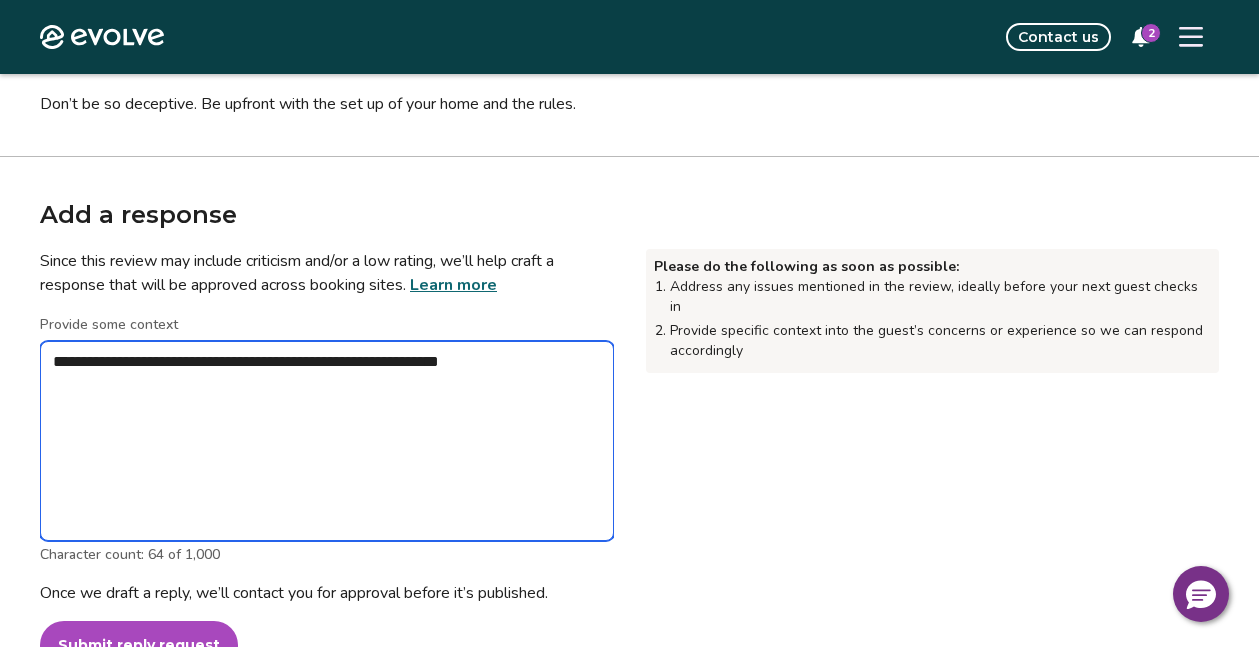 type on "*" 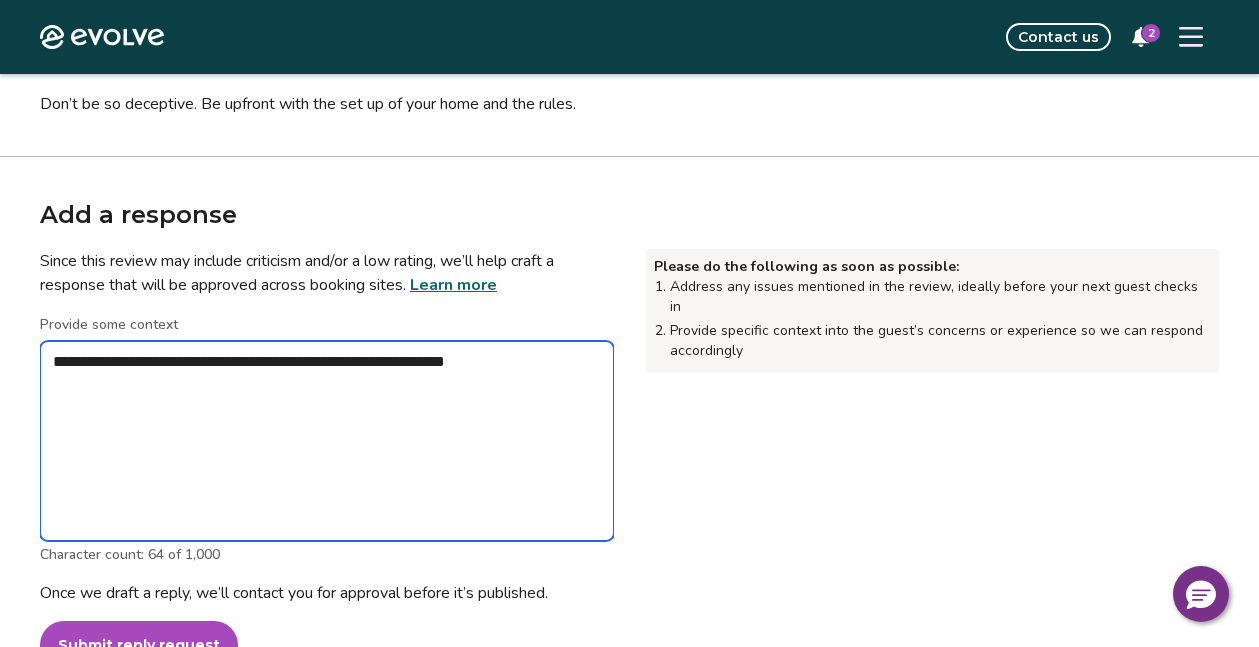 type on "*" 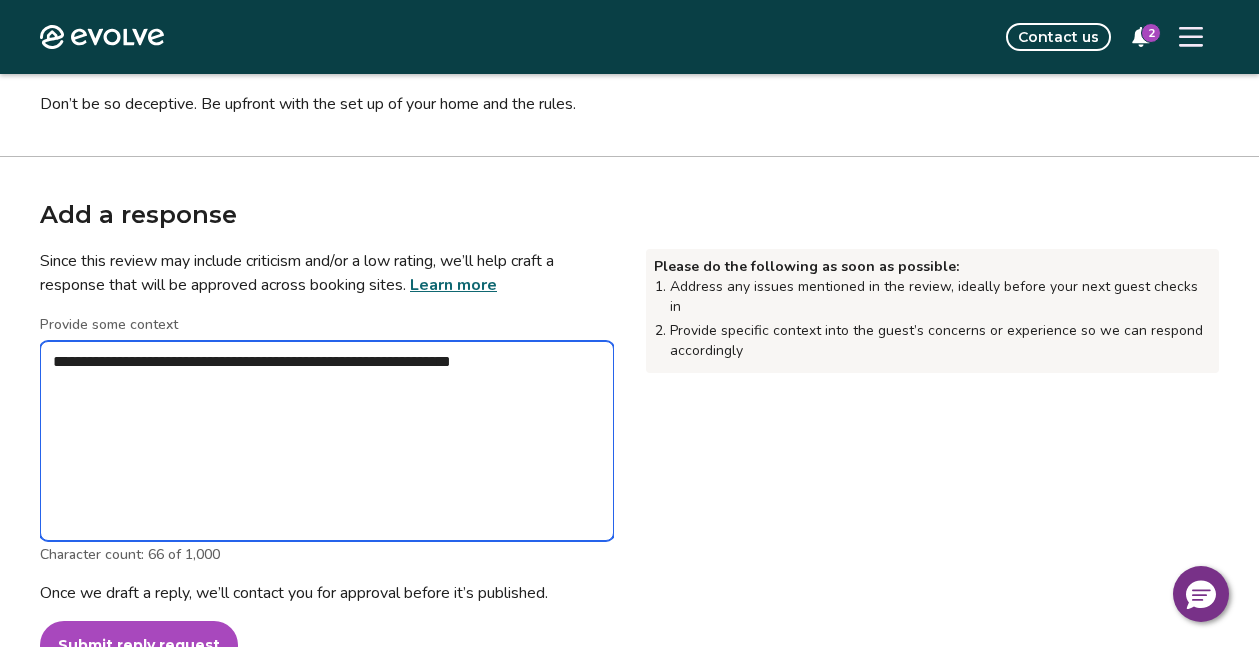 type on "*" 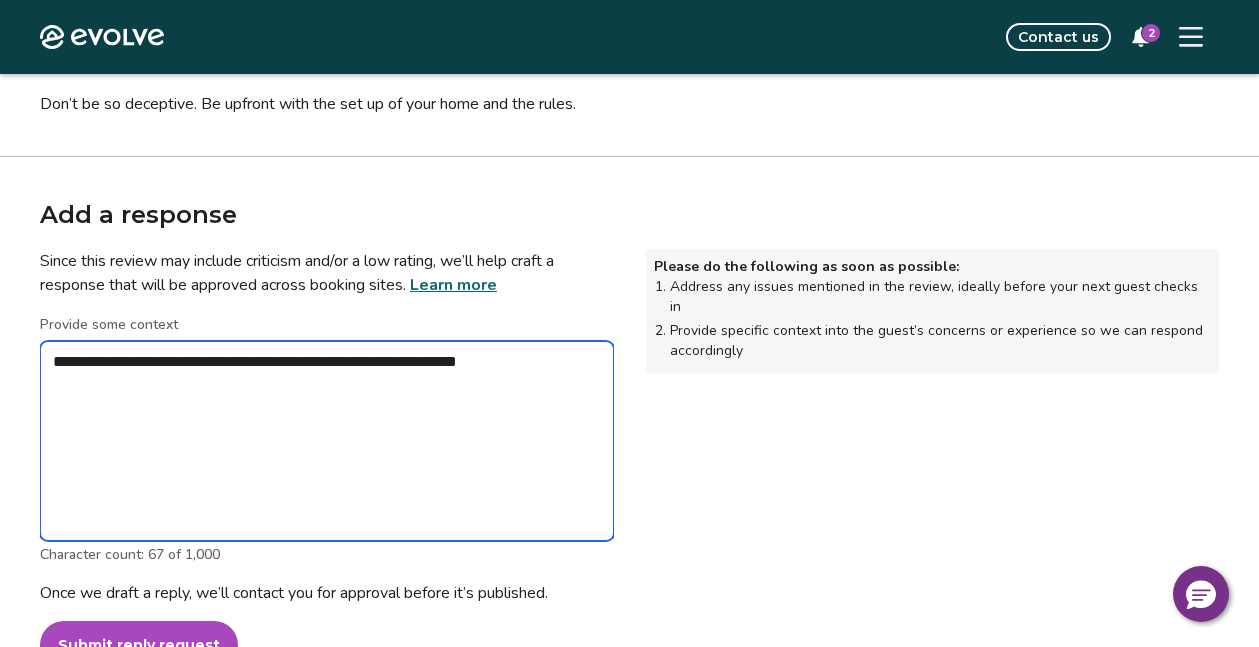 type on "*" 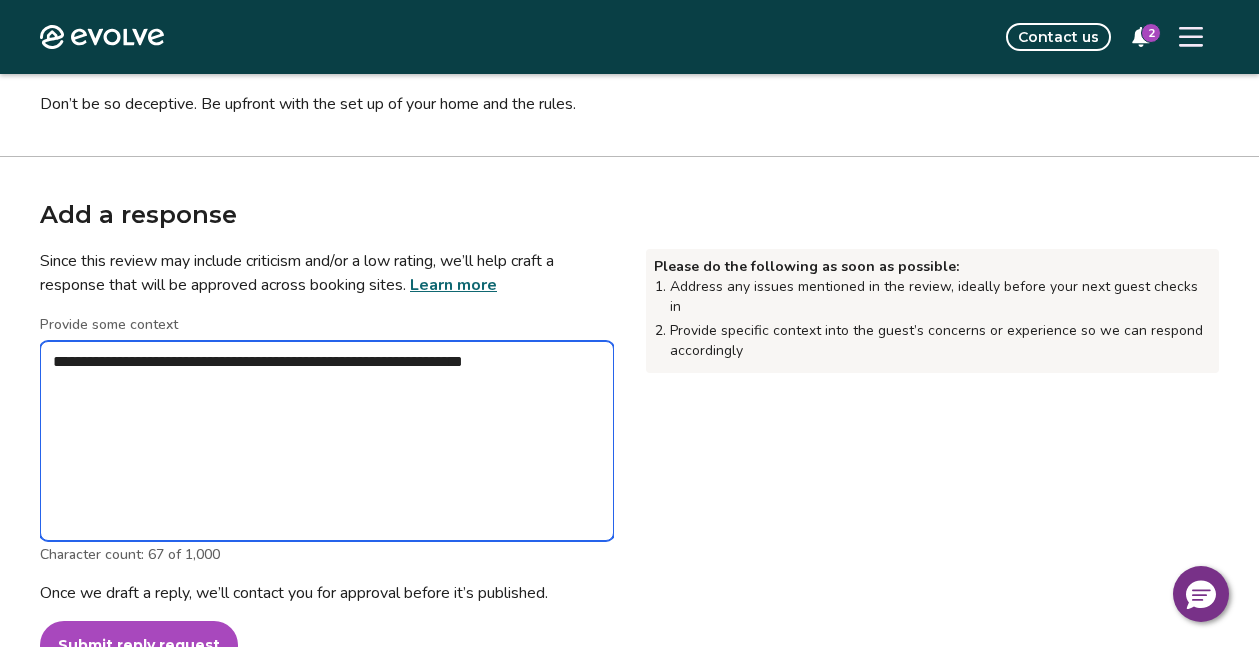 type on "*" 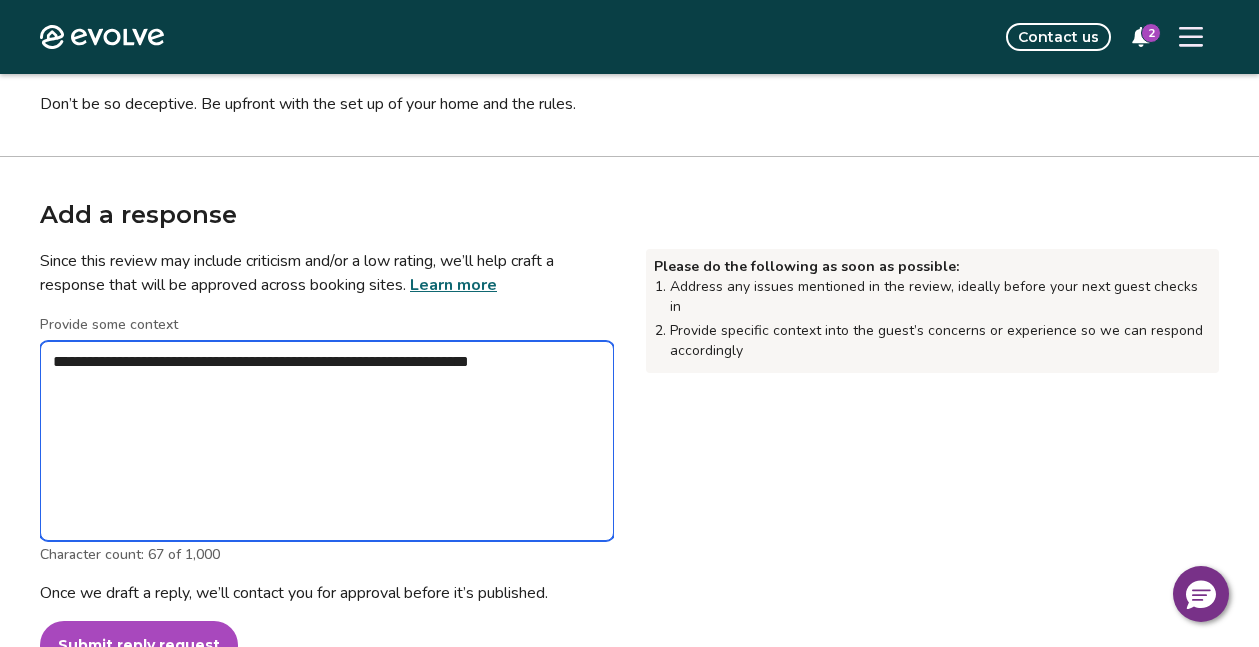 type on "**********" 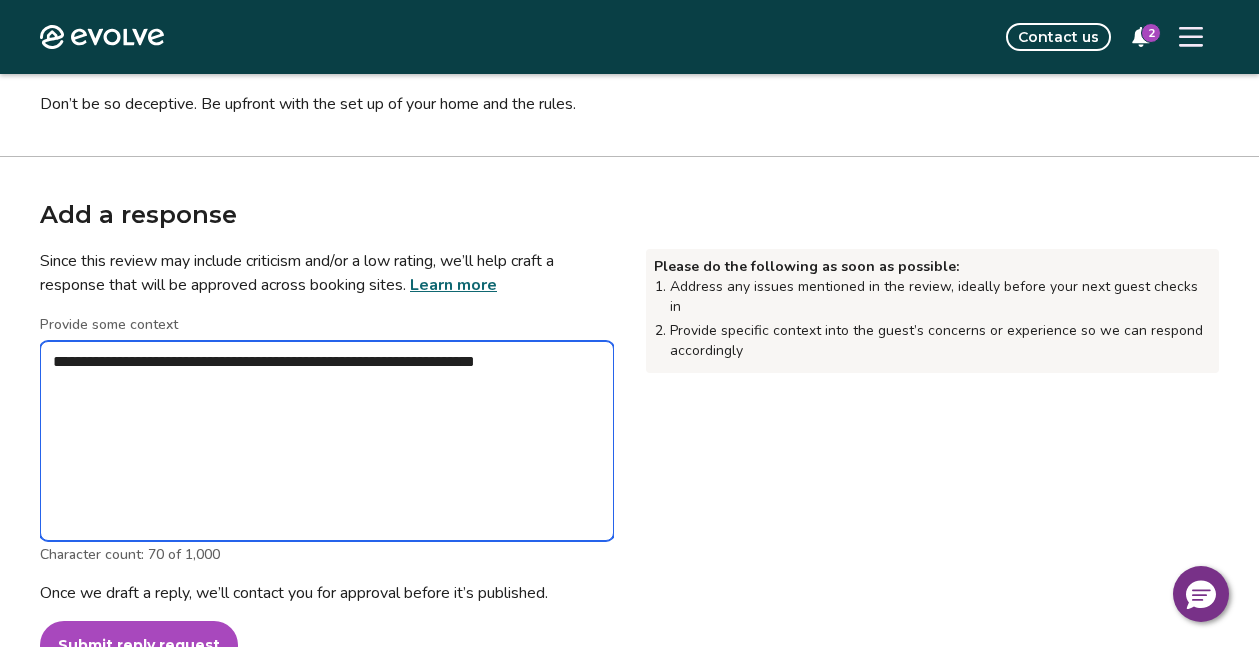 type on "*" 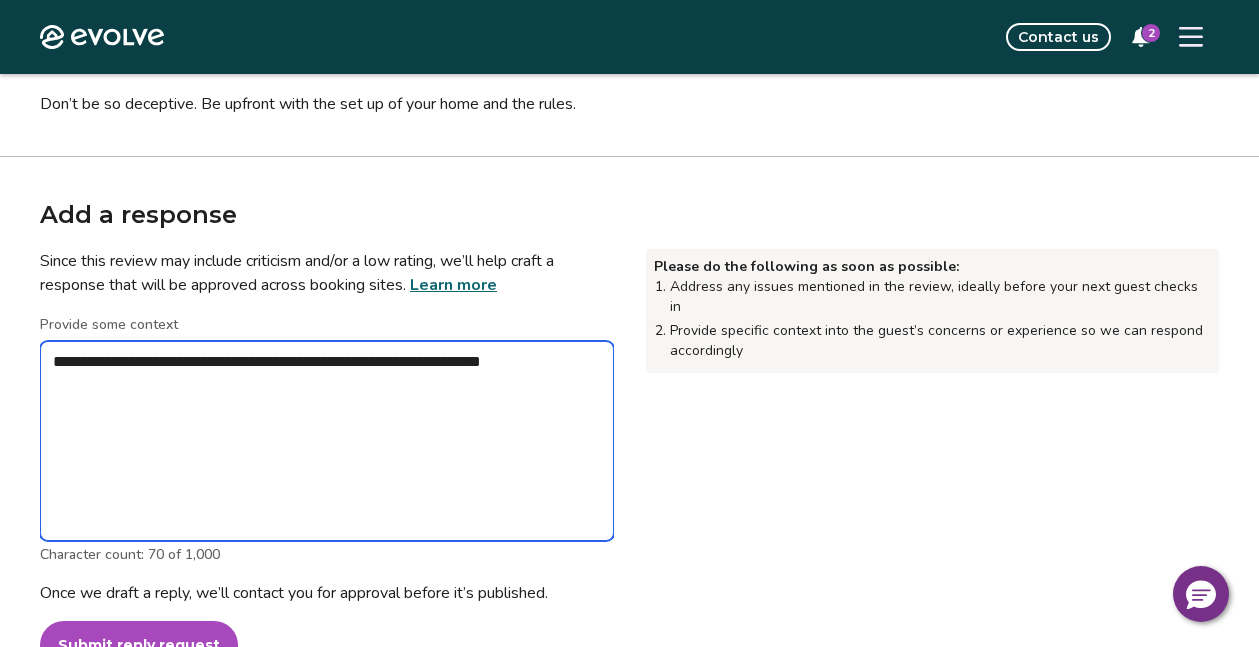 type on "*" 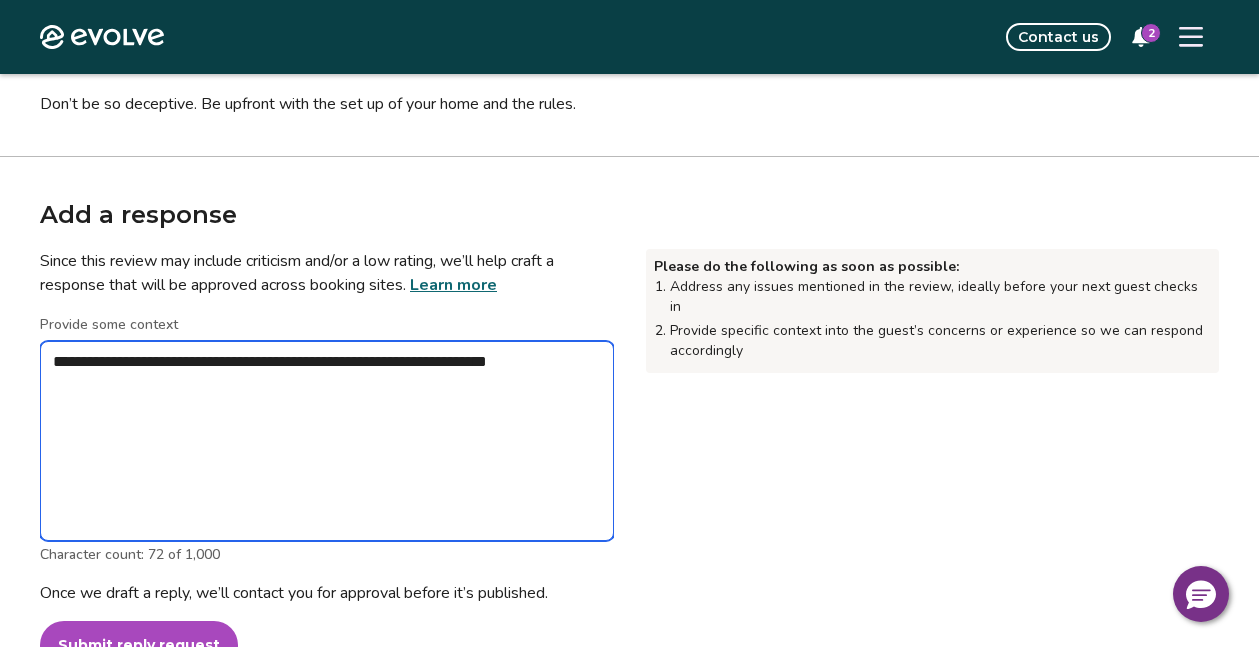 type on "*" 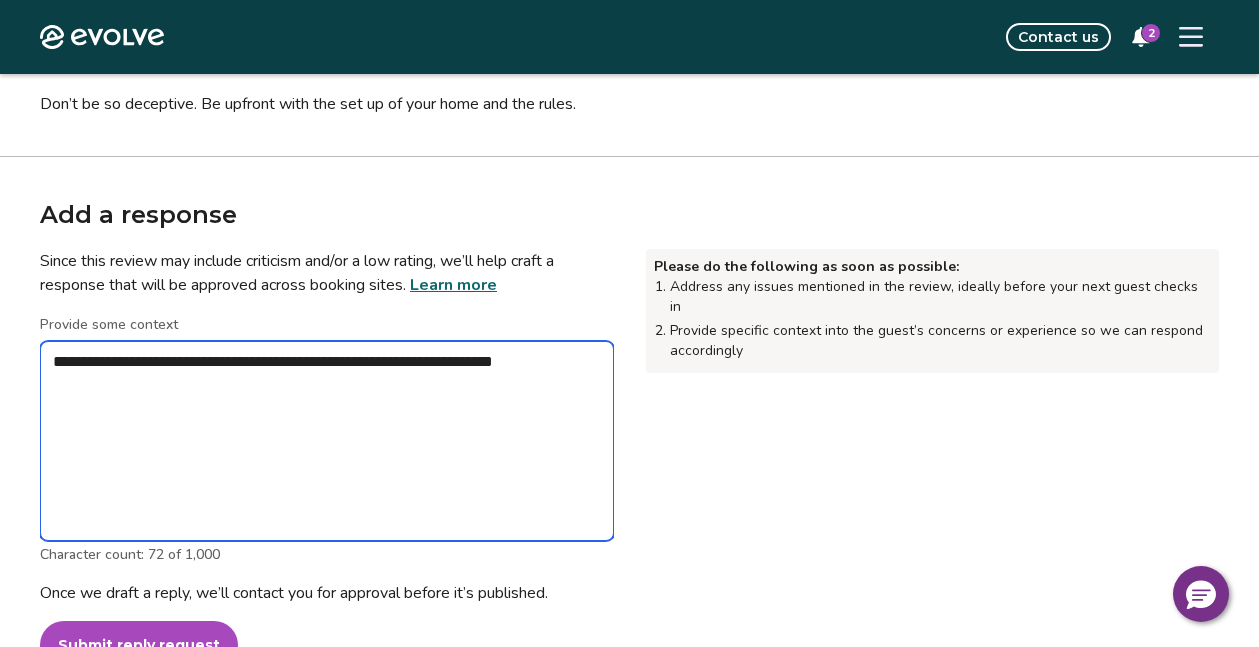 type on "*" 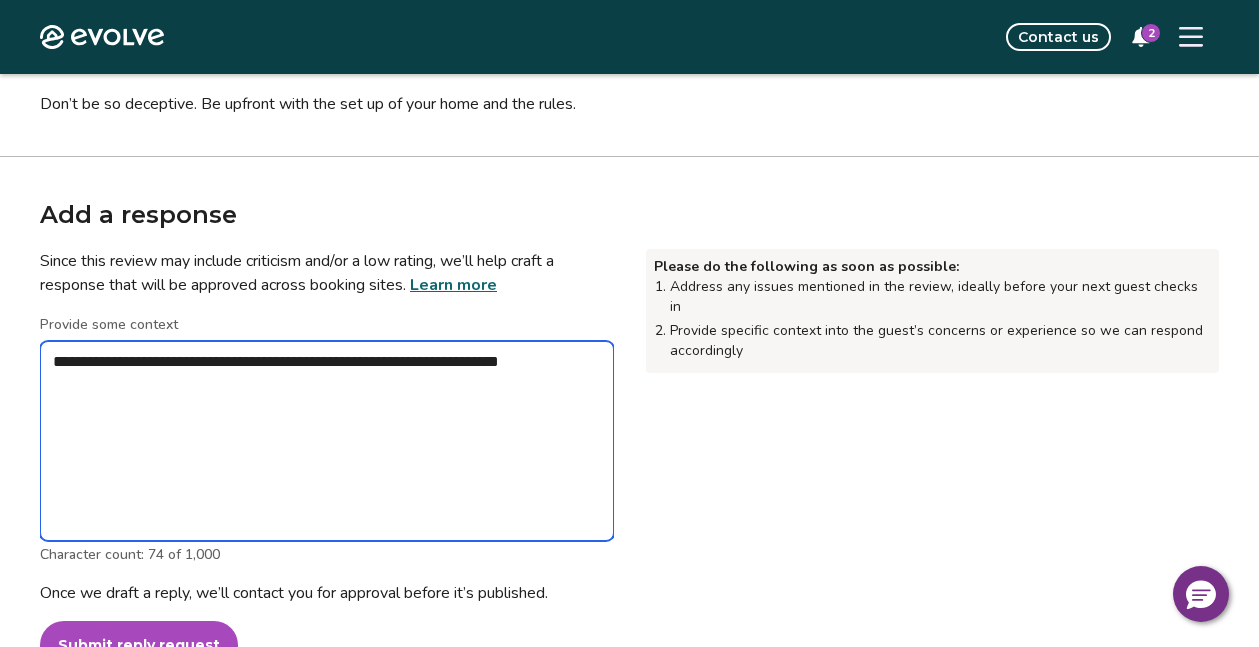 type on "*" 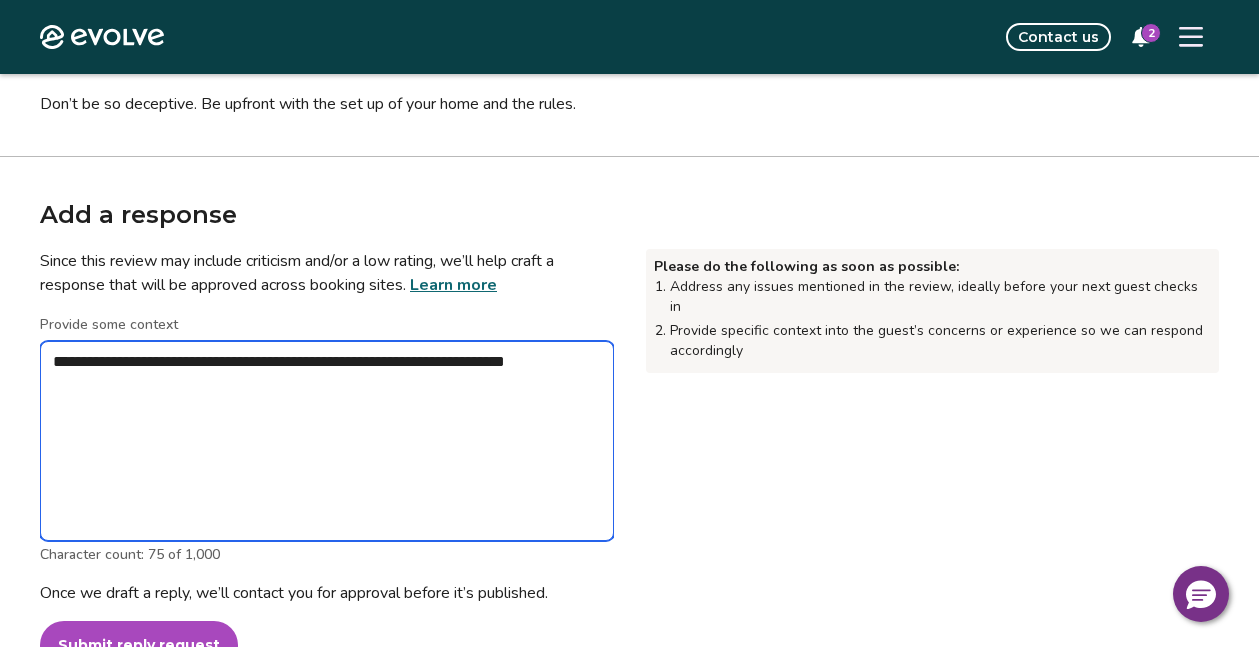 type on "**********" 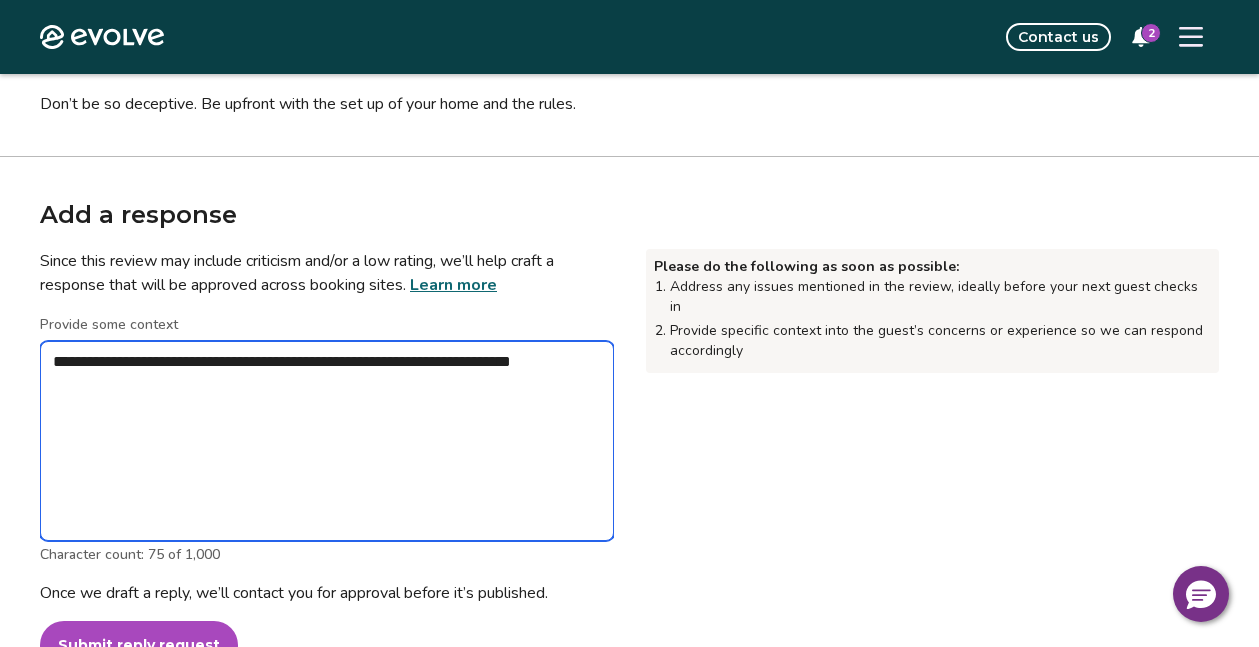 type on "*" 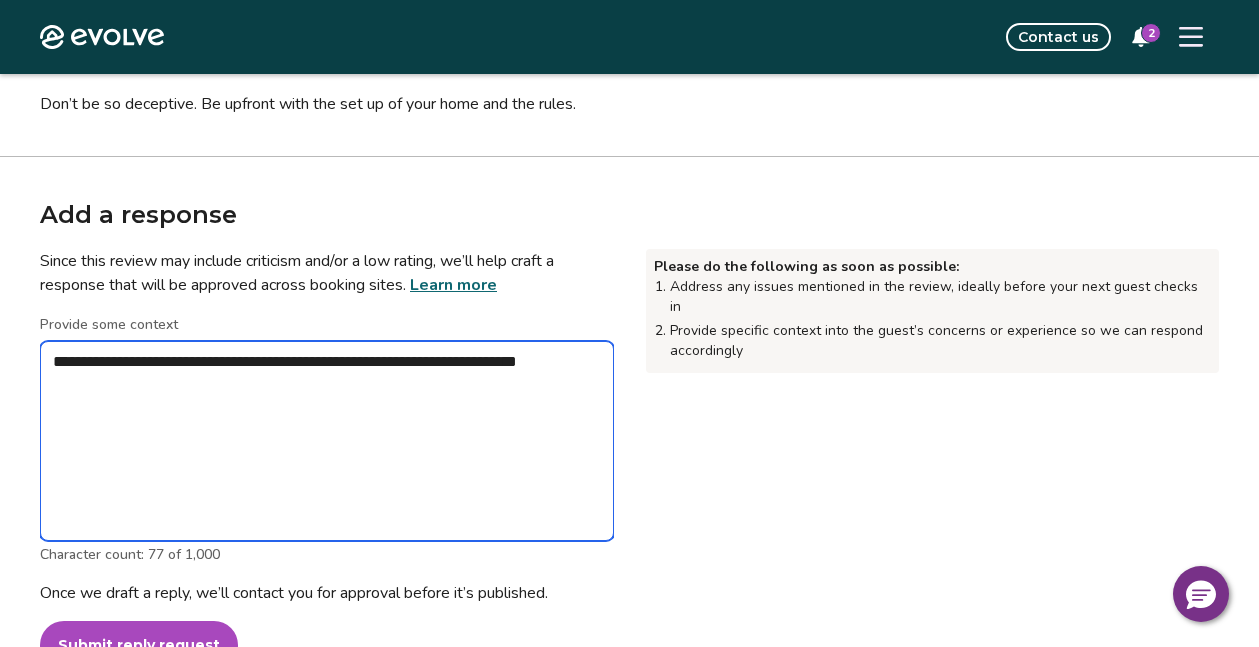 type on "*" 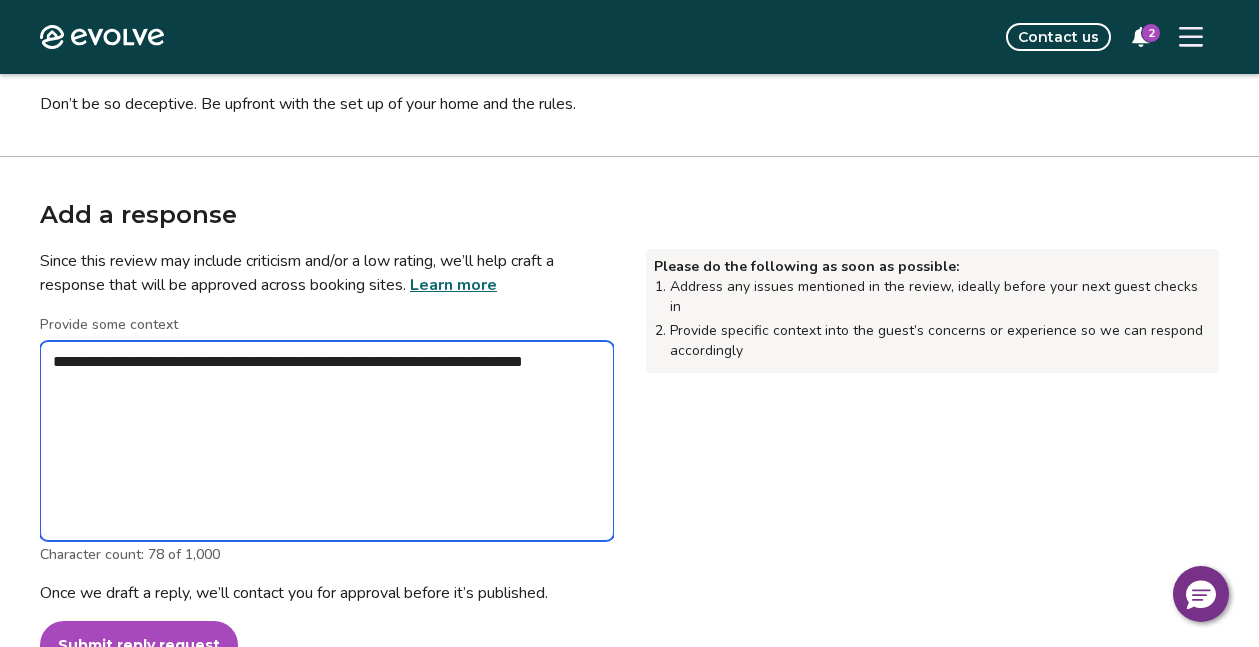 type on "*" 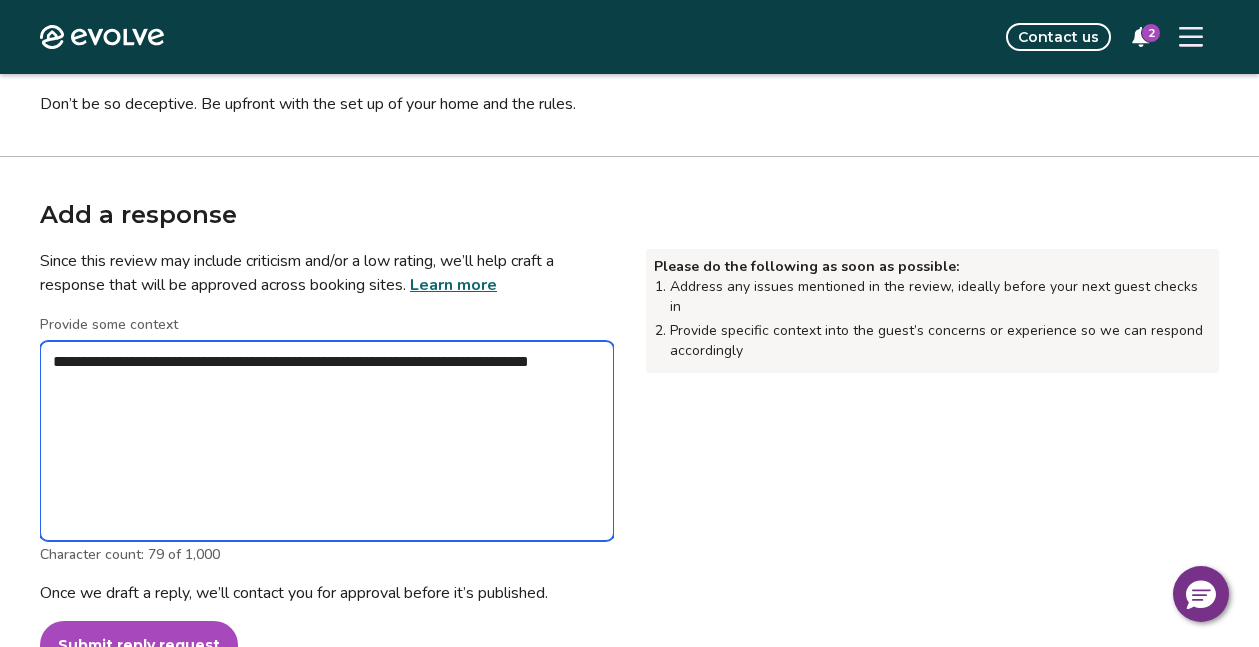 type on "*" 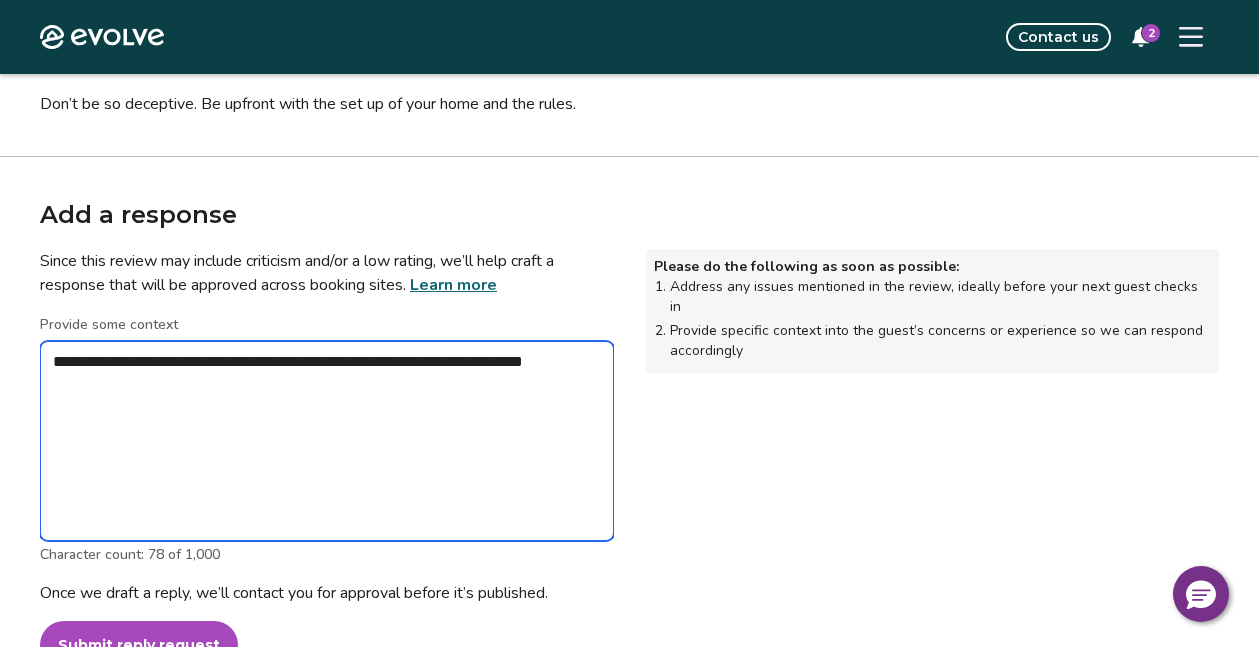 type on "*" 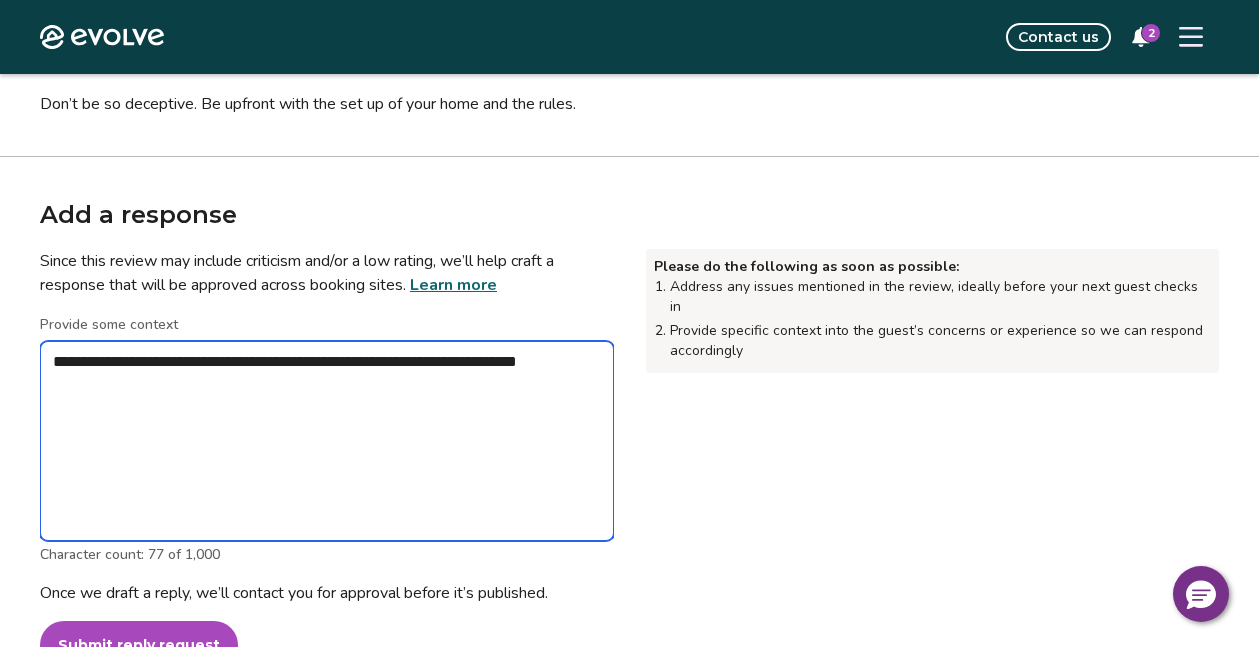 type on "*" 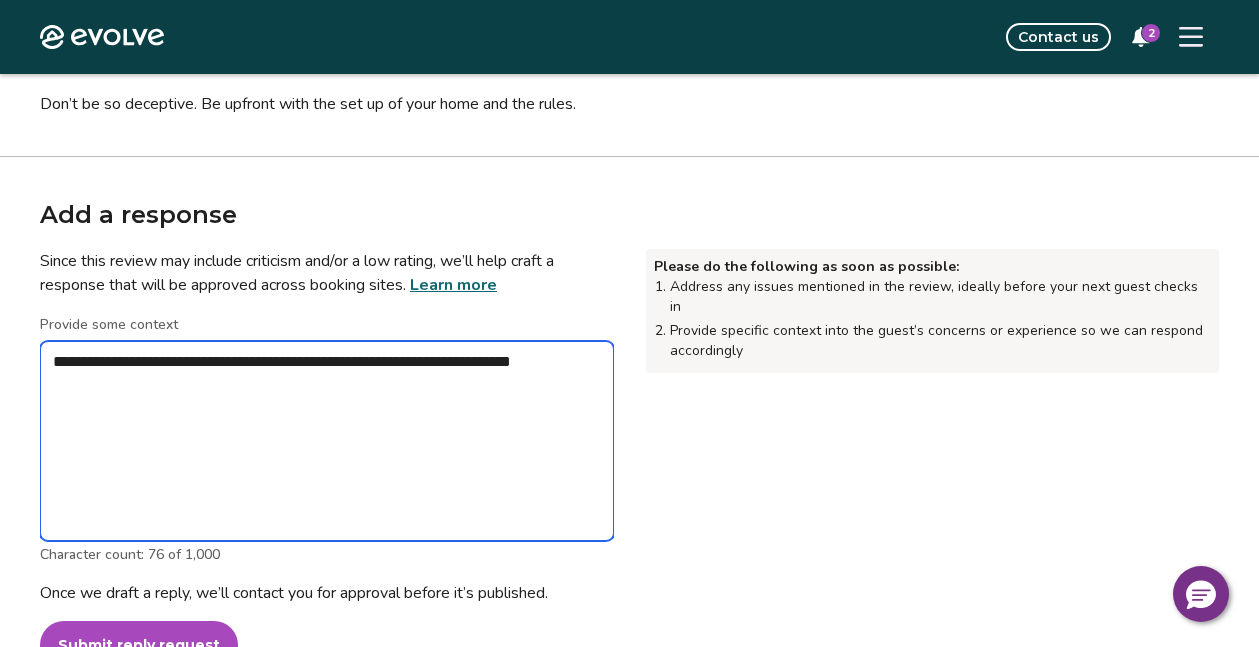 type on "*" 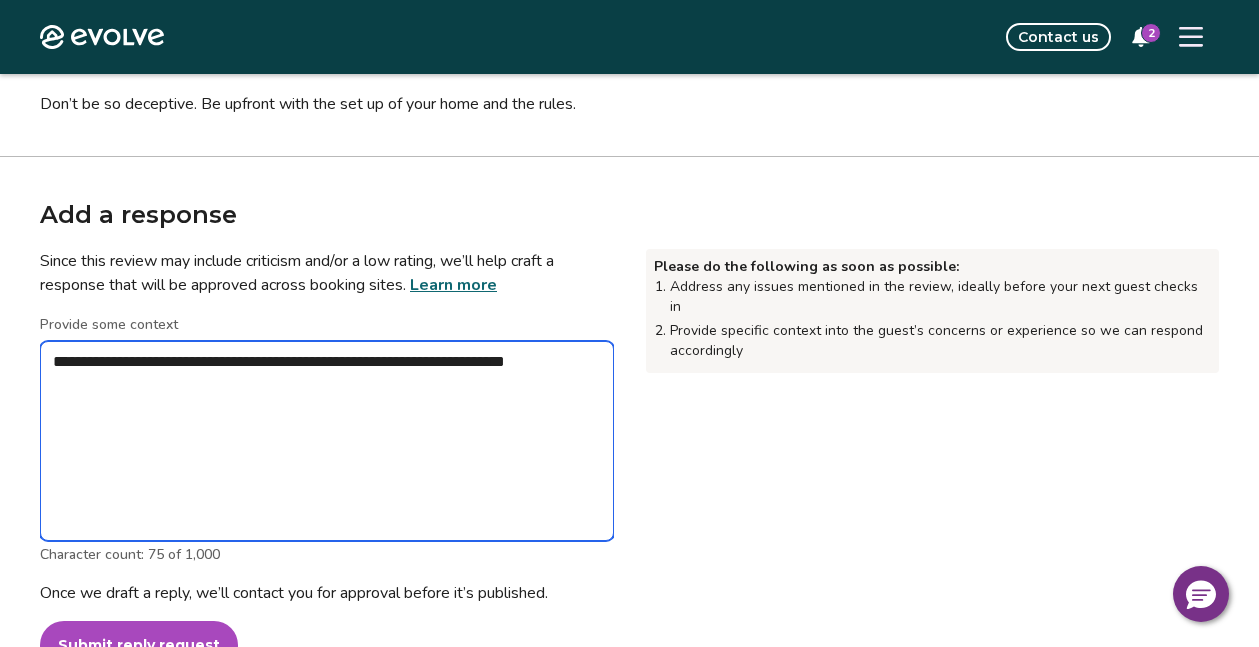 type on "*" 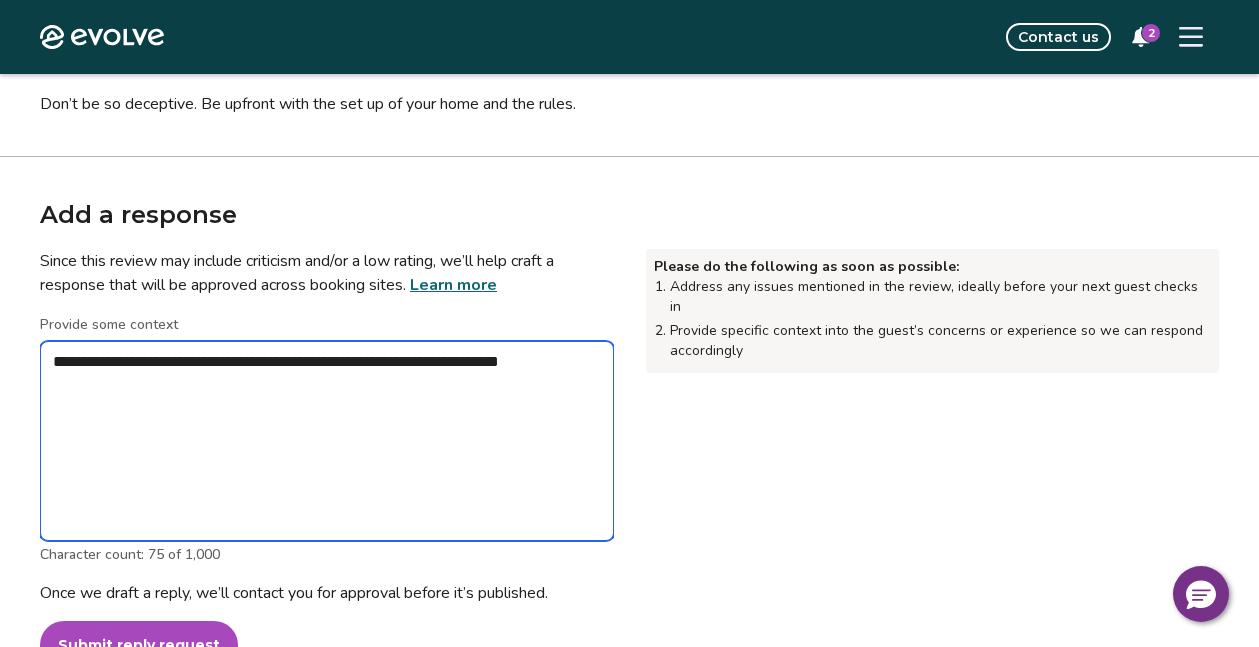 type on "*" 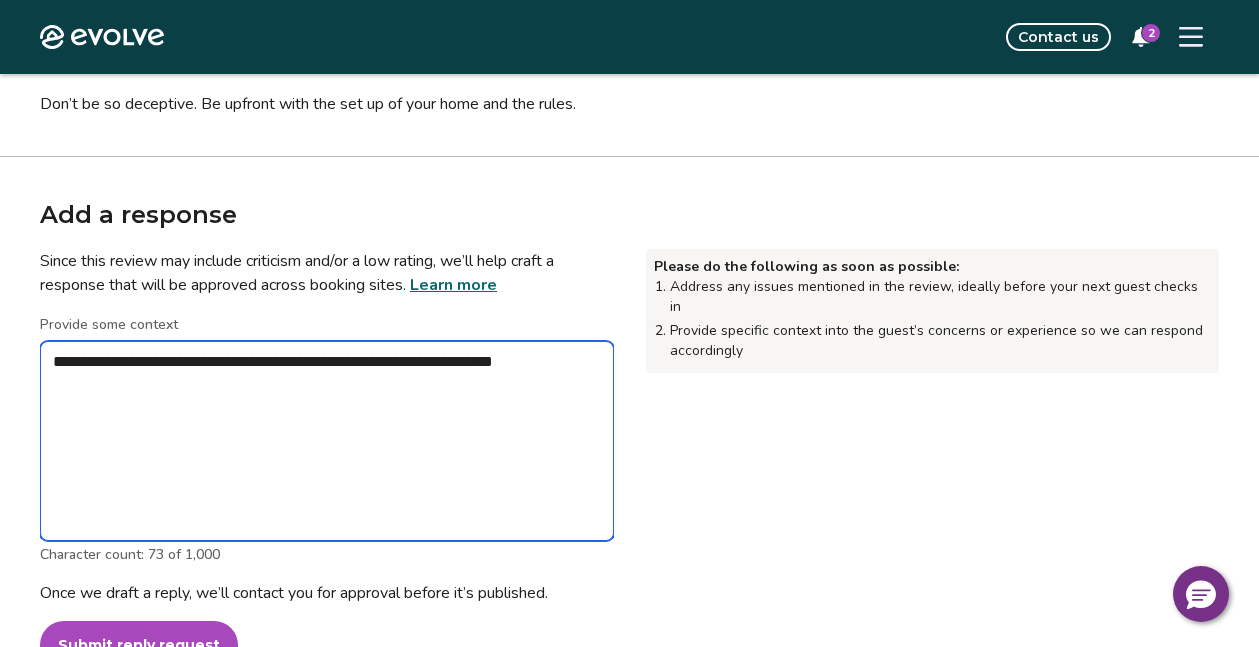 type on "*" 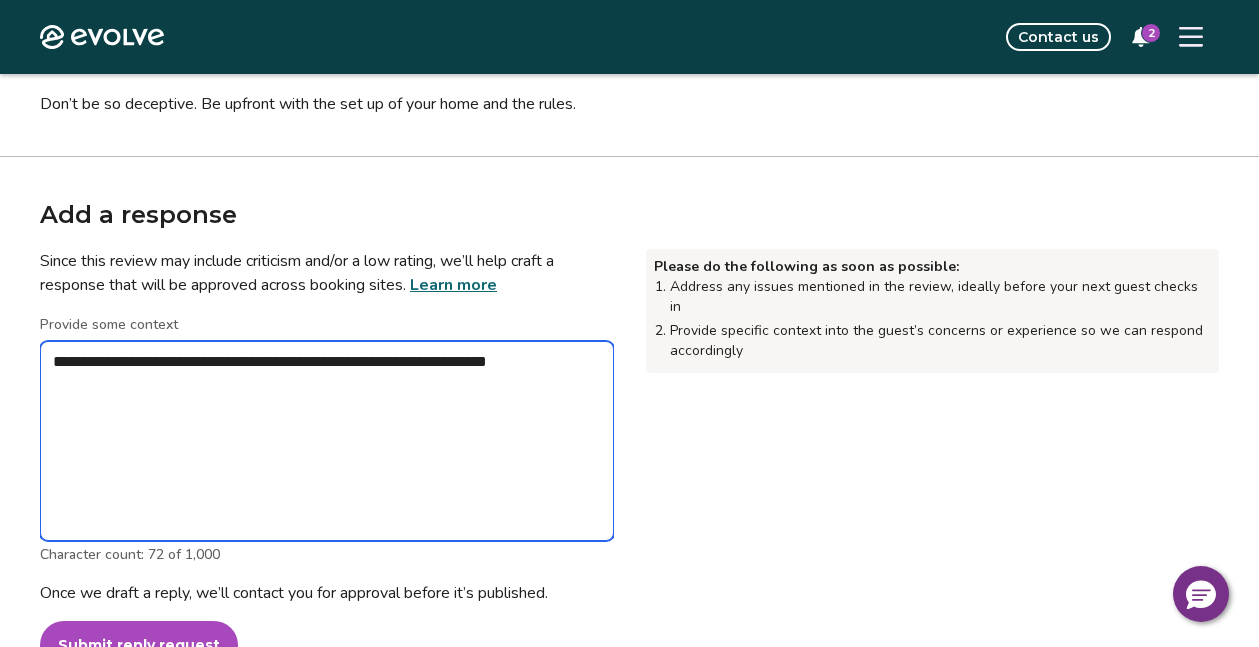 type on "*" 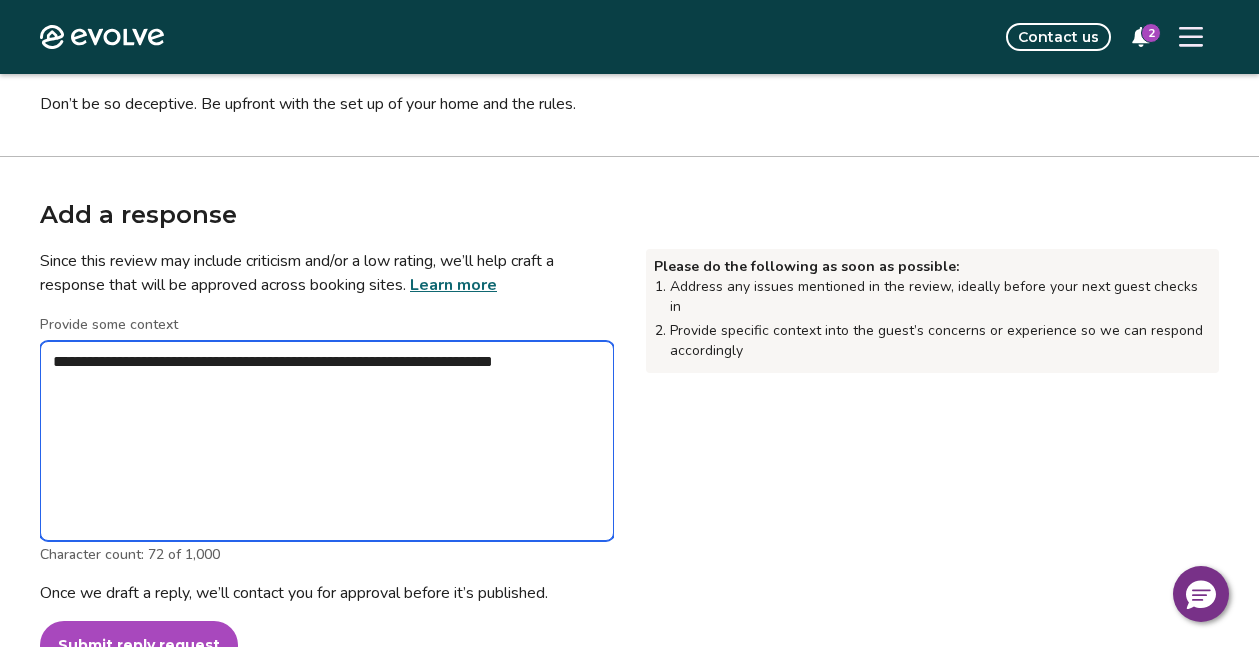 type on "**********" 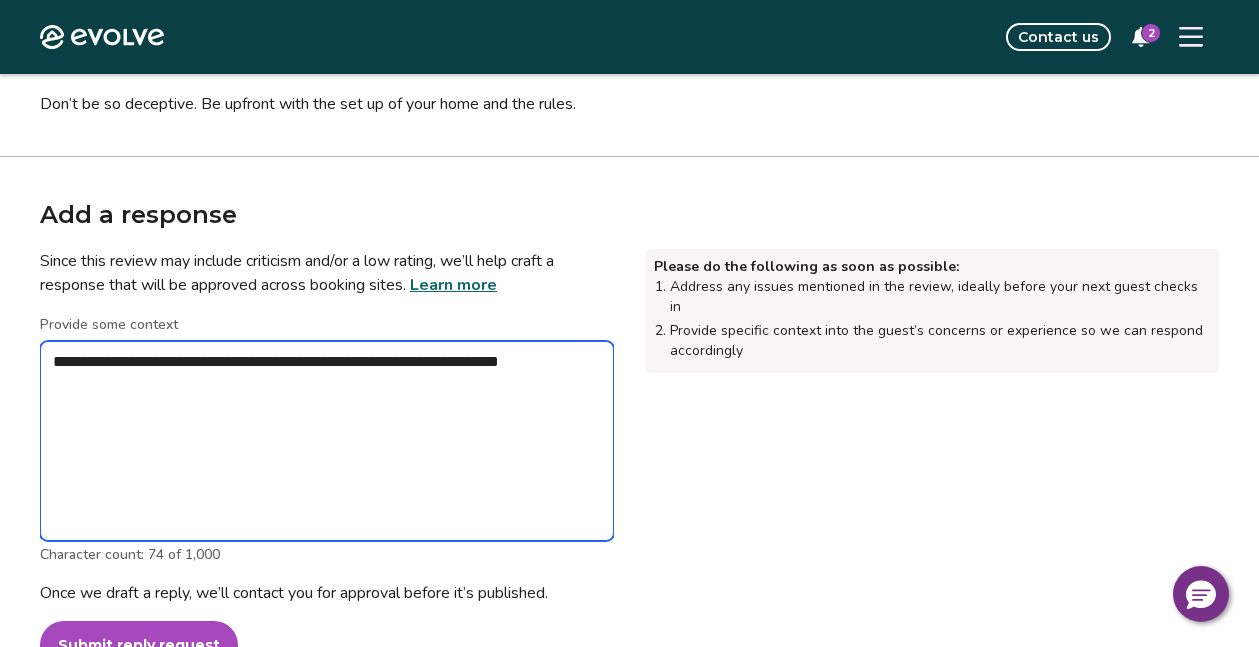 type on "*" 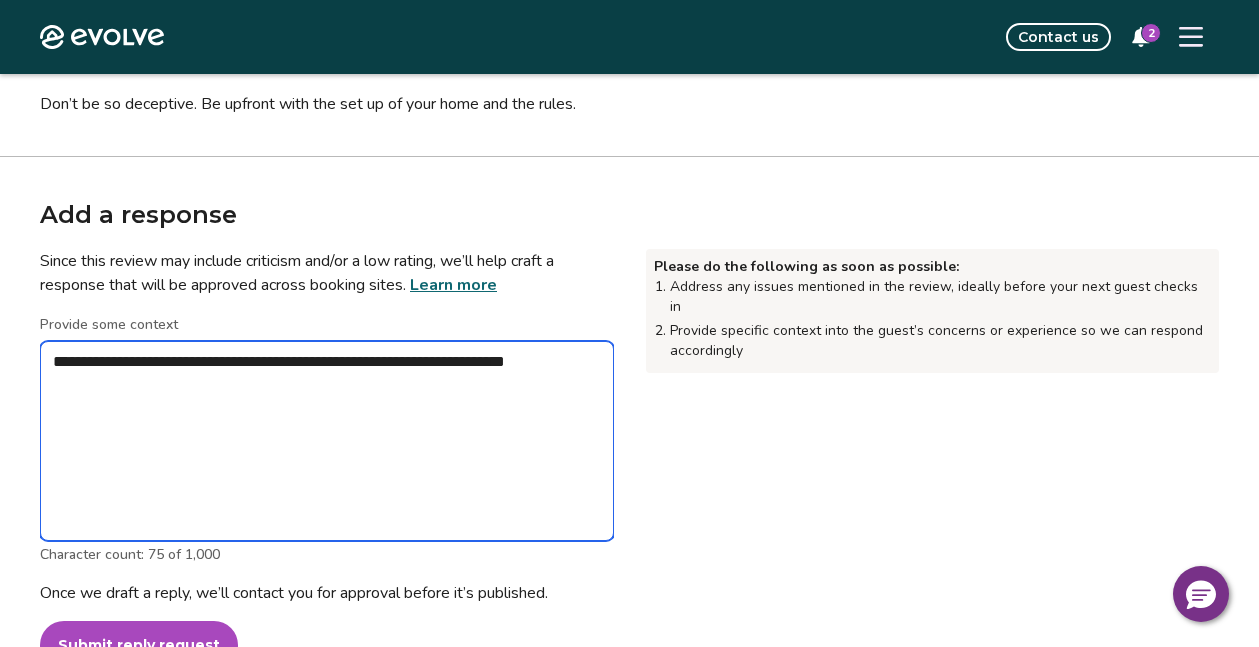 type on "*" 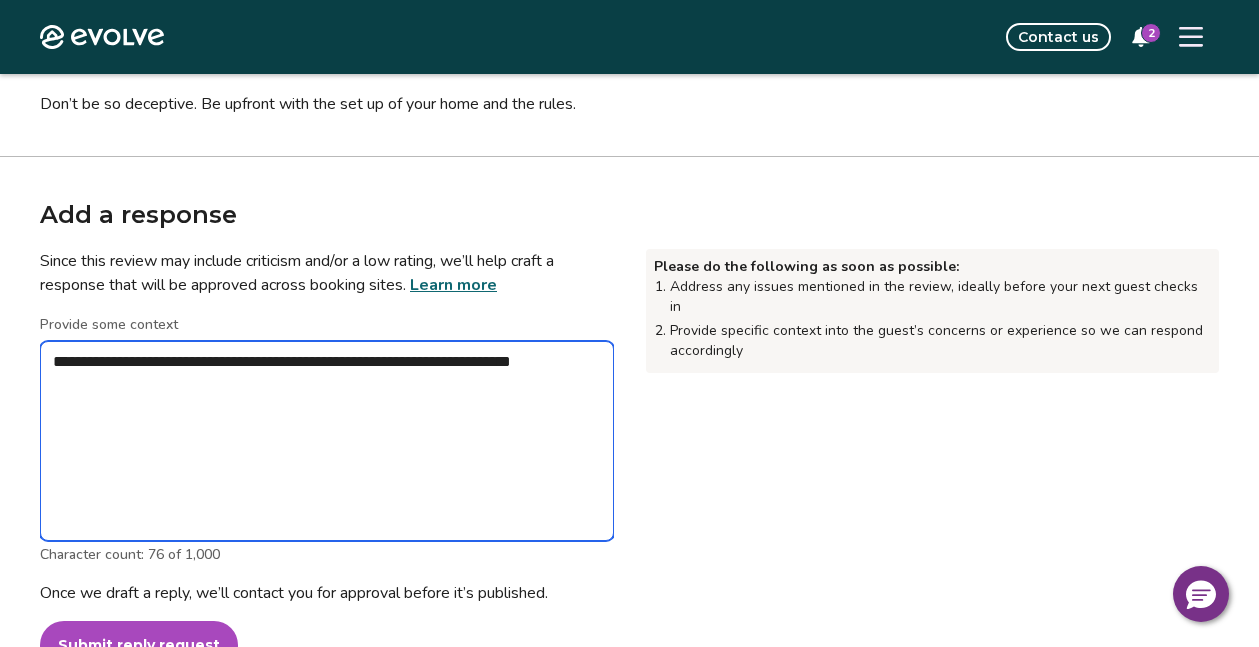 type on "*" 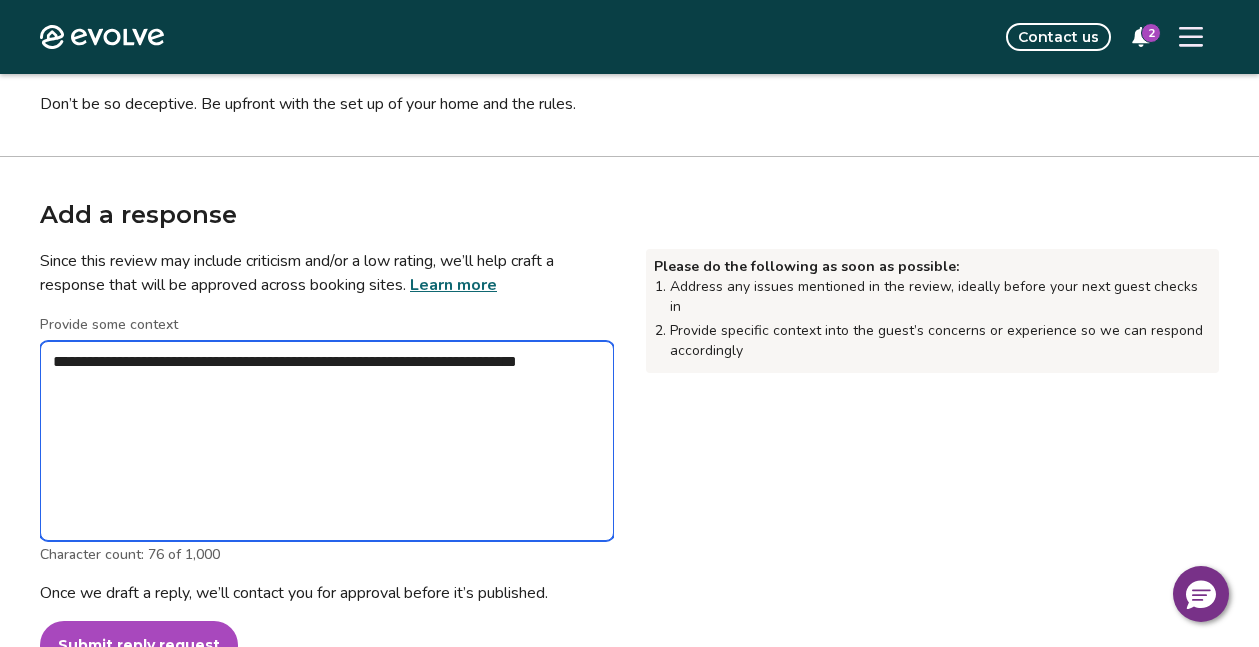 type on "*" 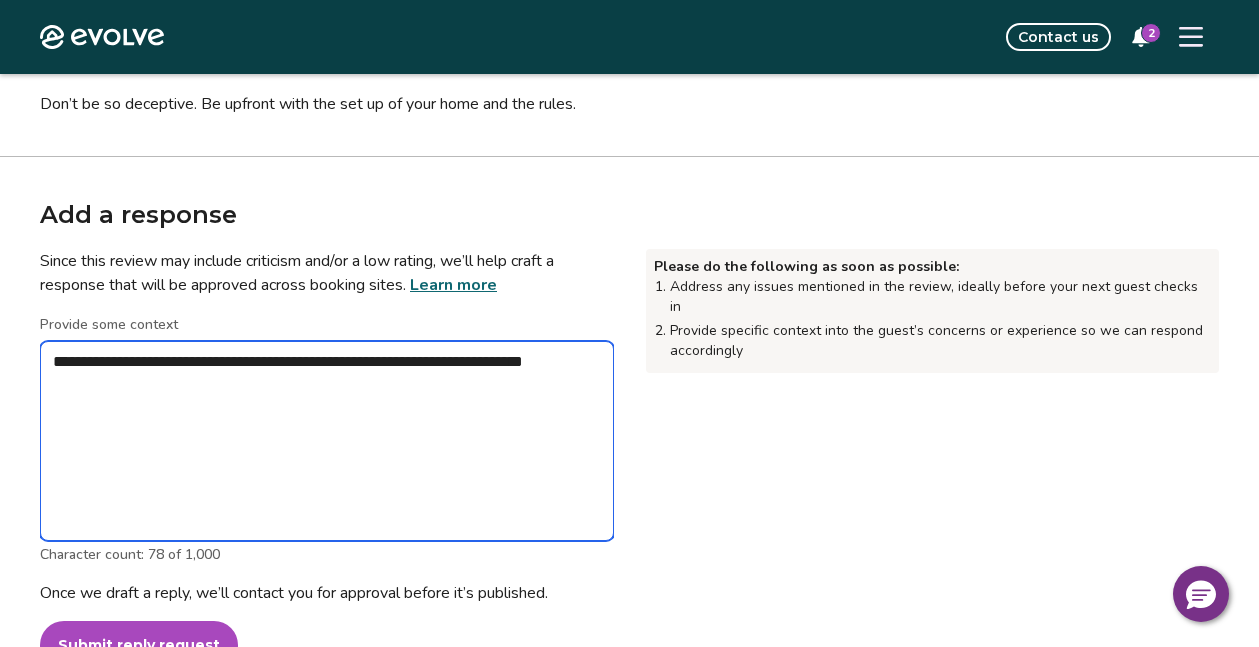 type on "*" 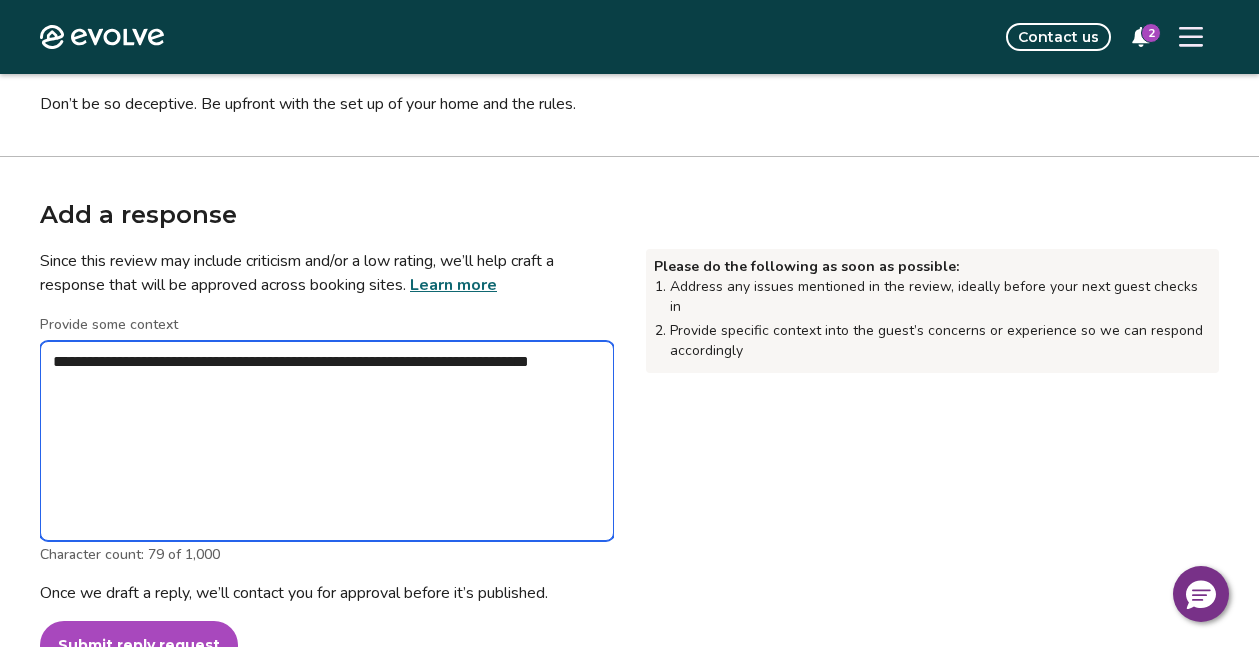 type on "*" 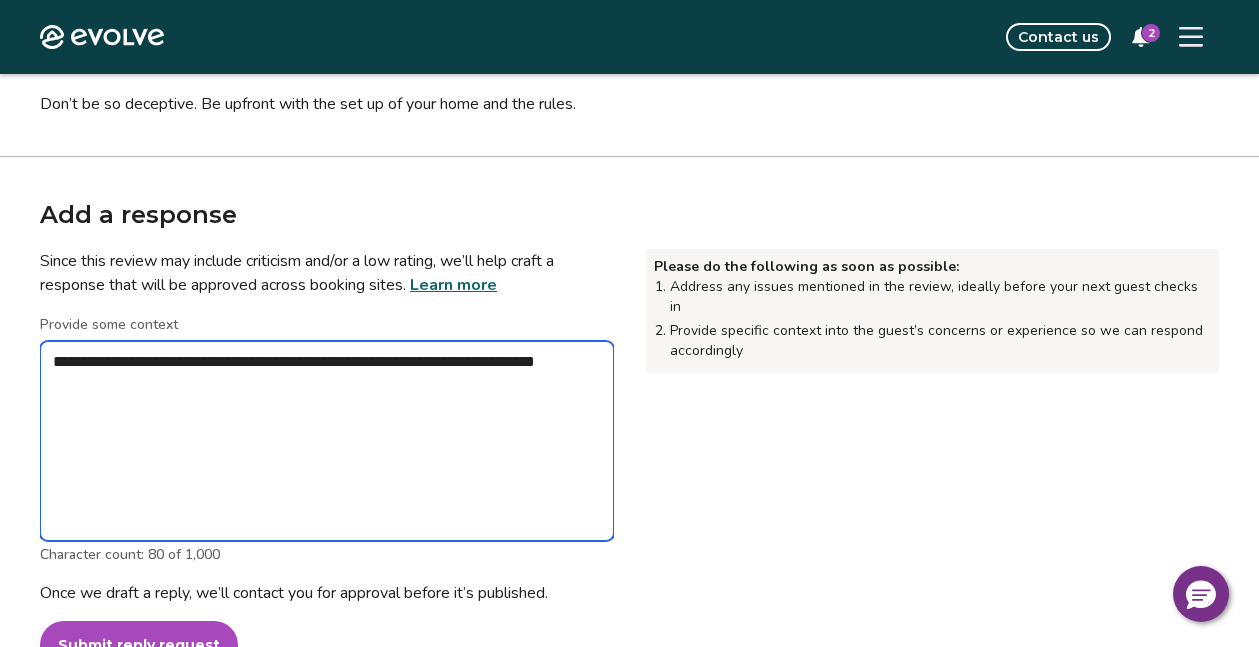 type on "*" 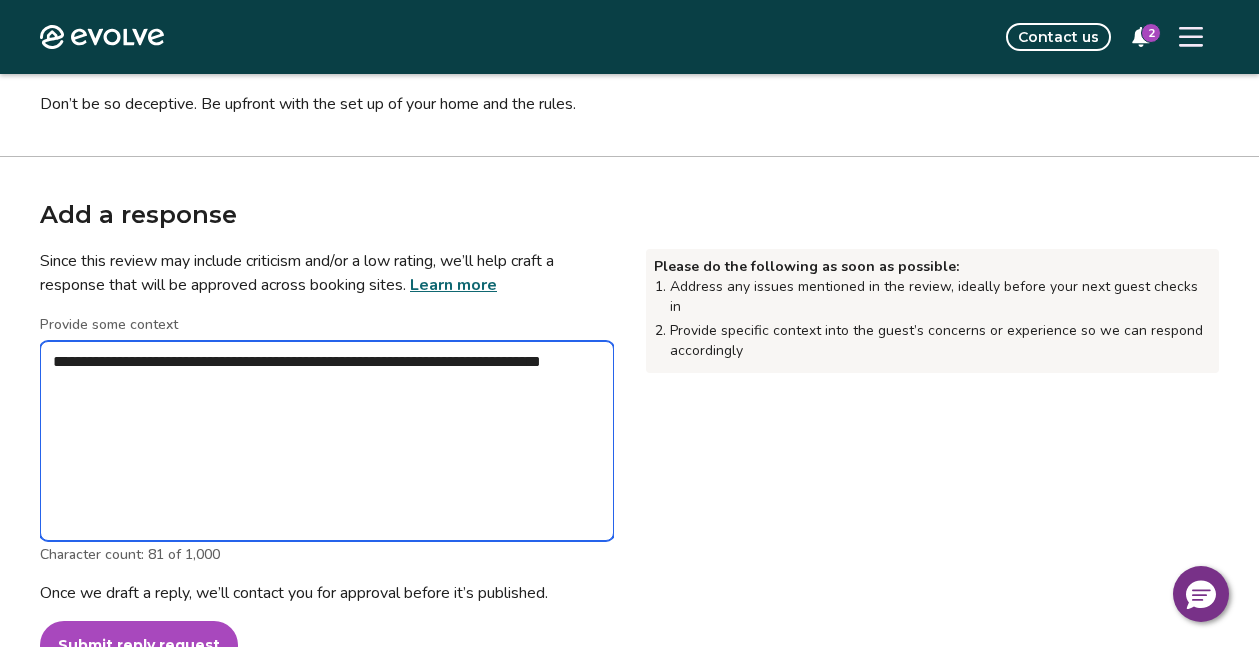 type on "*" 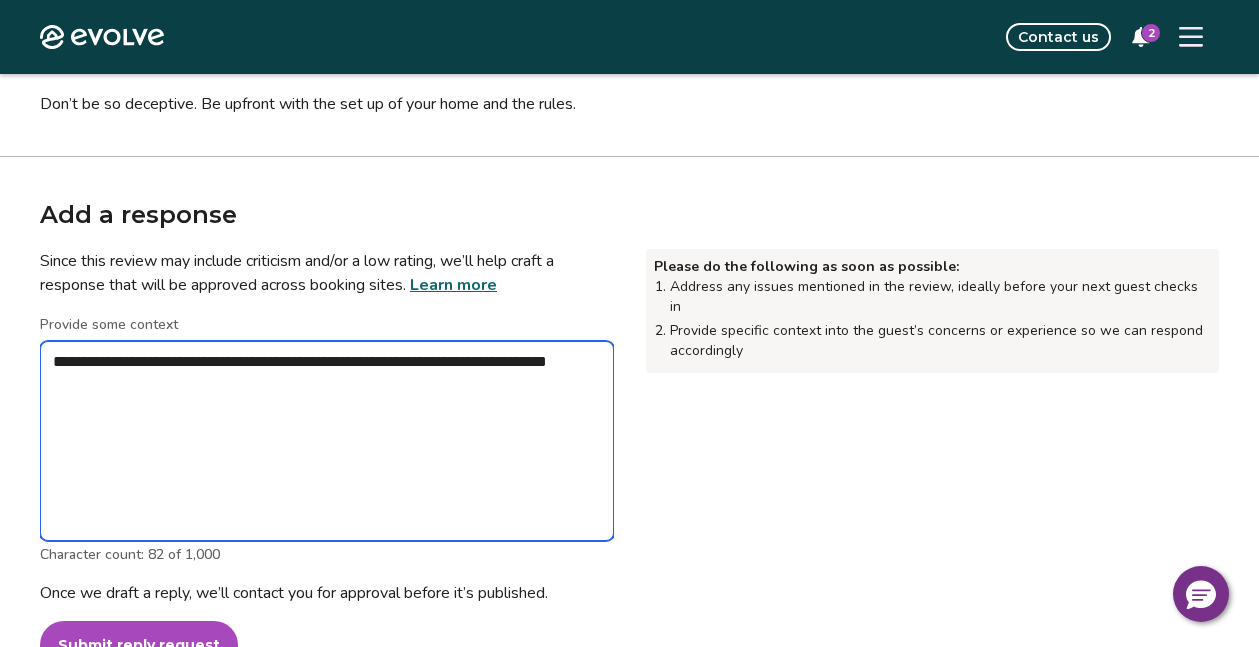type on "*" 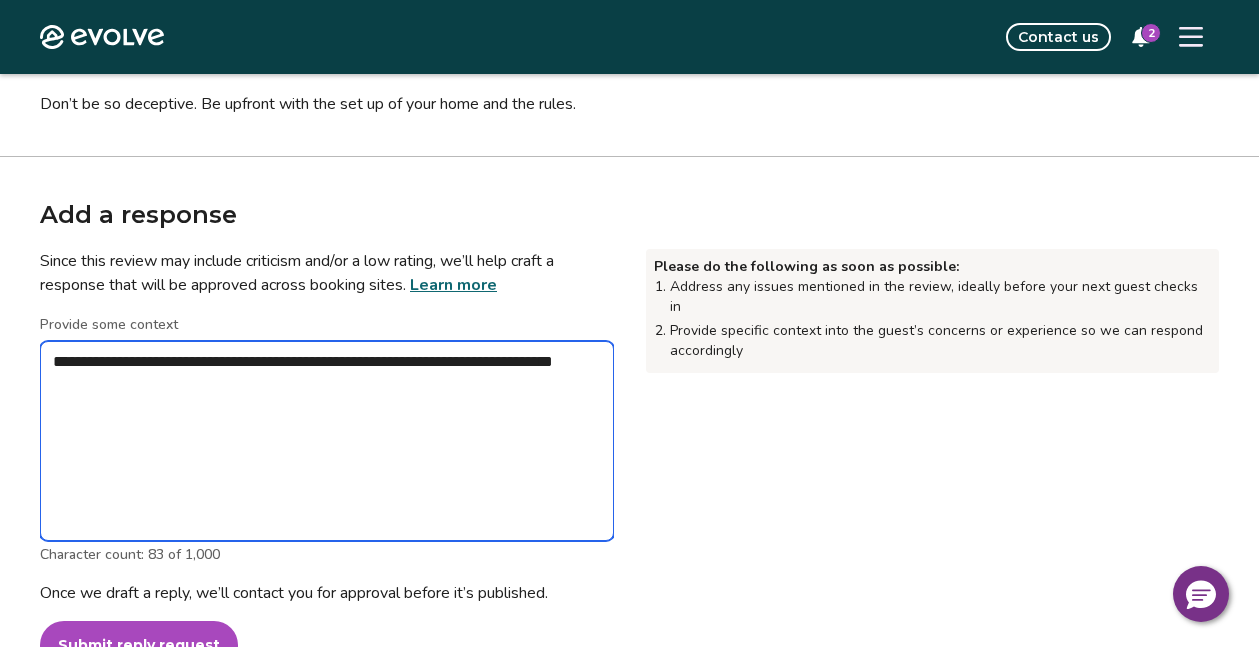 type on "*" 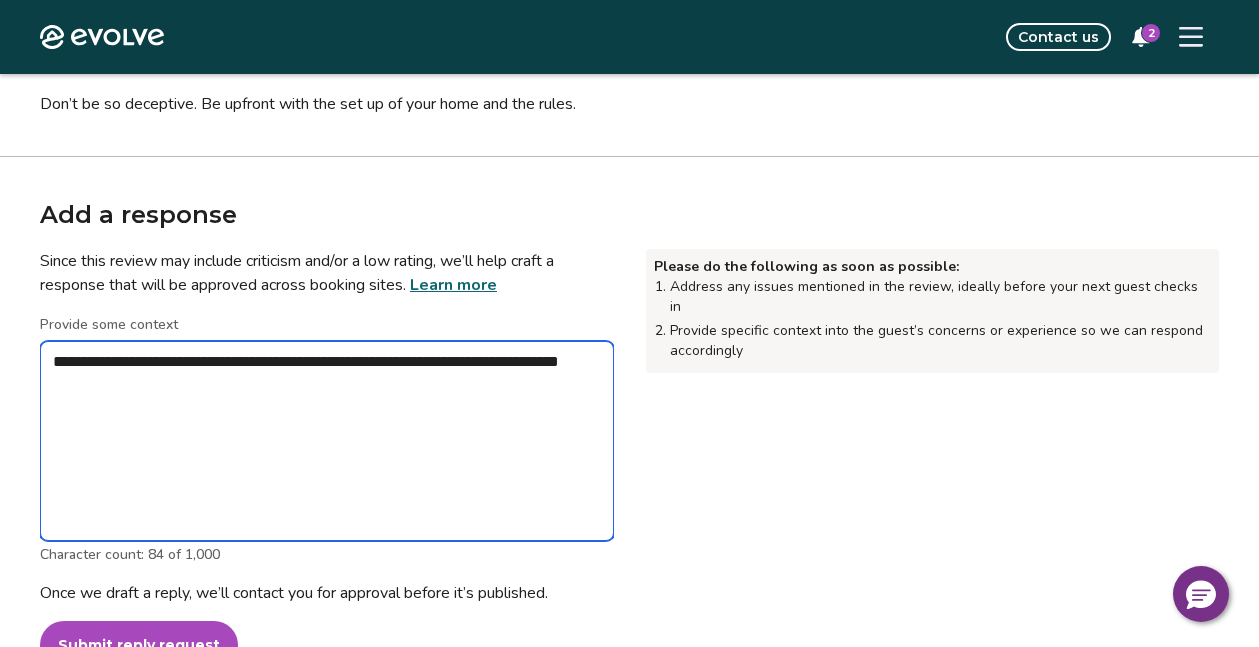 type on "*" 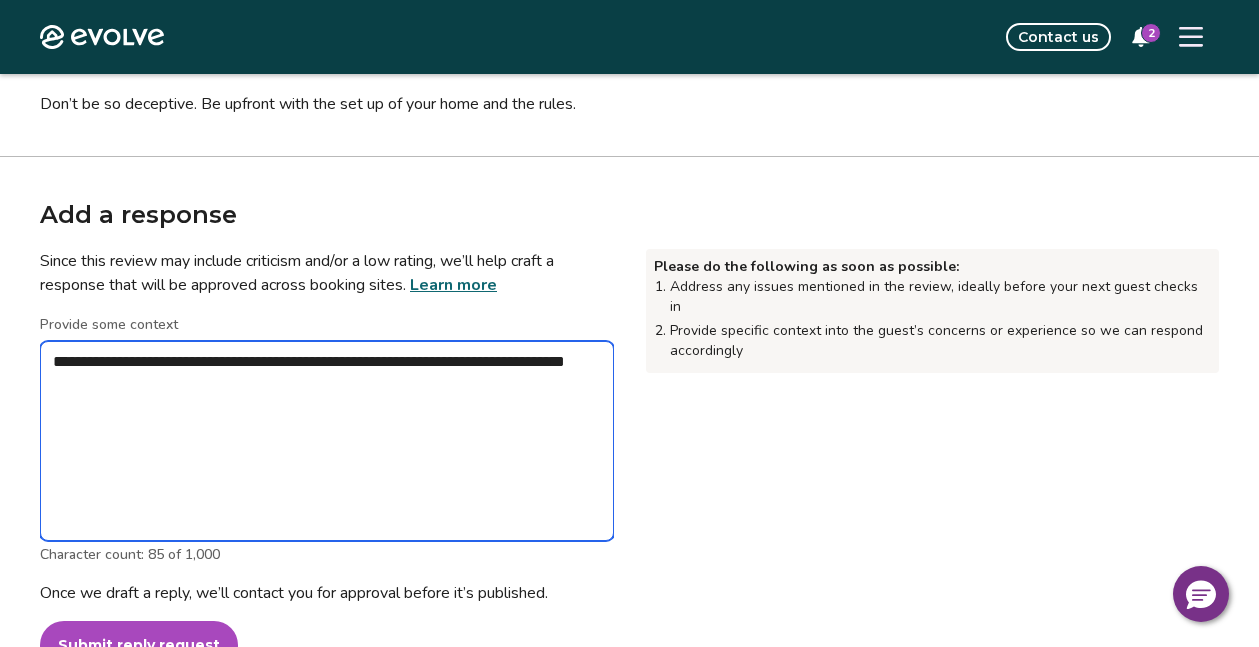 type on "*" 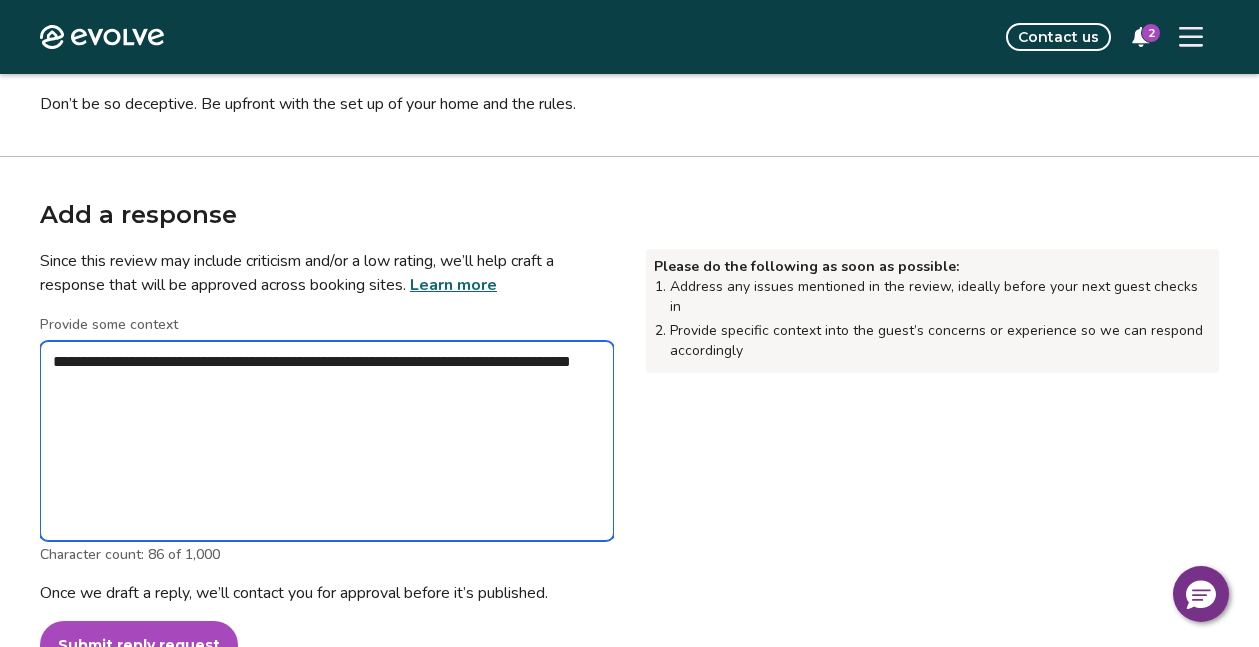 type on "*" 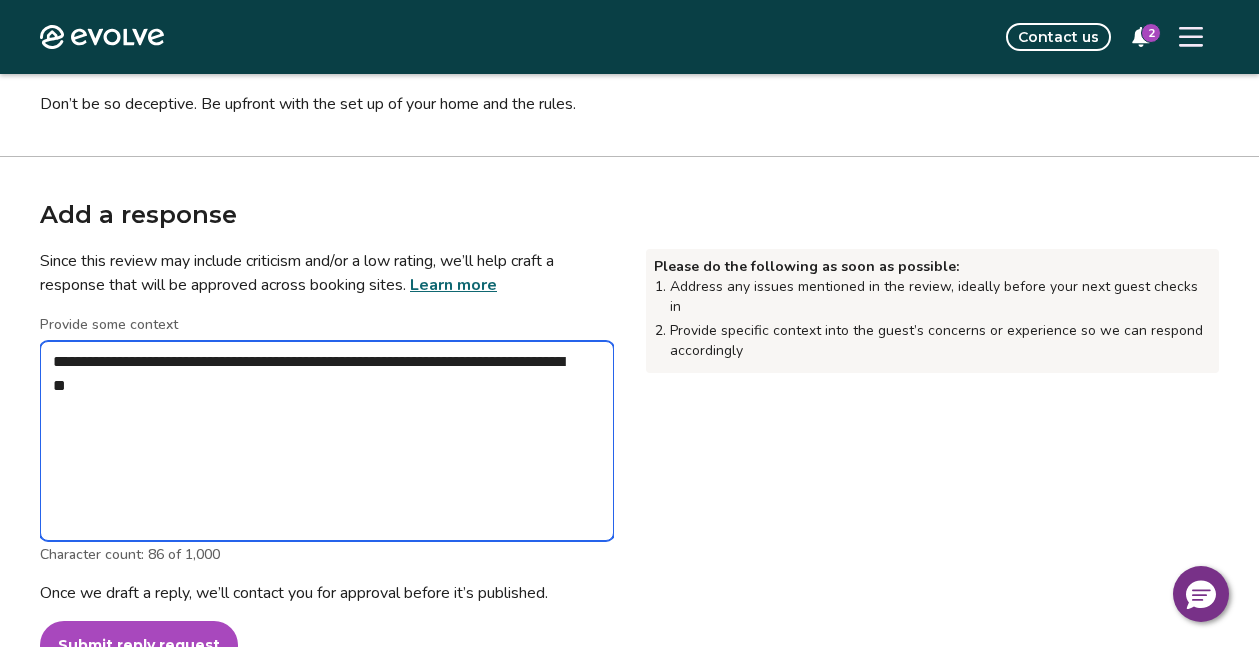 type on "*" 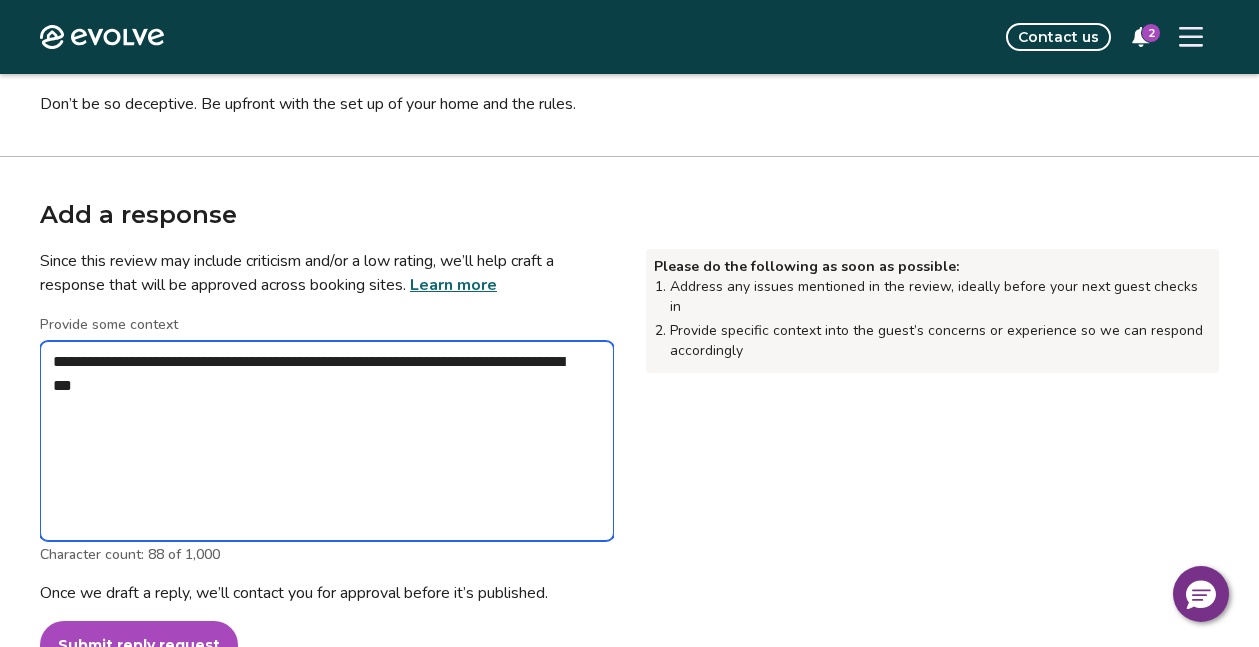 type on "*" 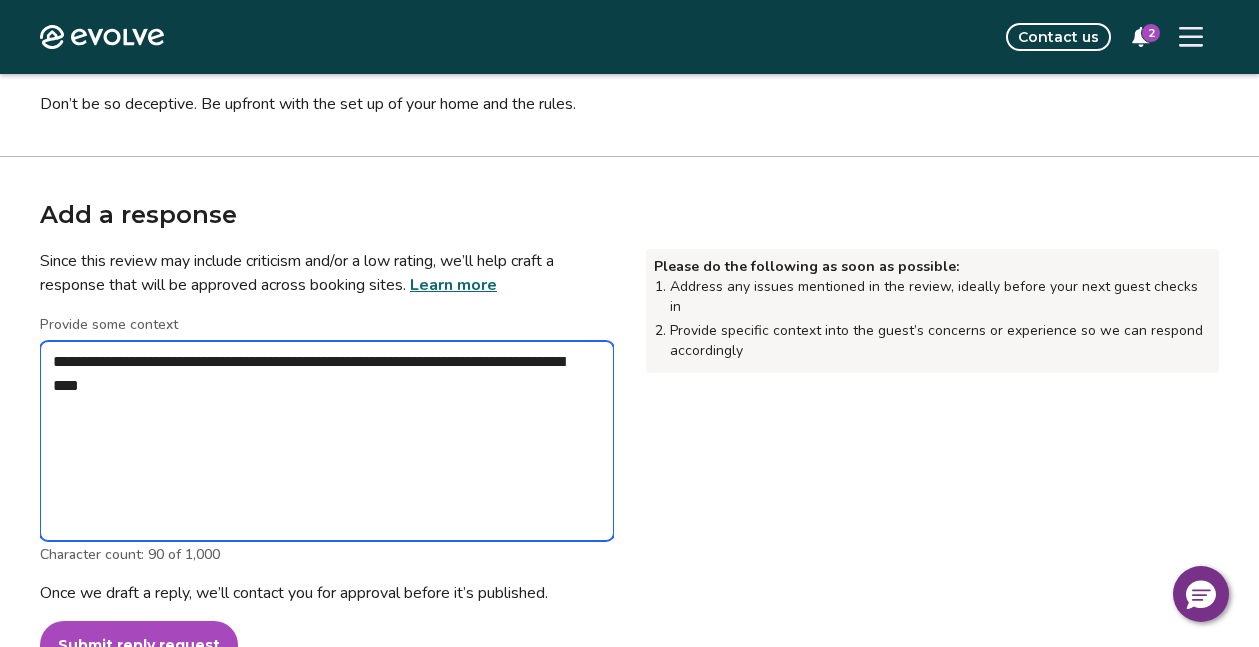 type on "*" 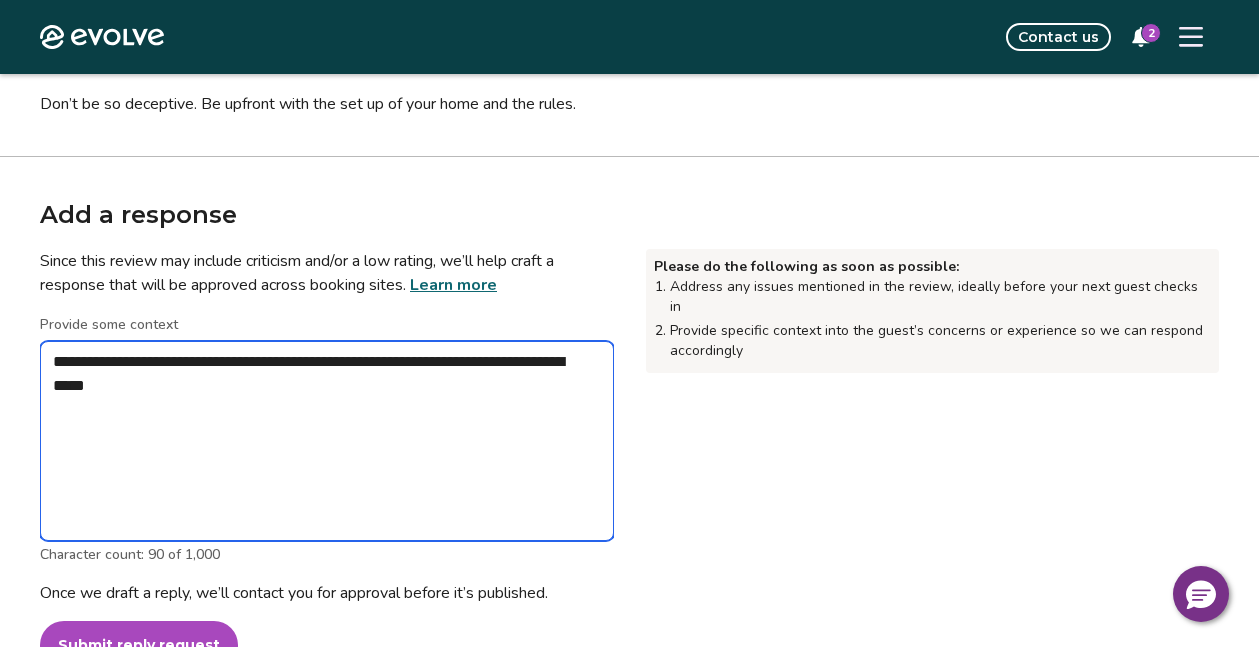 type on "*" 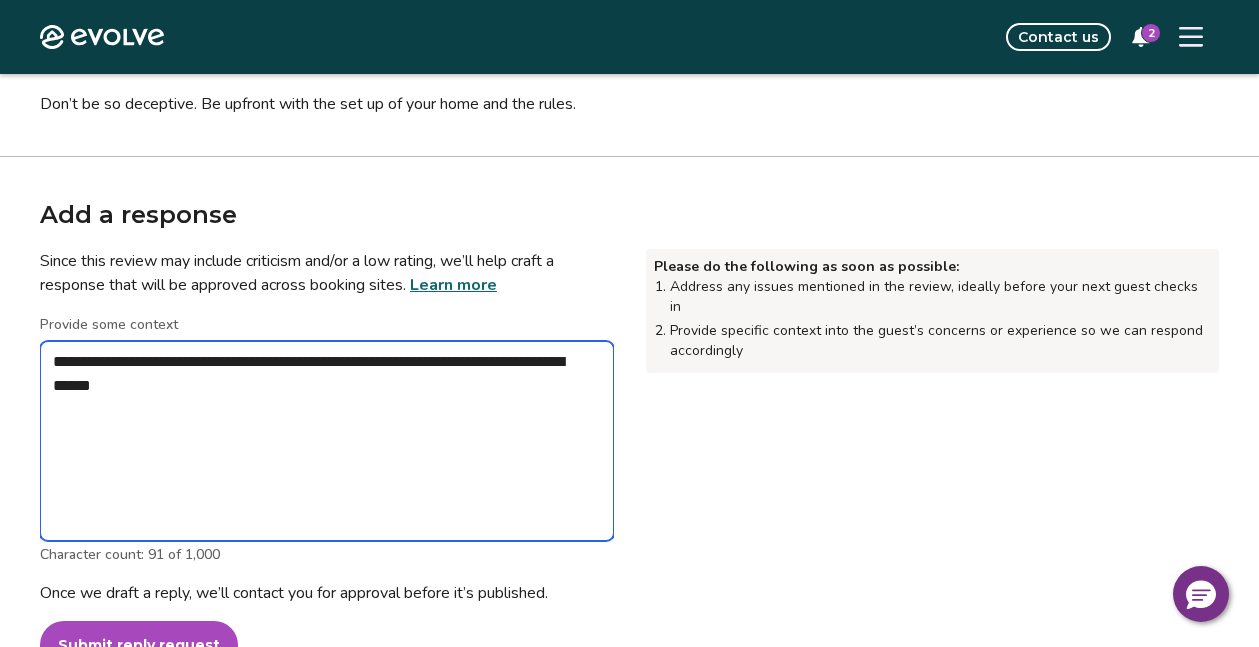type 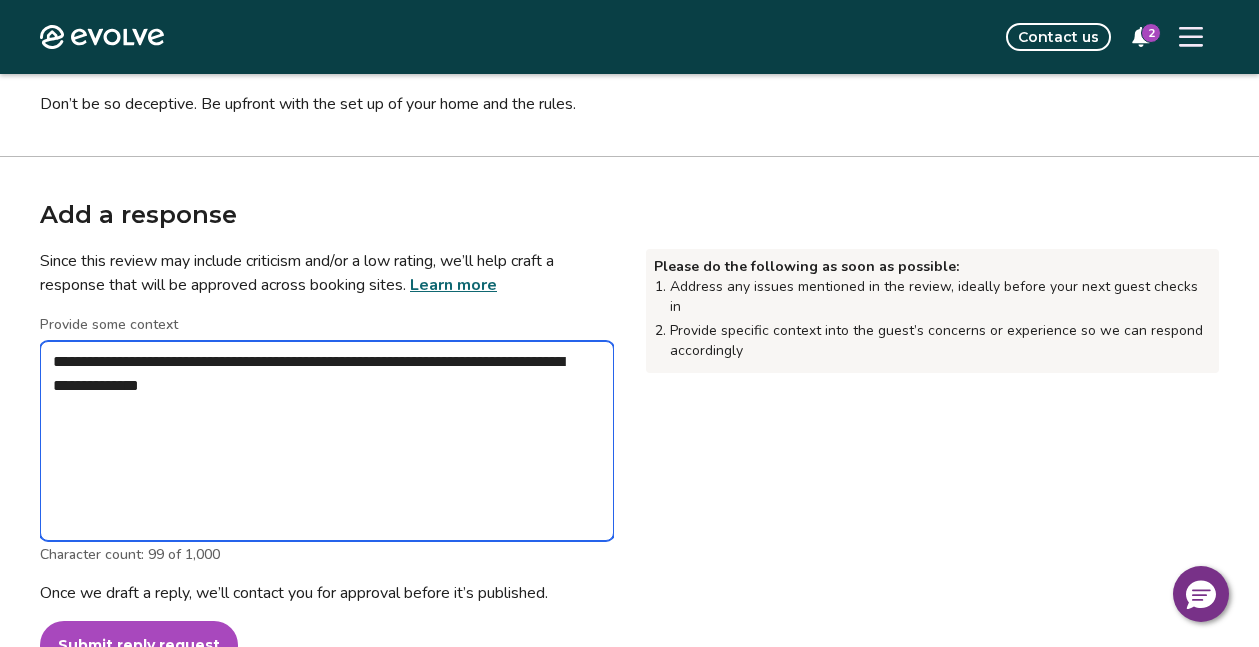 click on "**********" at bounding box center (327, 441) 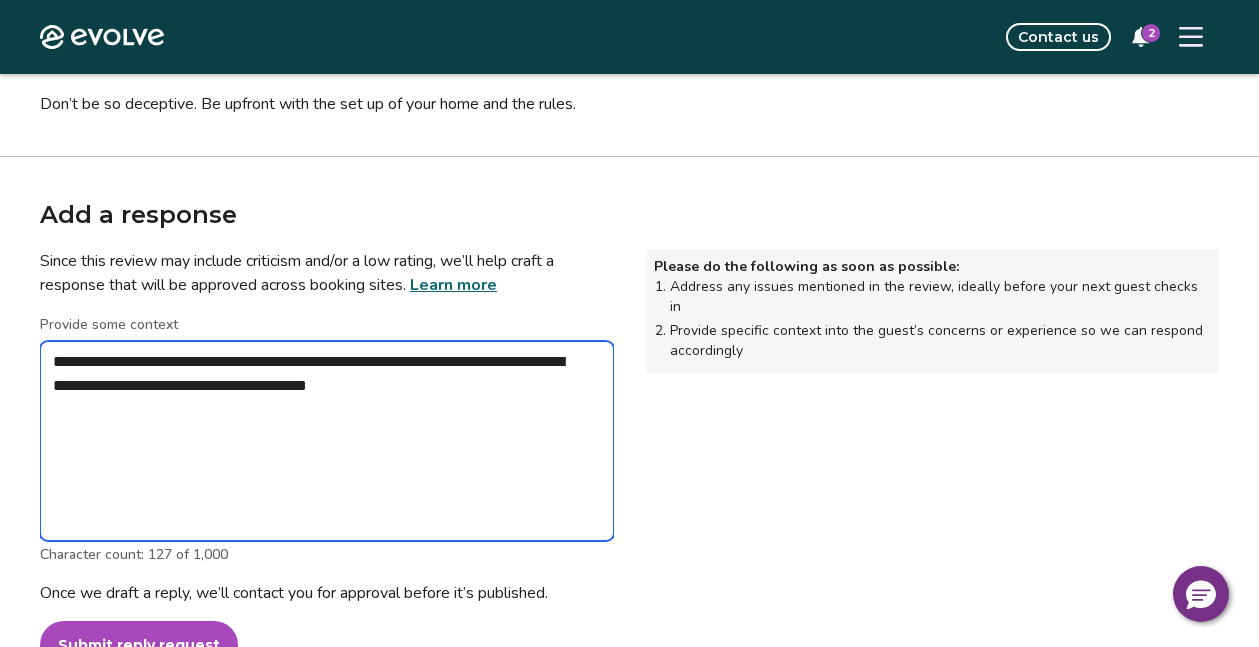 click on "**********" at bounding box center [327, 441] 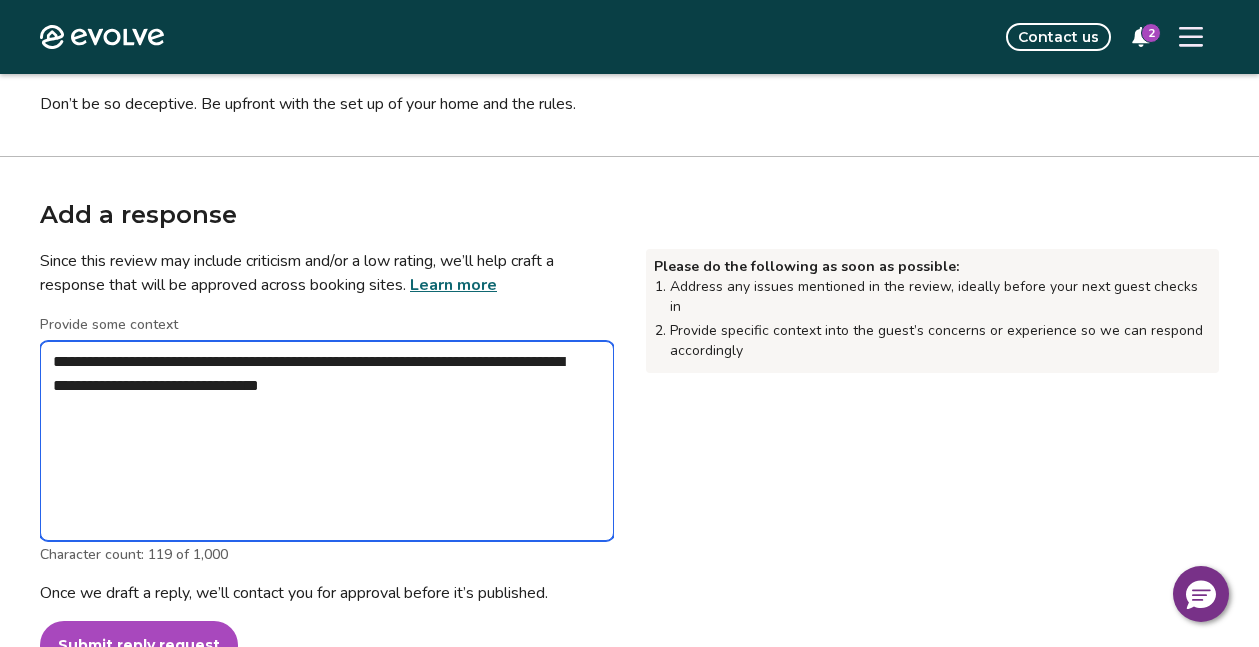 click on "**********" at bounding box center [327, 441] 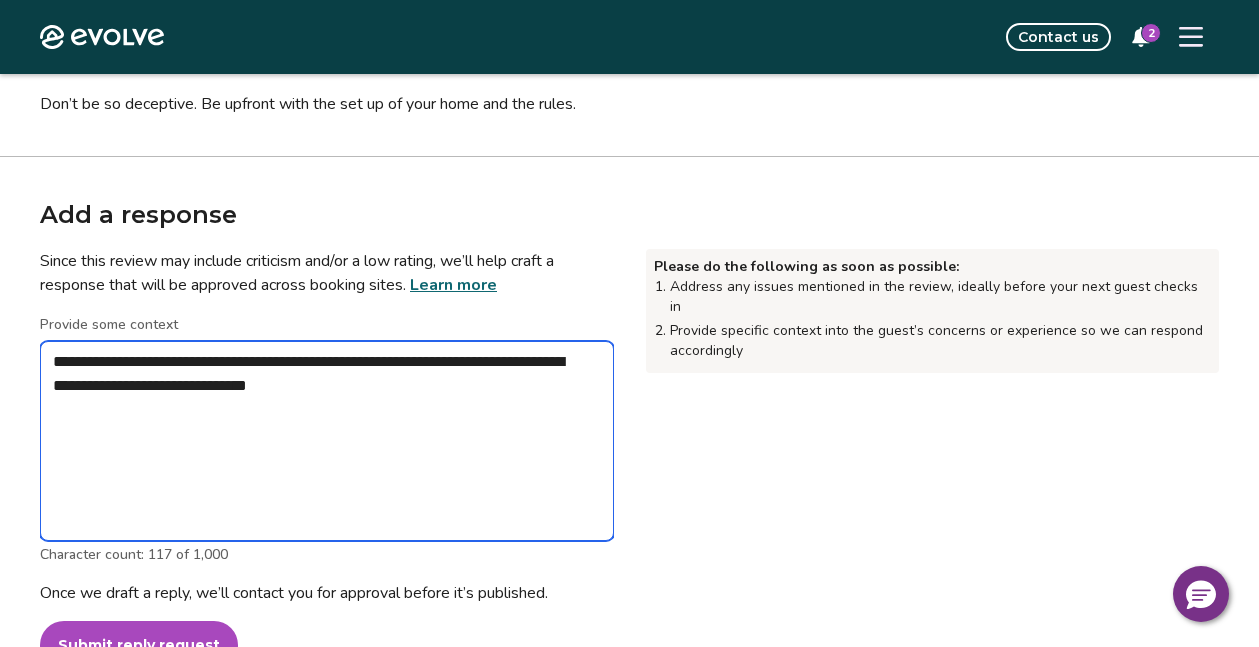 click on "**********" at bounding box center [327, 441] 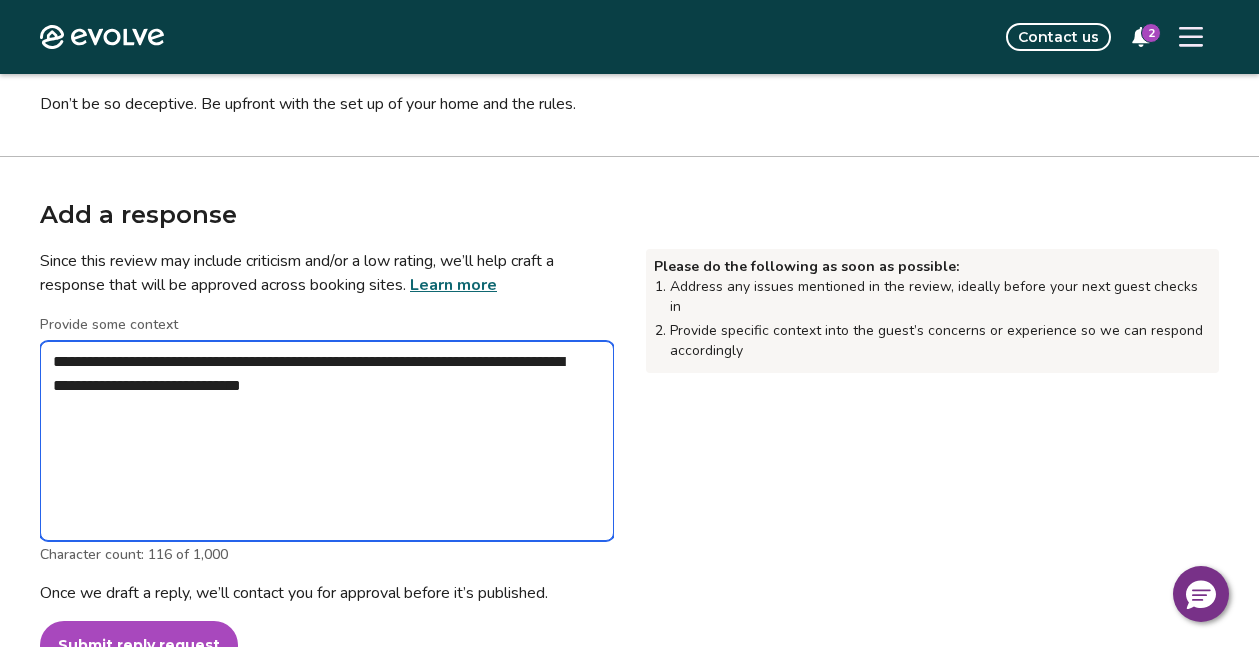 click on "**********" at bounding box center (327, 441) 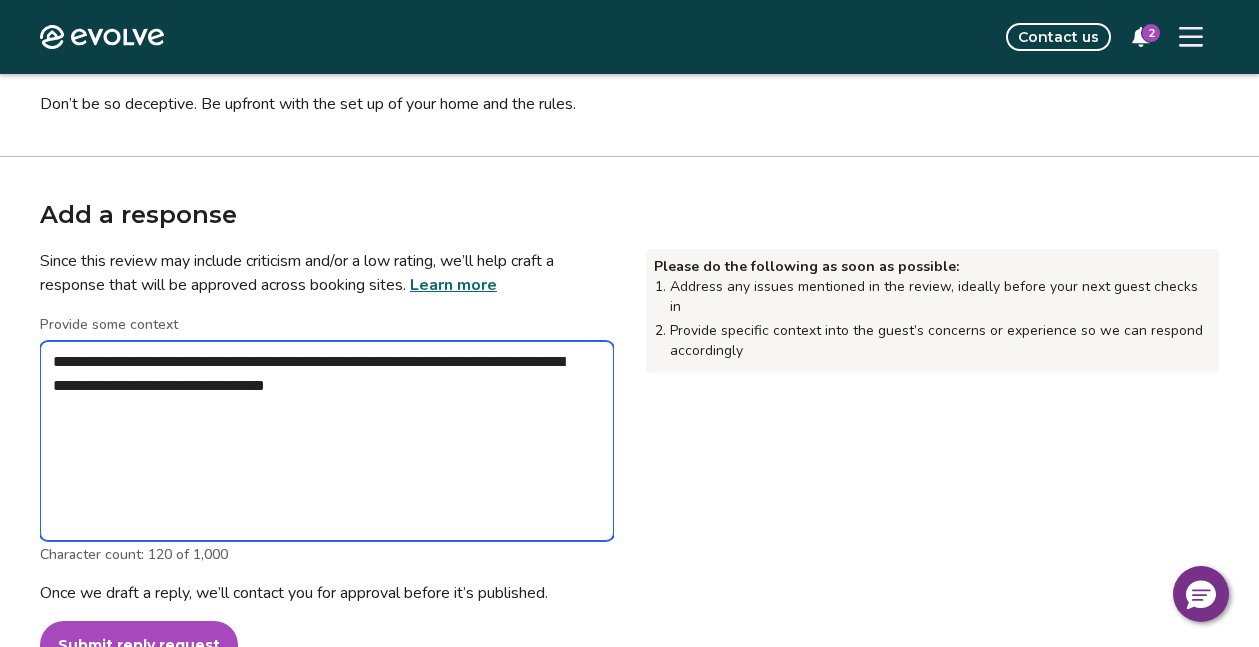click on "**********" at bounding box center (327, 441) 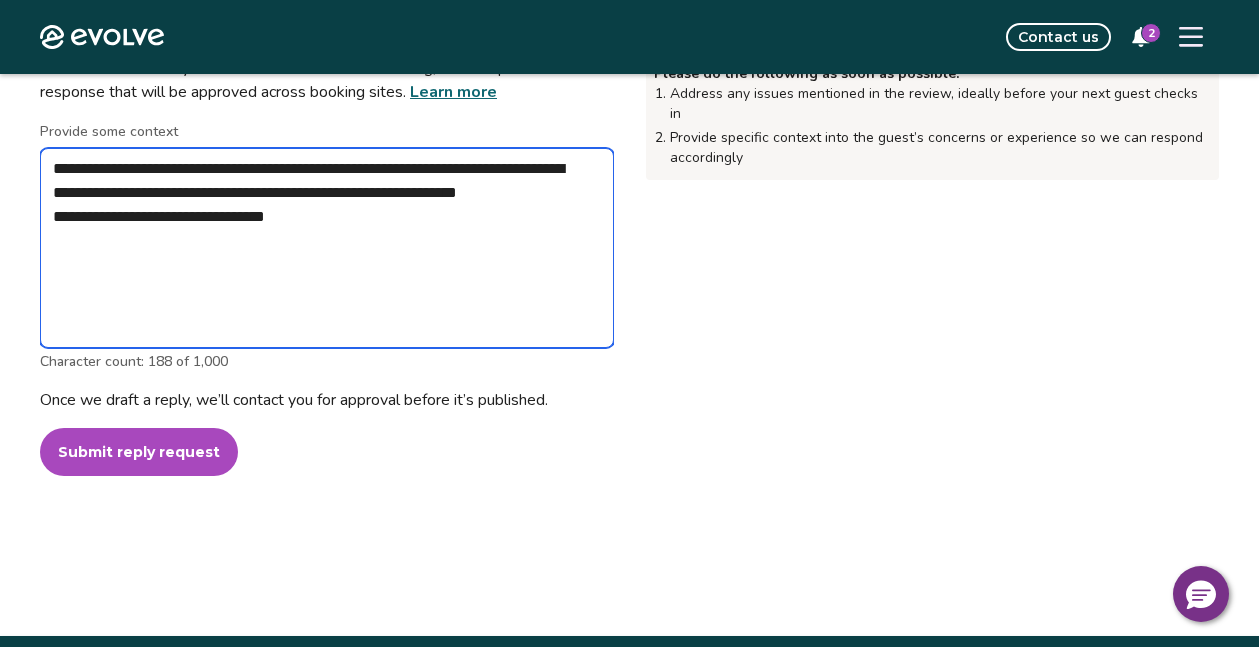 scroll, scrollTop: 747, scrollLeft: 0, axis: vertical 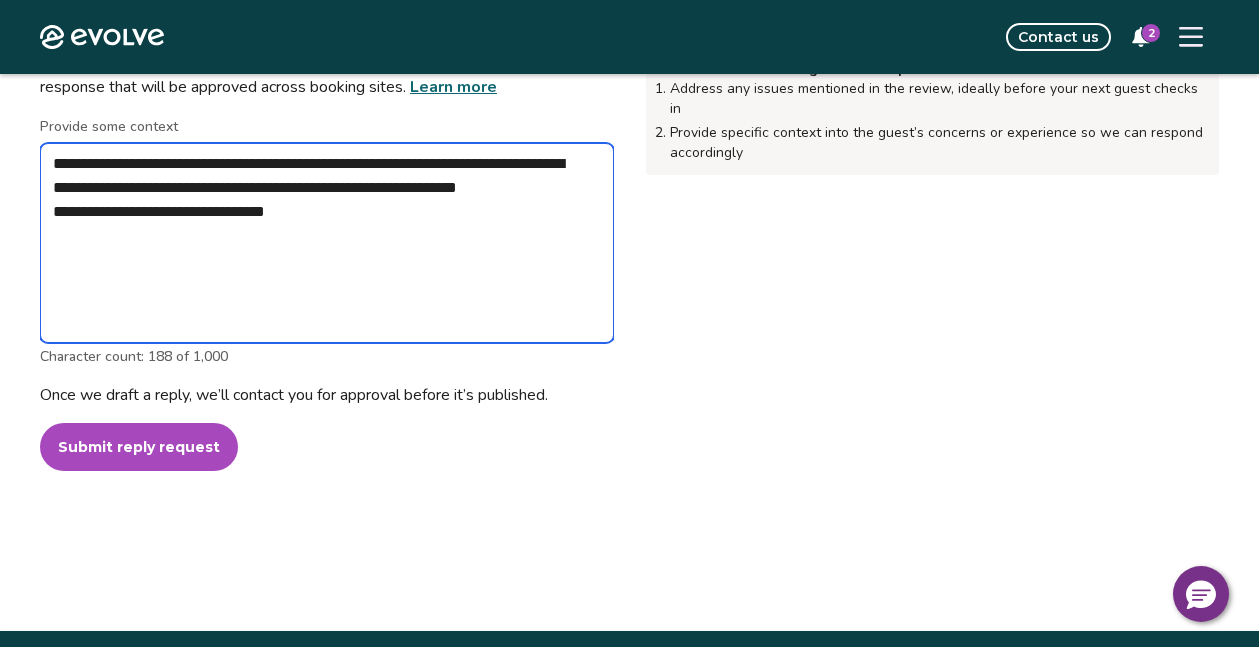 click on "**********" at bounding box center (327, 243) 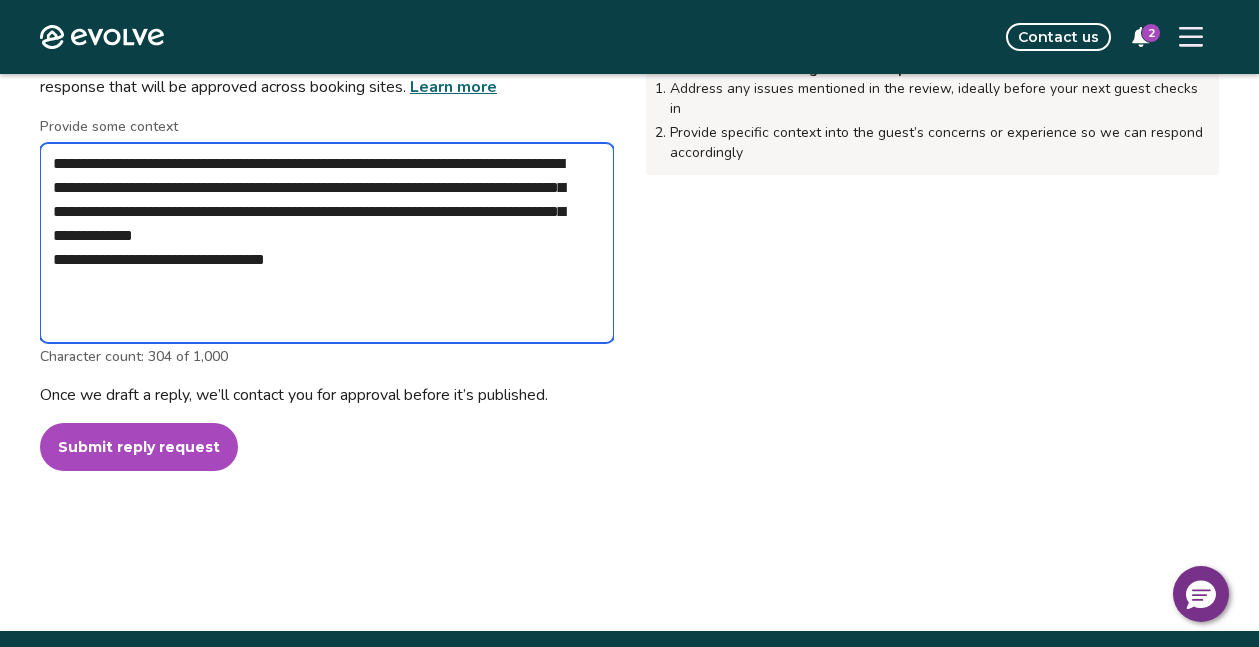 click on "**********" at bounding box center (327, 243) 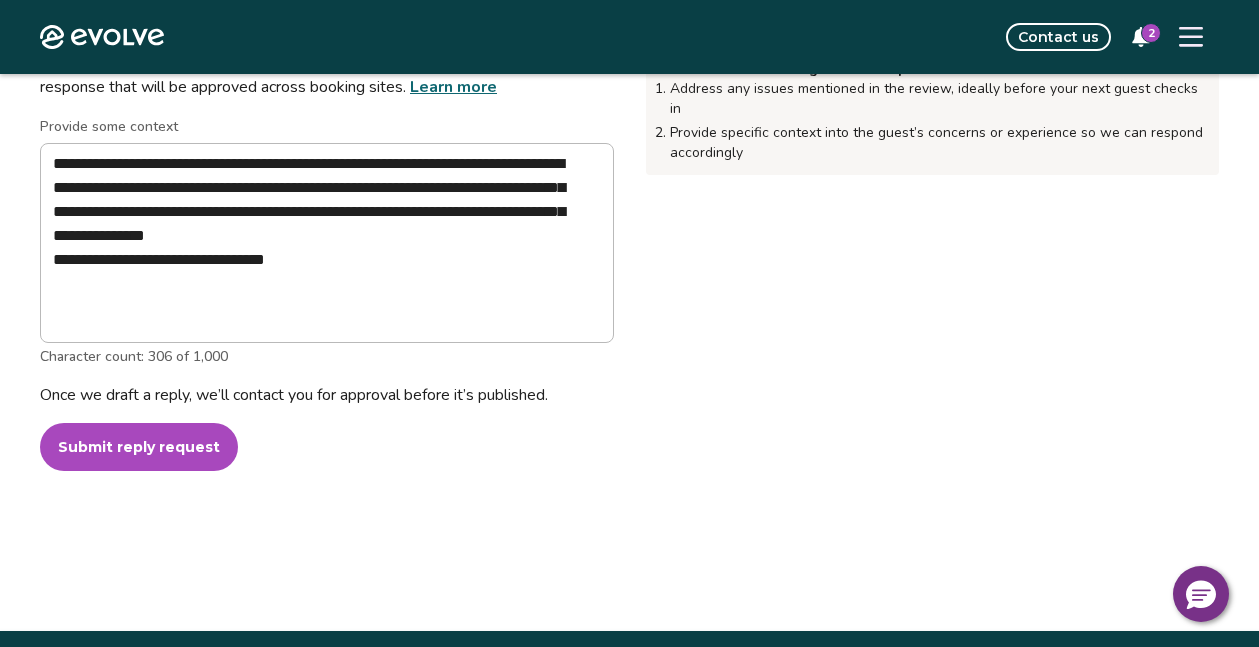 click on "Submit reply request" at bounding box center [139, 447] 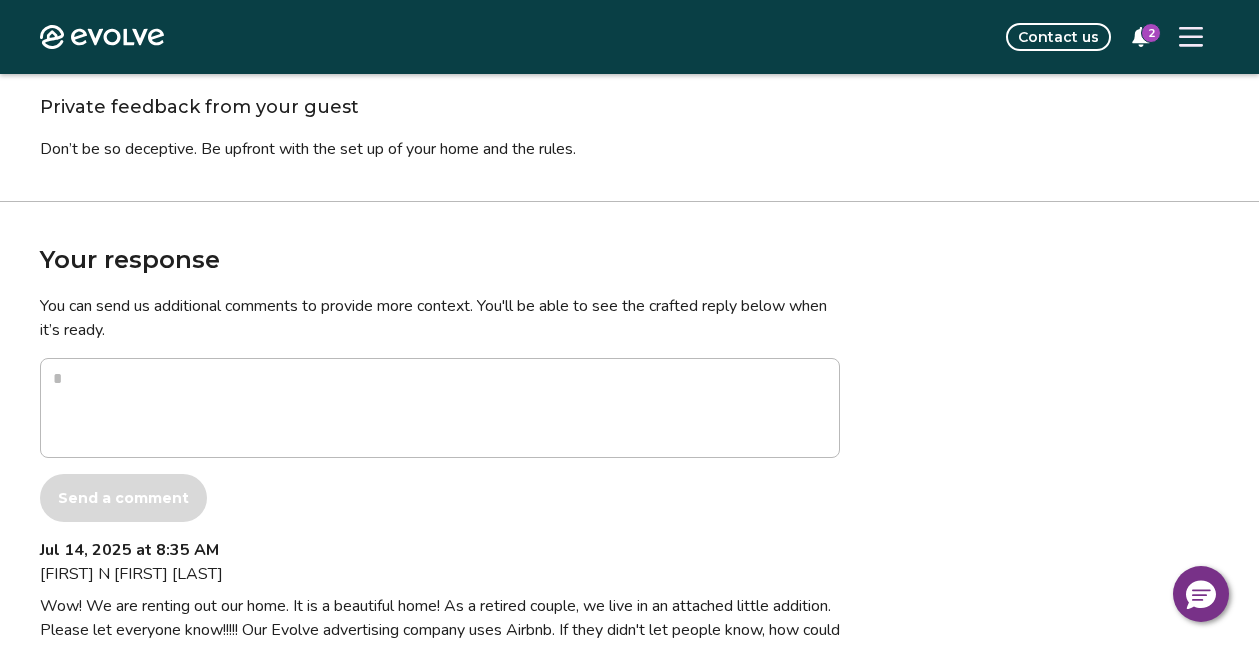 scroll, scrollTop: 505, scrollLeft: 0, axis: vertical 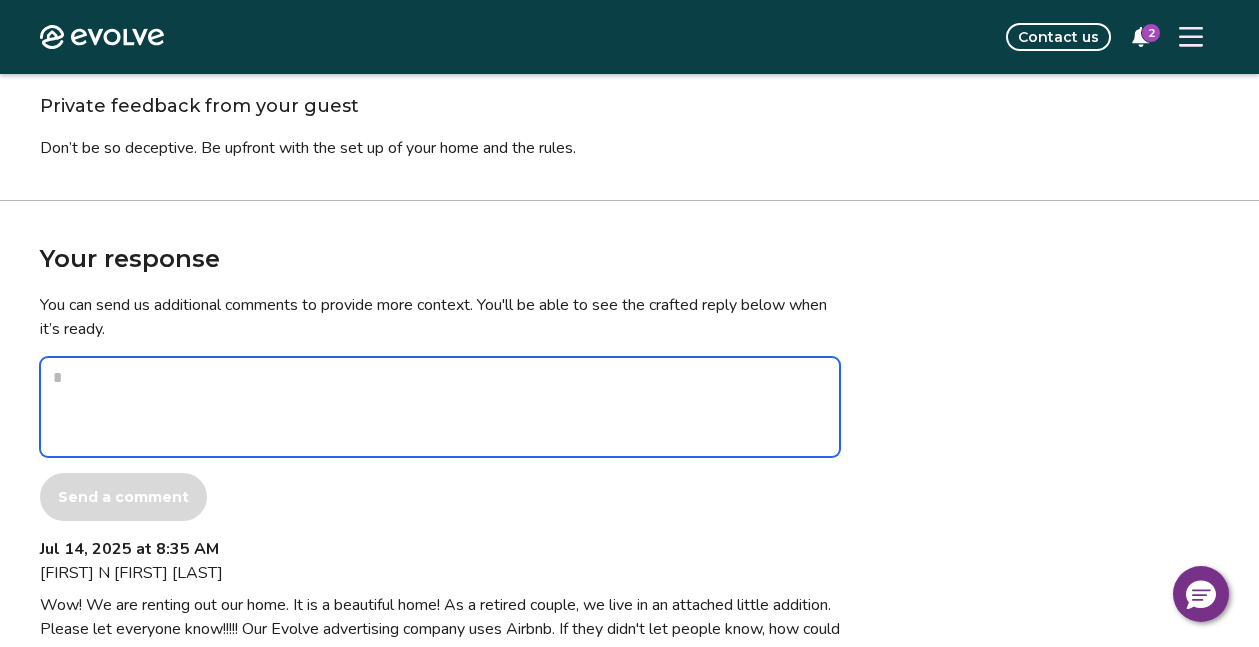 click at bounding box center [440, 407] 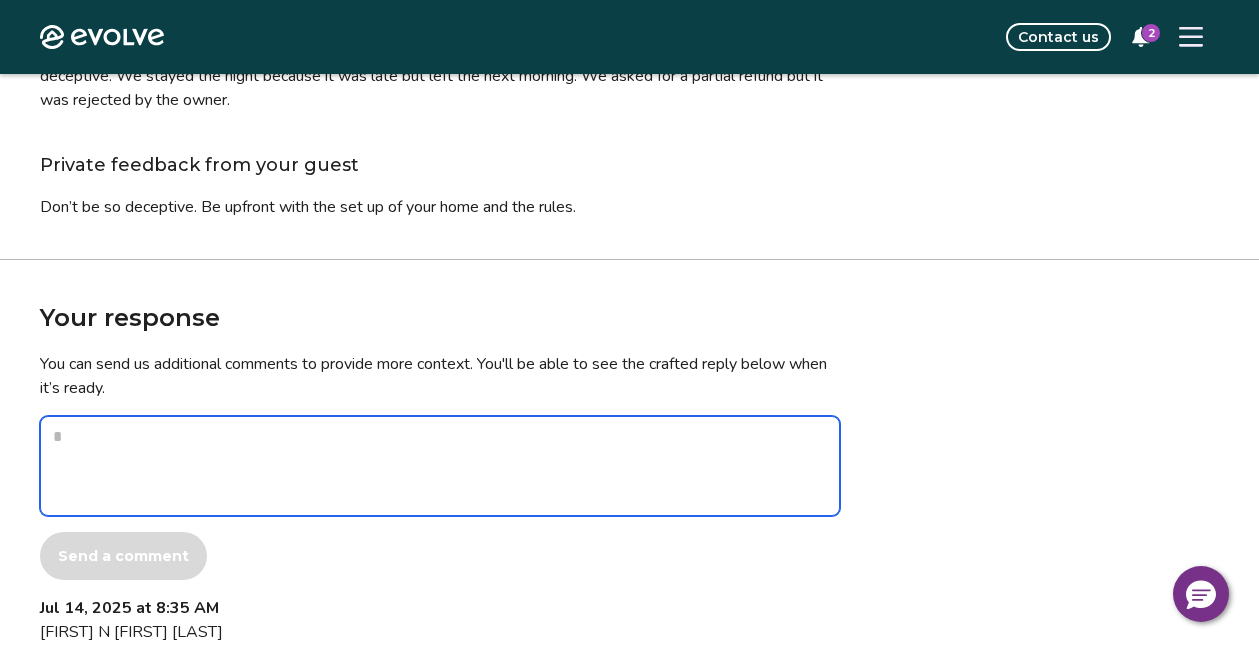 scroll, scrollTop: 448, scrollLeft: 0, axis: vertical 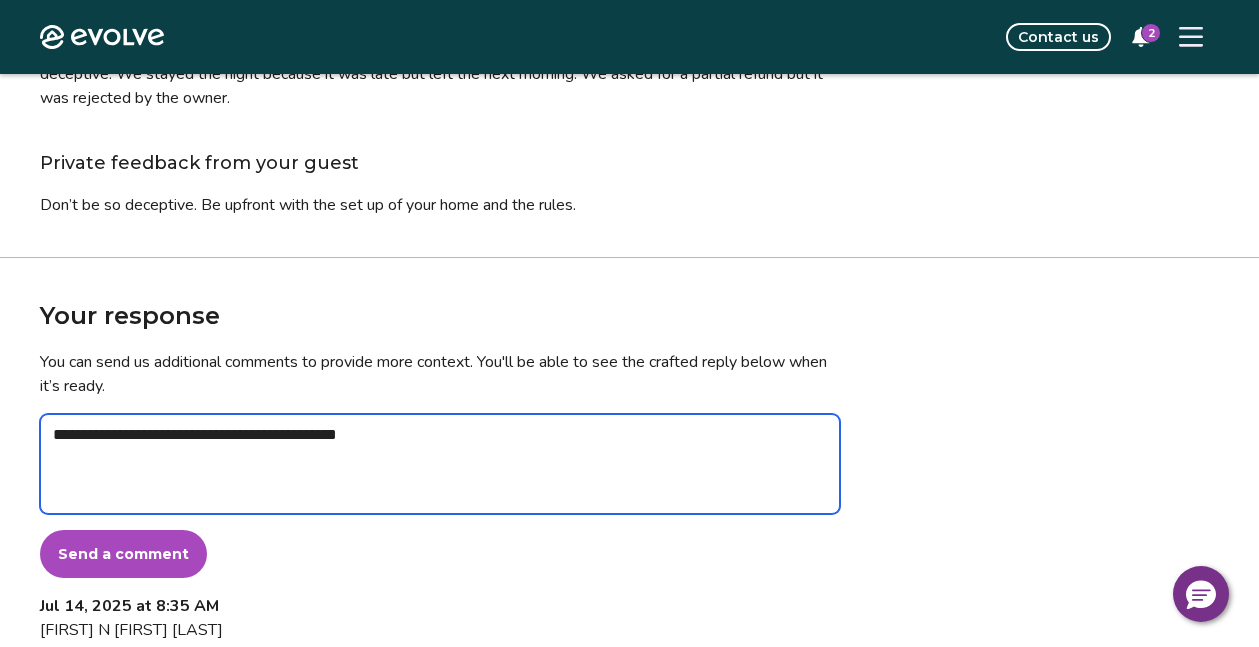 click on "**********" at bounding box center [440, 464] 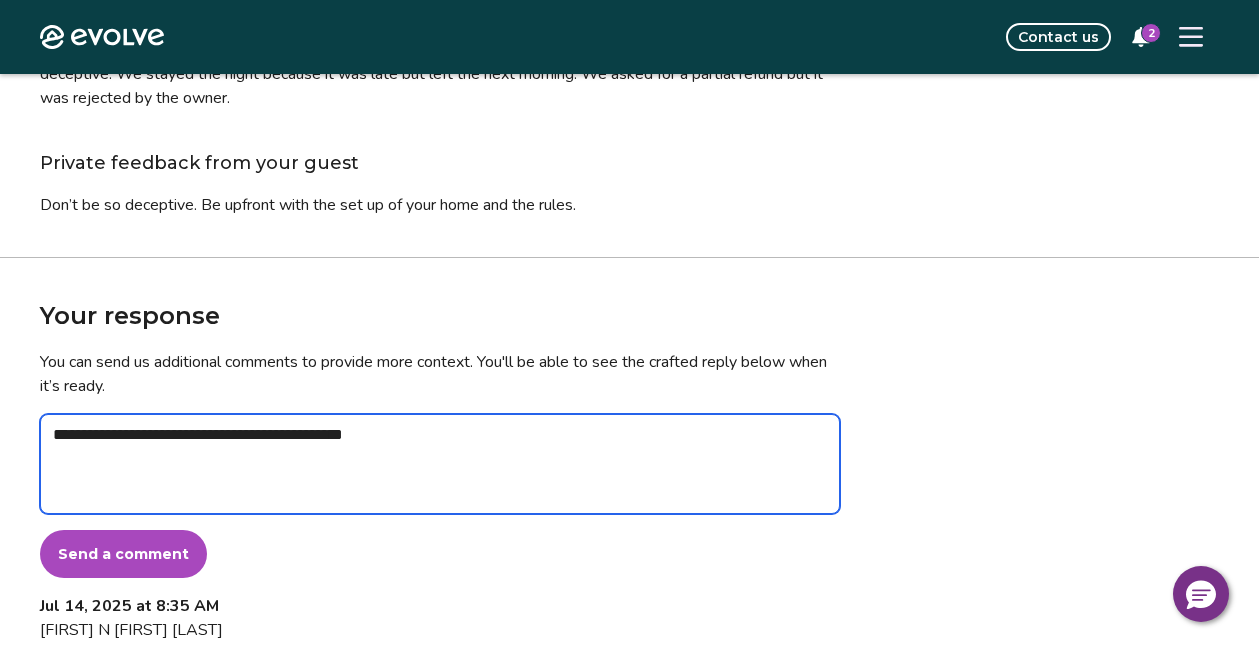 click on "**********" at bounding box center (440, 464) 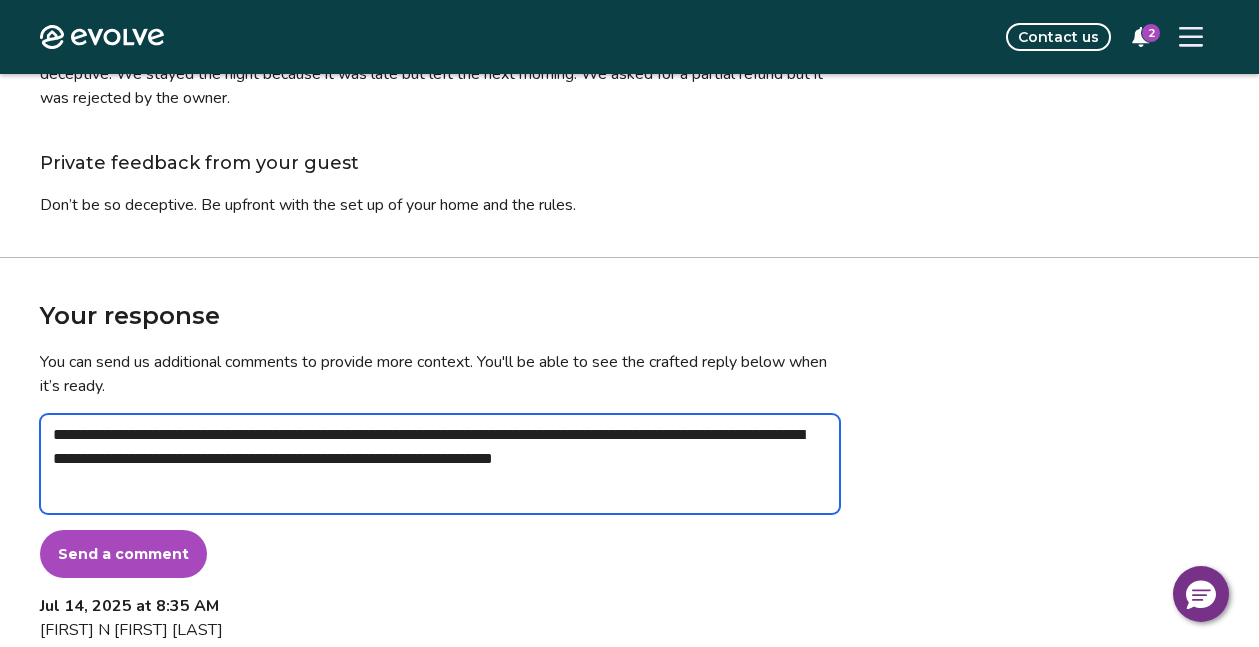 drag, startPoint x: 756, startPoint y: 460, endPoint x: 439, endPoint y: 465, distance: 317.03943 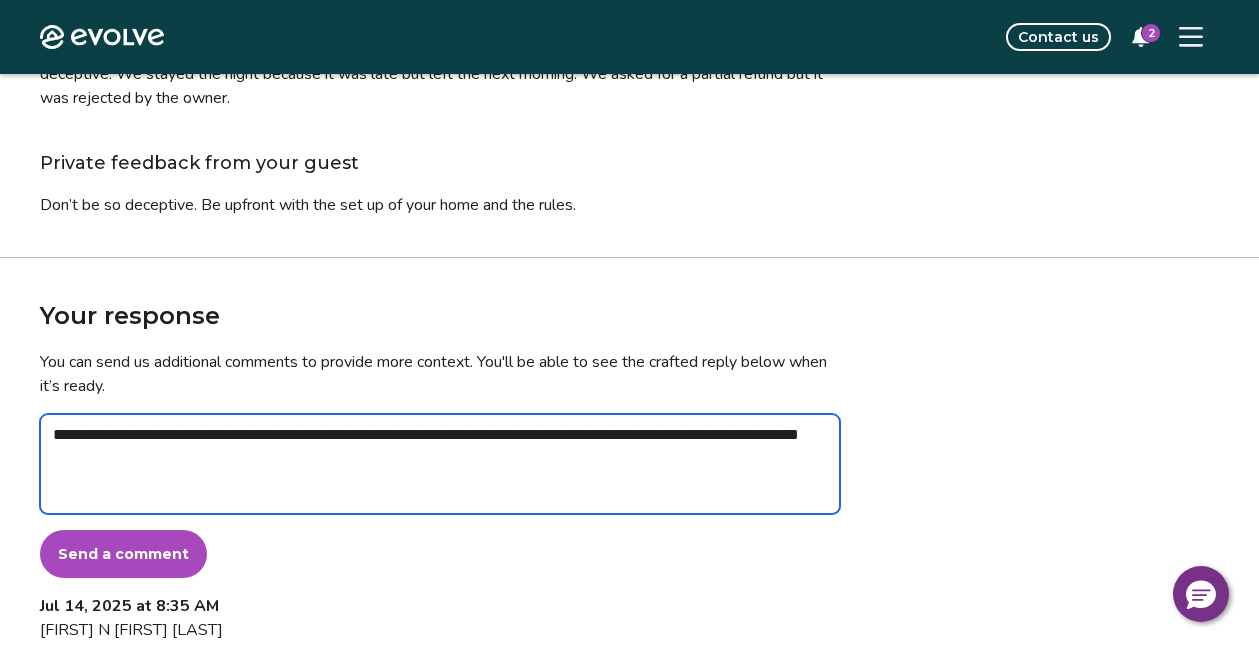 click on "**********" at bounding box center (440, 464) 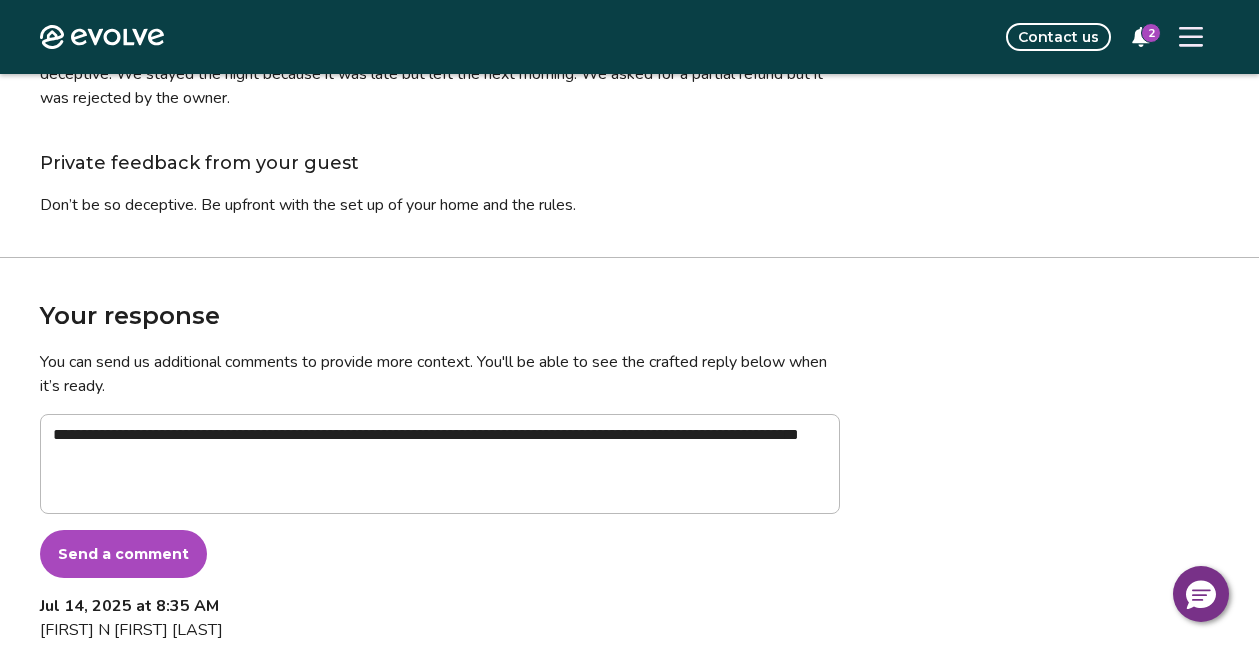 click on "Send a comment" at bounding box center (123, 554) 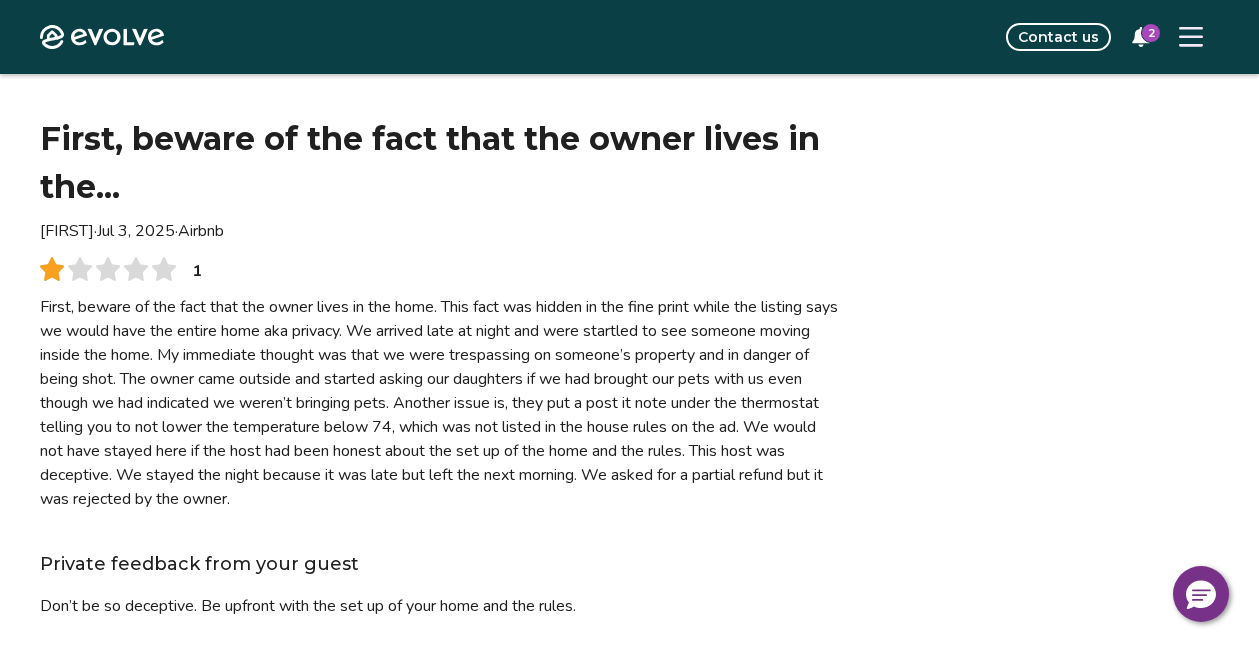 scroll, scrollTop: 0, scrollLeft: 0, axis: both 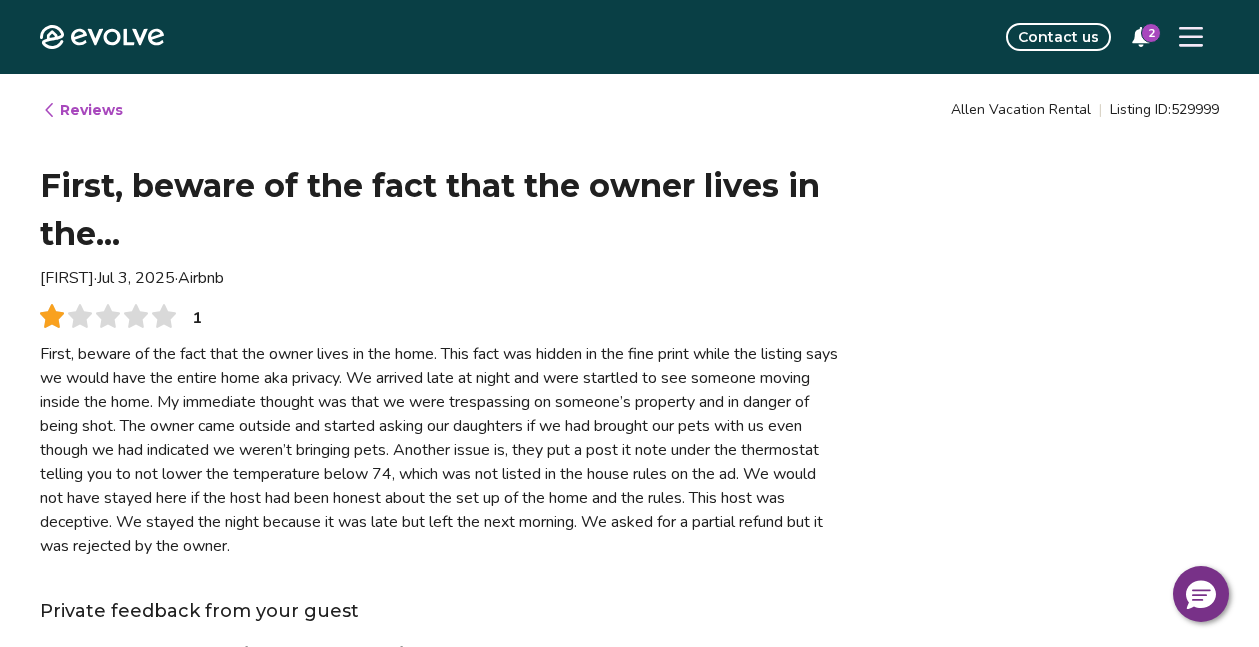 click on "2" at bounding box center [1141, 37] 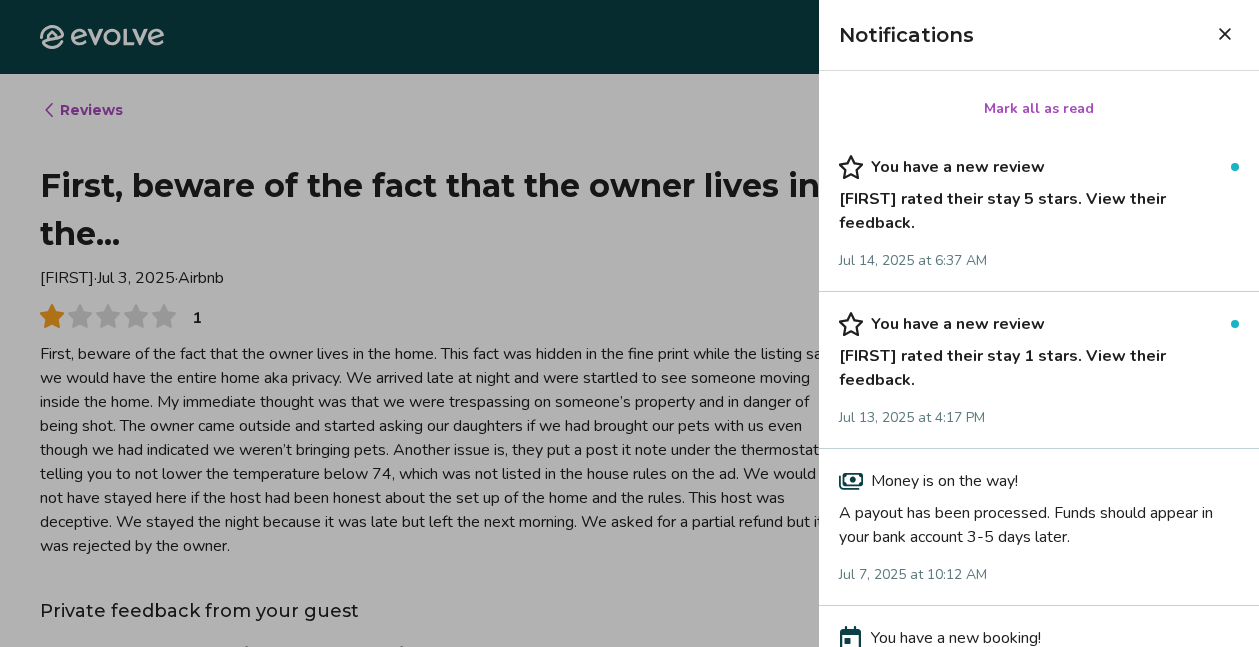 click on "You have a new review Deidre rated their stay 5 stars. View their feedback. Jul 14, 2025 at 6:37 AM" at bounding box center [1039, 213] 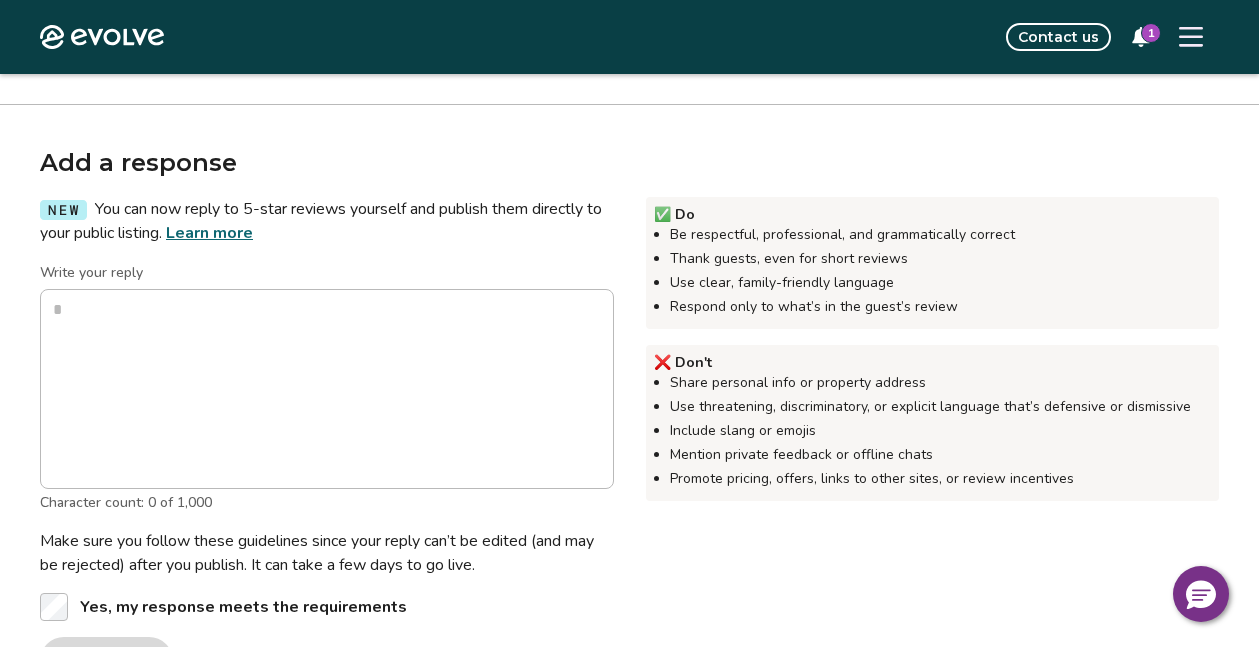 scroll, scrollTop: 389, scrollLeft: 0, axis: vertical 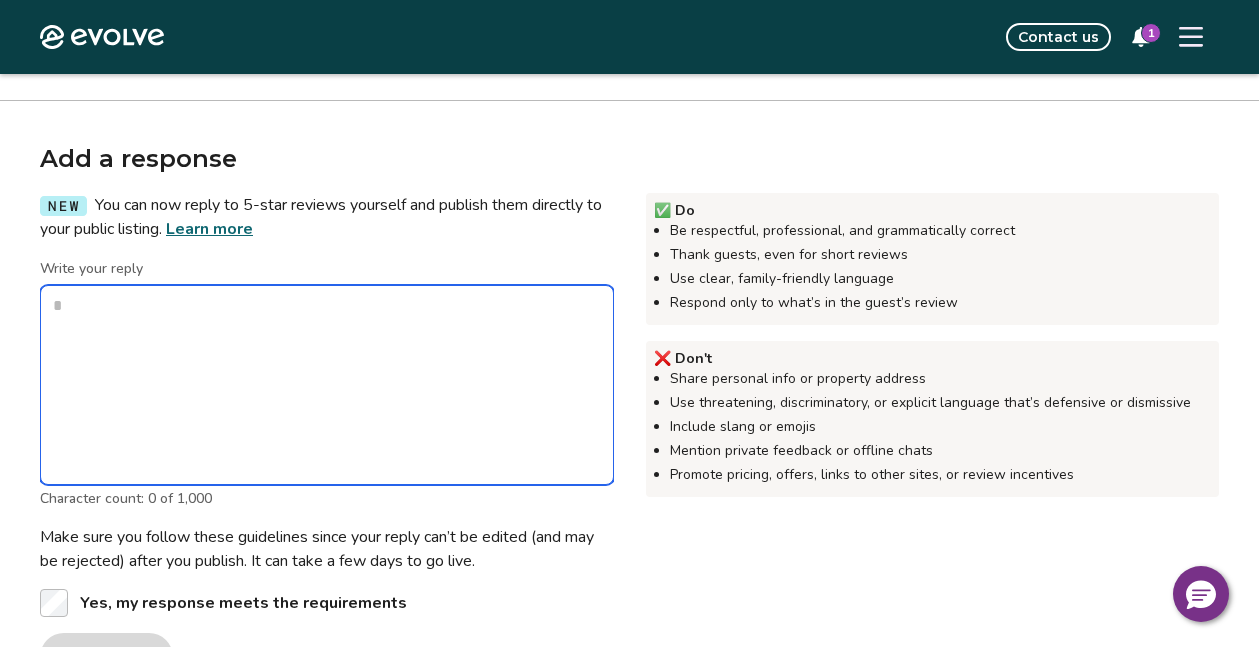 click on "Write your reply" at bounding box center [327, 385] 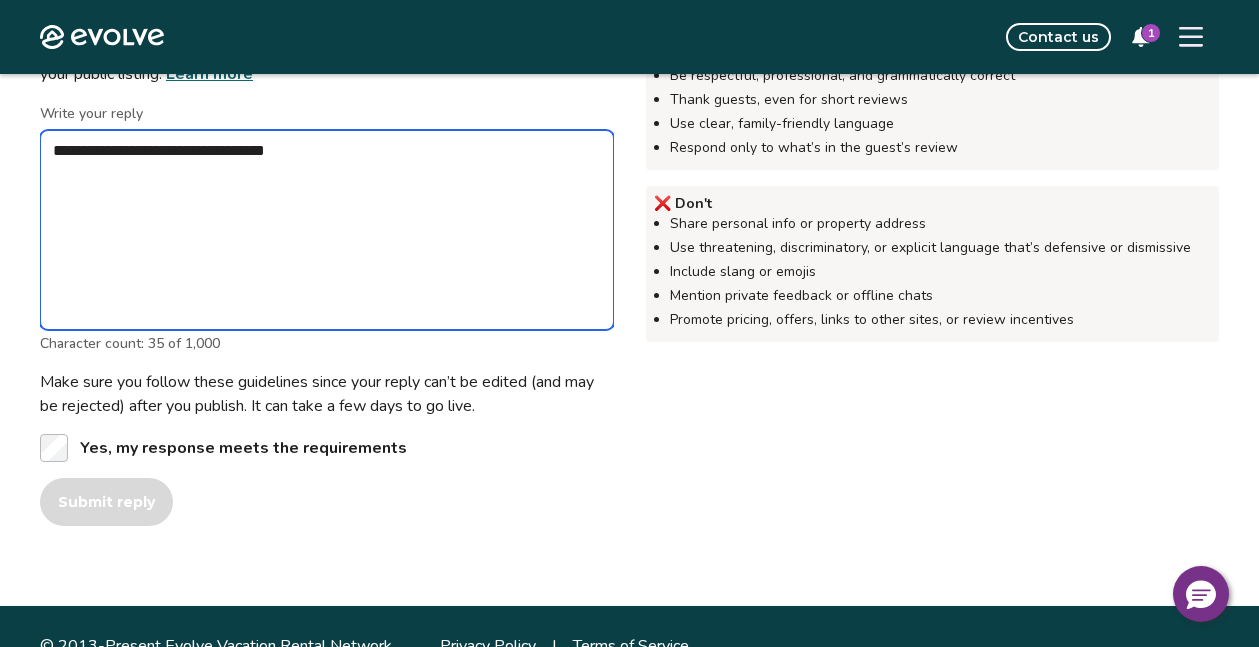 scroll, scrollTop: 548, scrollLeft: 0, axis: vertical 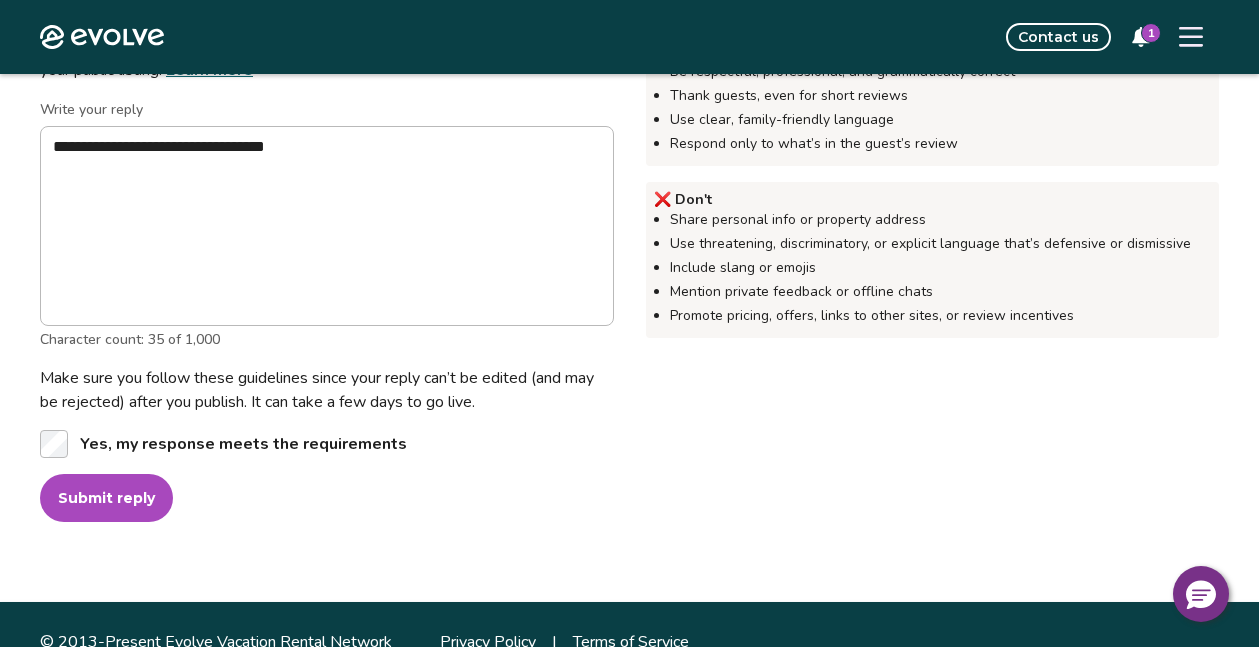 click on "Submit reply" at bounding box center [106, 498] 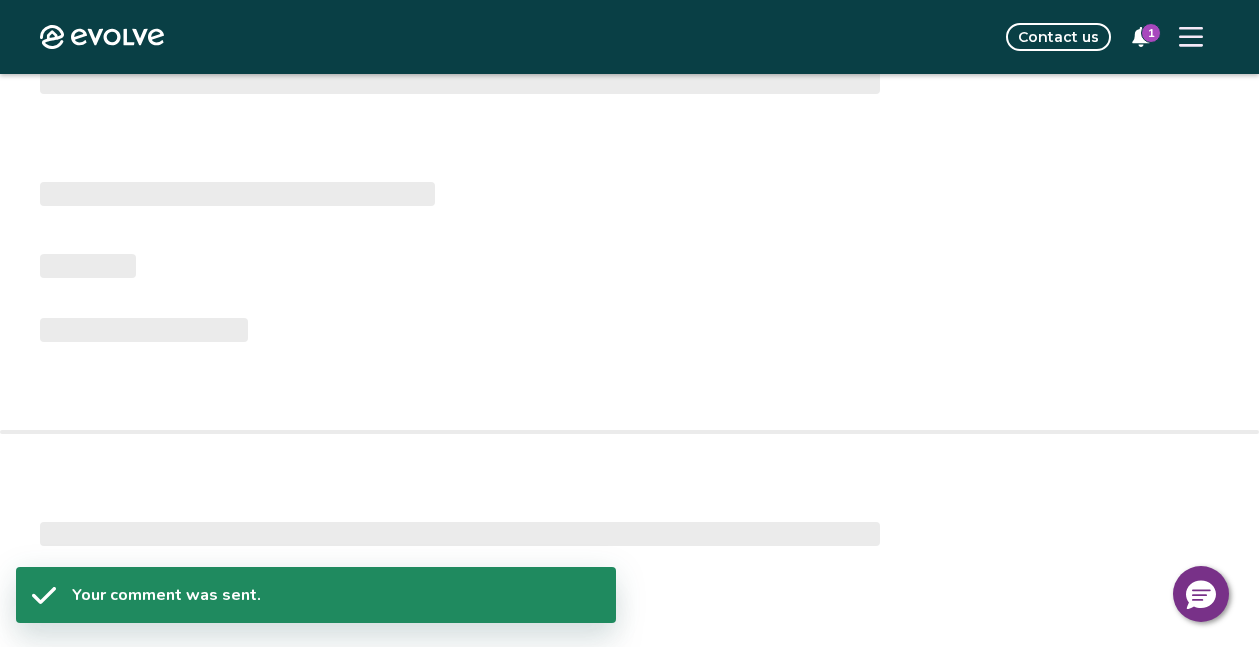 scroll, scrollTop: 387, scrollLeft: 0, axis: vertical 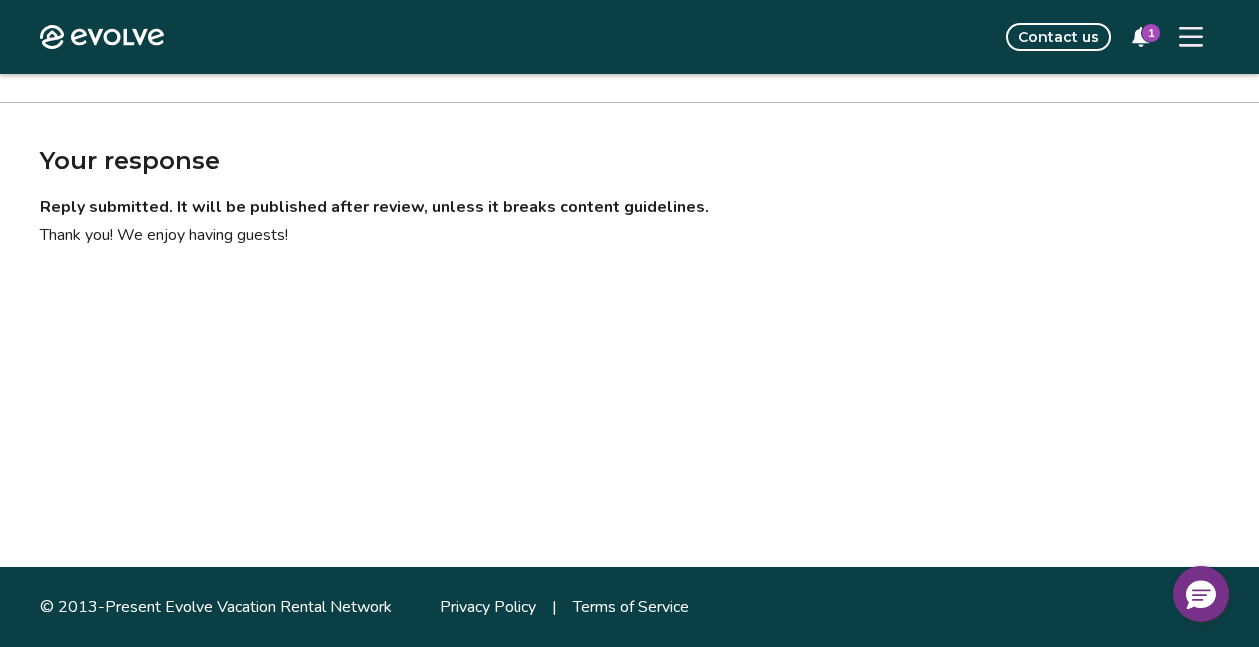 click 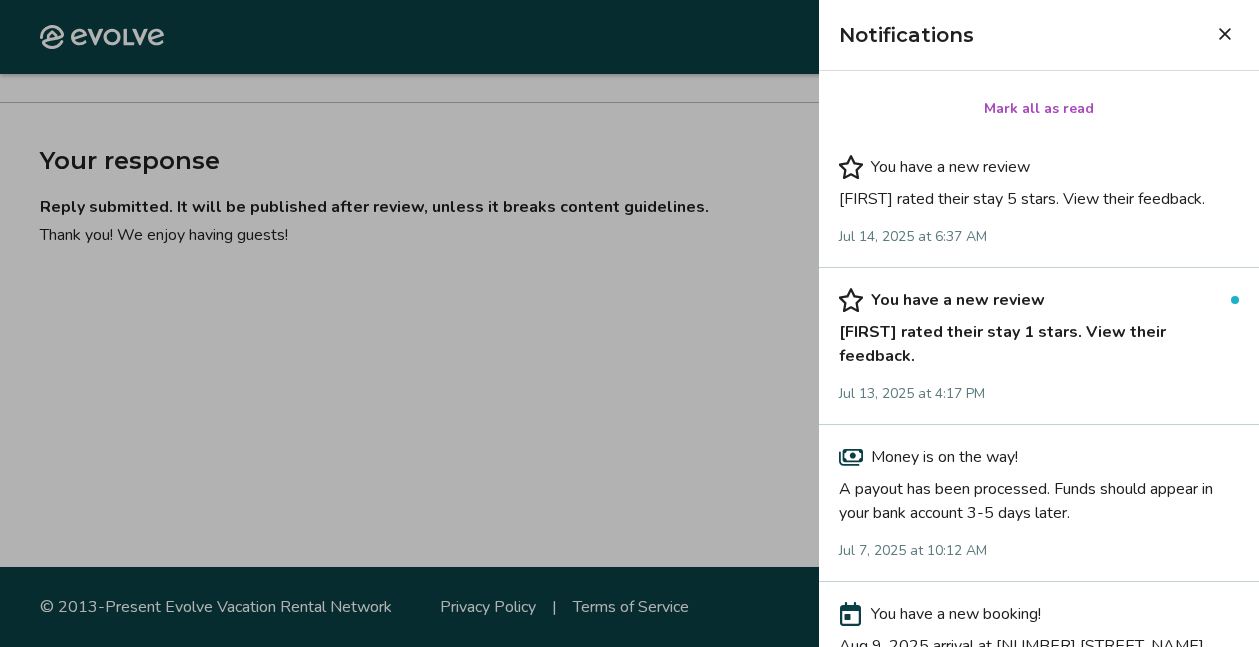 click on "You have a new review" at bounding box center (1039, 300) 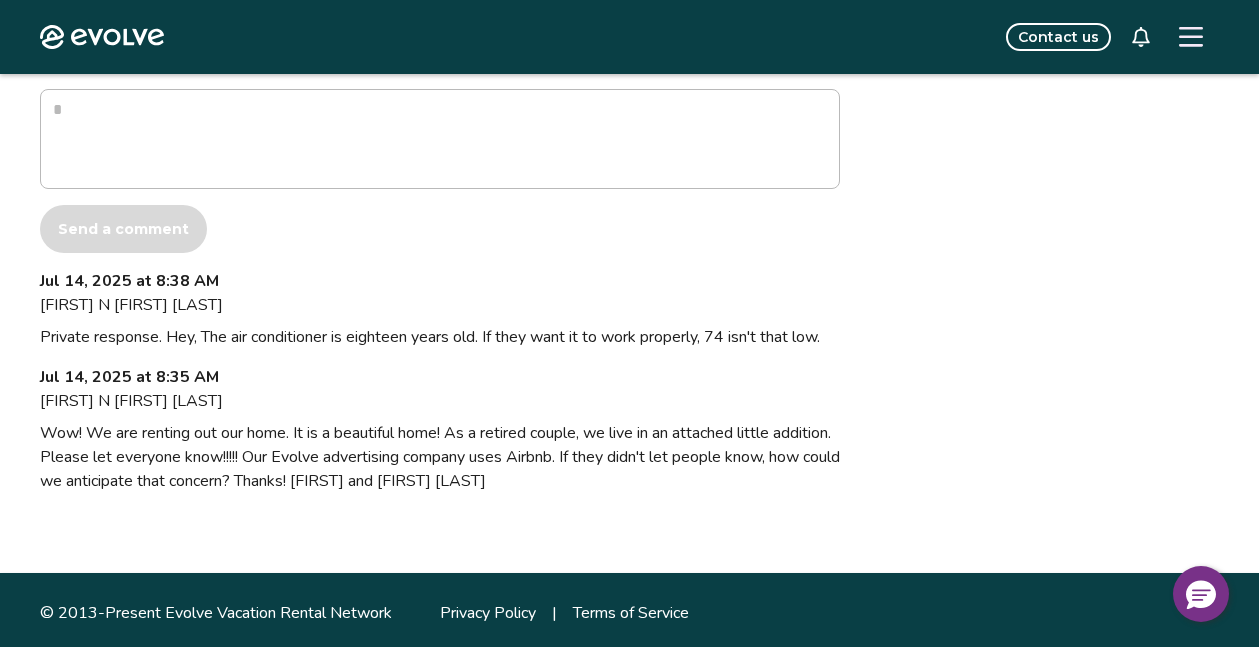scroll, scrollTop: 0, scrollLeft: 0, axis: both 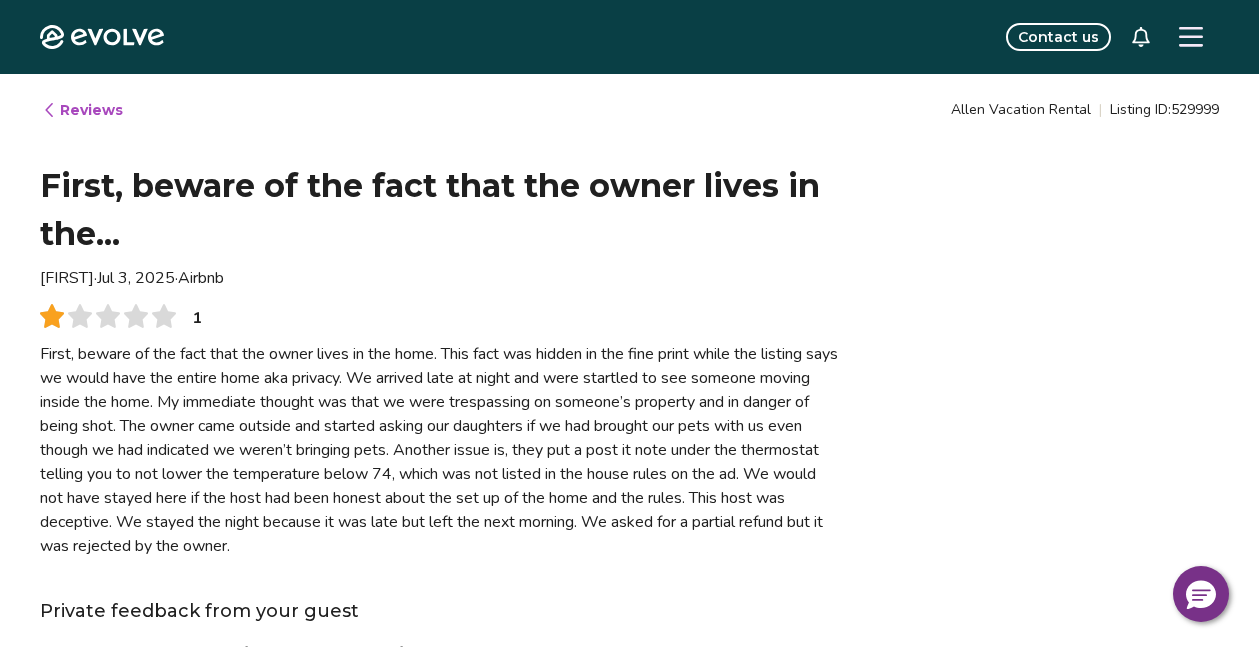 click 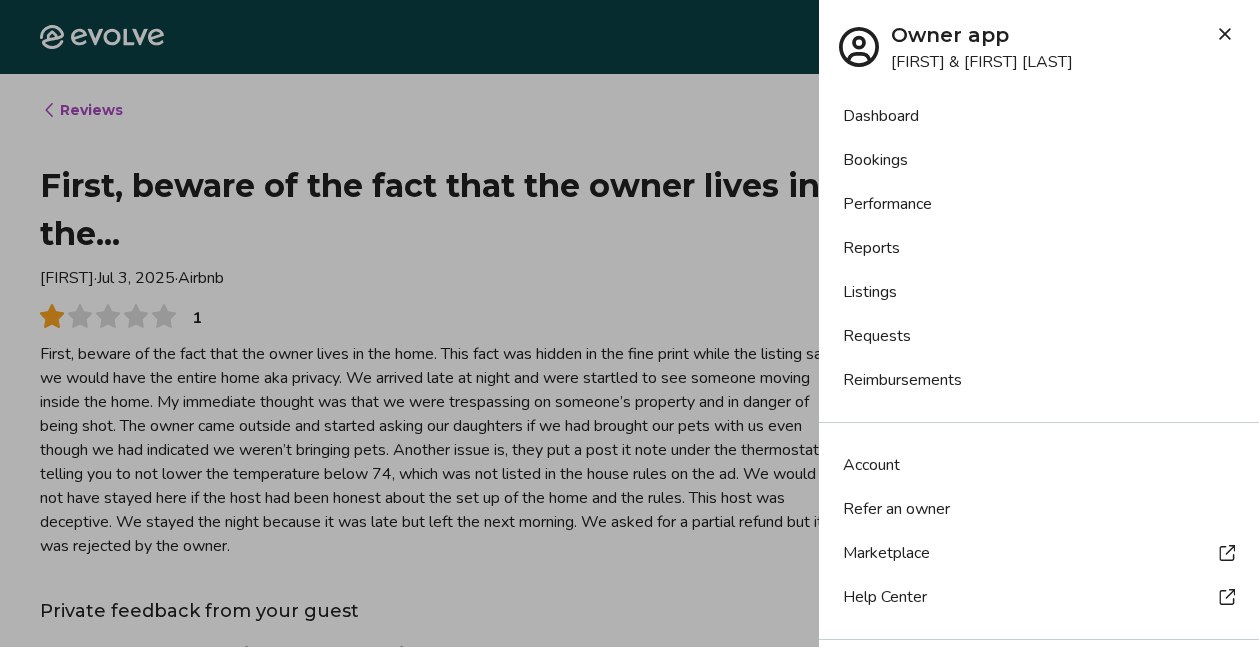 click at bounding box center [629, 323] 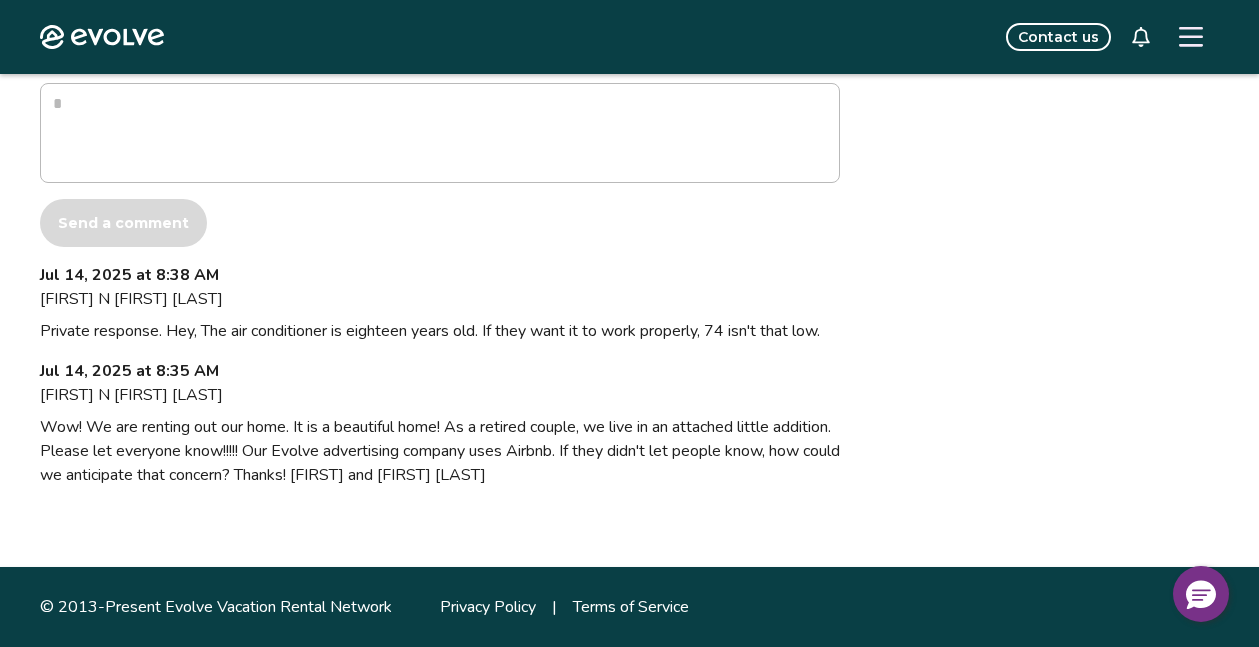 scroll, scrollTop: 0, scrollLeft: 0, axis: both 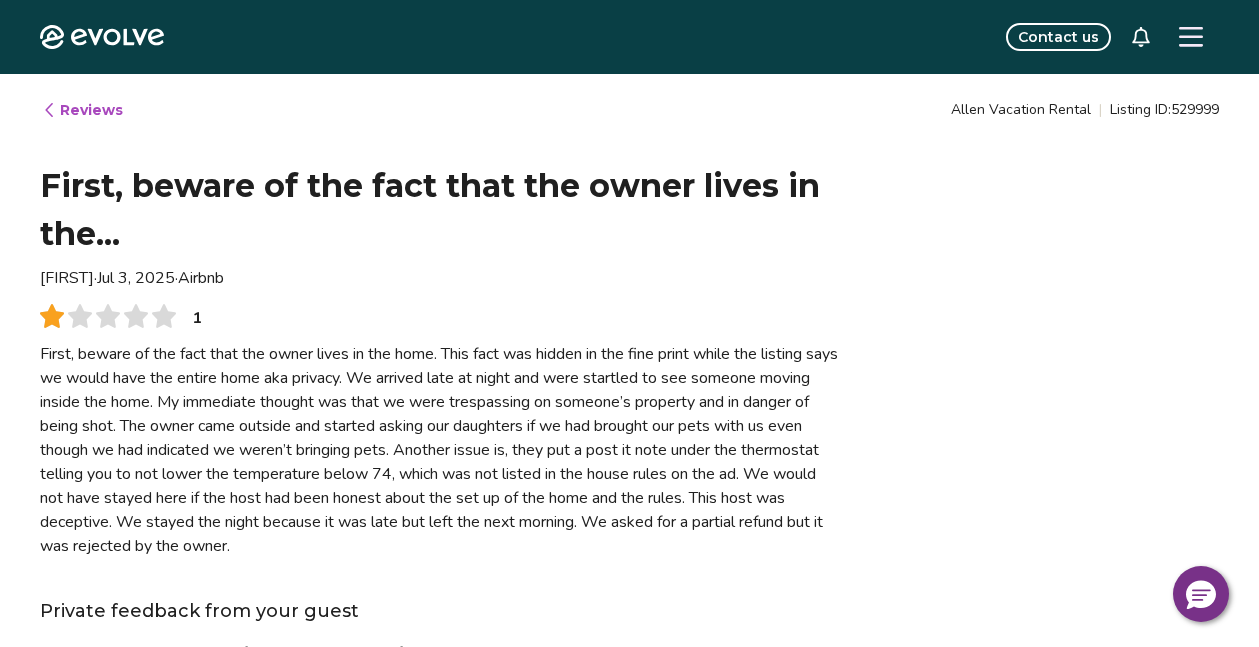 click 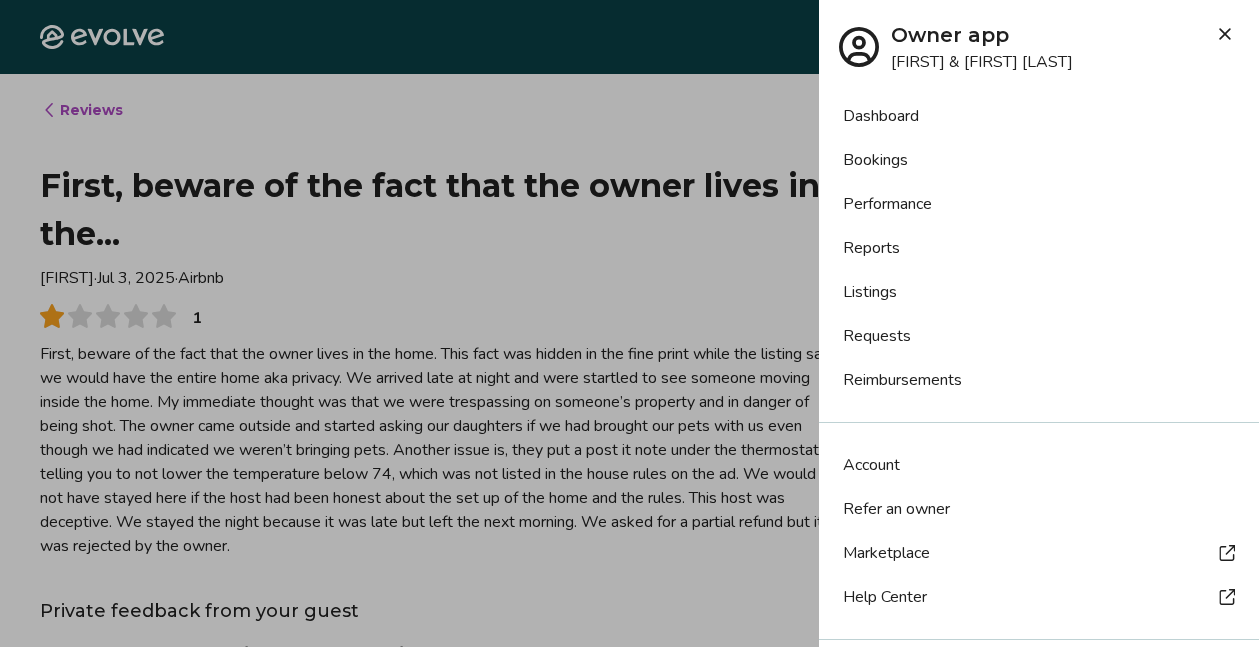scroll, scrollTop: 77, scrollLeft: 0, axis: vertical 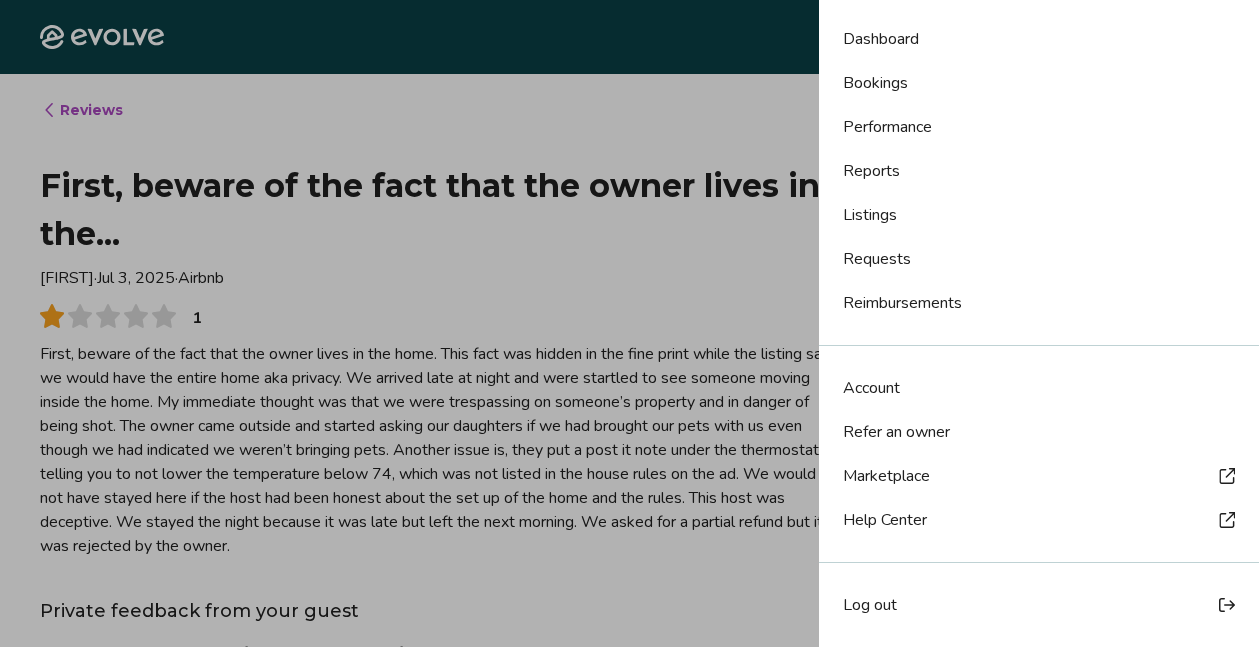 click on "Log out" at bounding box center [870, 605] 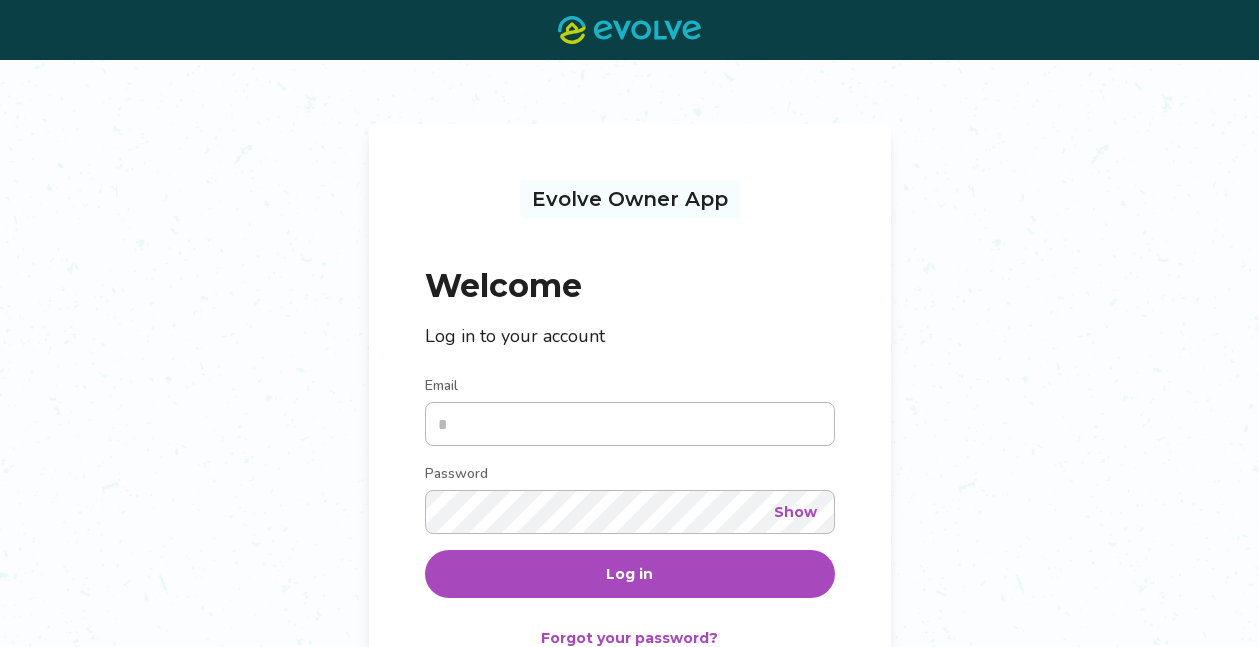 scroll, scrollTop: 0, scrollLeft: 0, axis: both 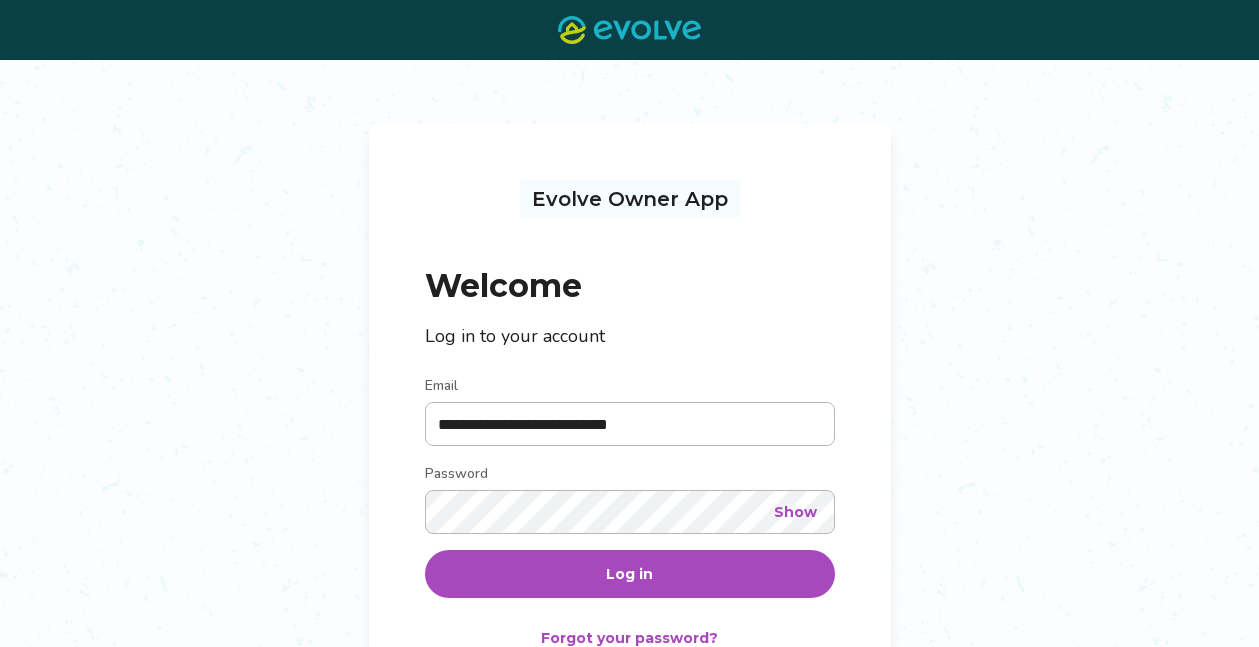 click on "Log in" at bounding box center [630, 574] 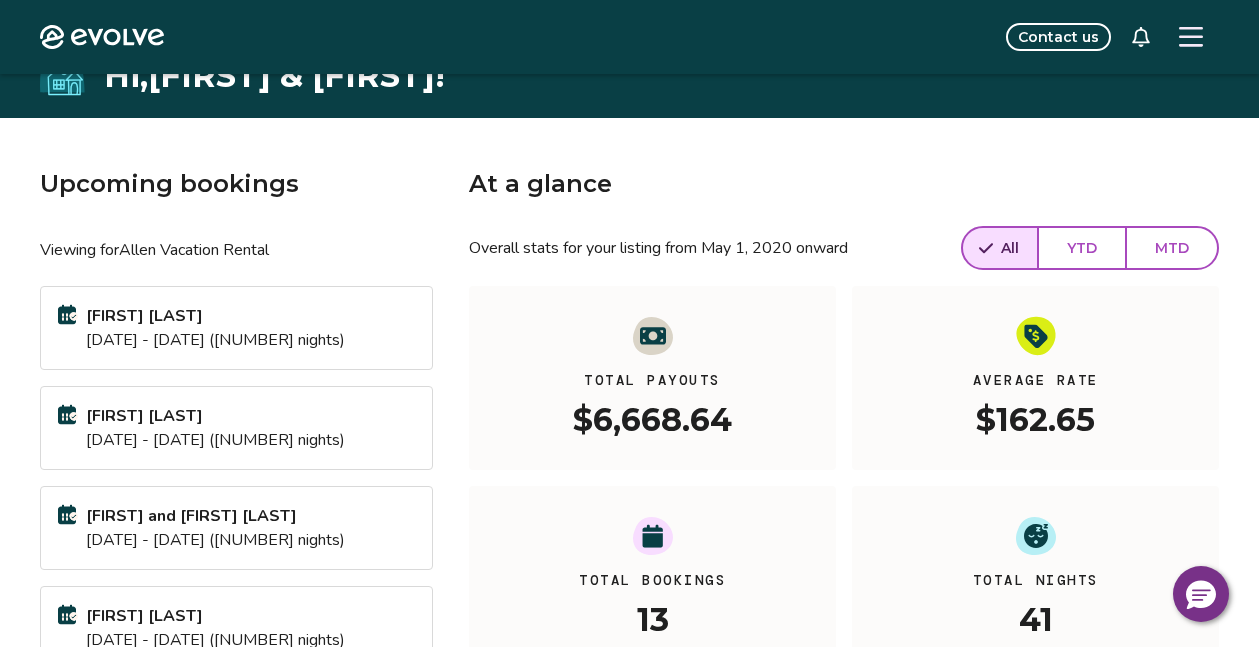 scroll, scrollTop: 12, scrollLeft: 0, axis: vertical 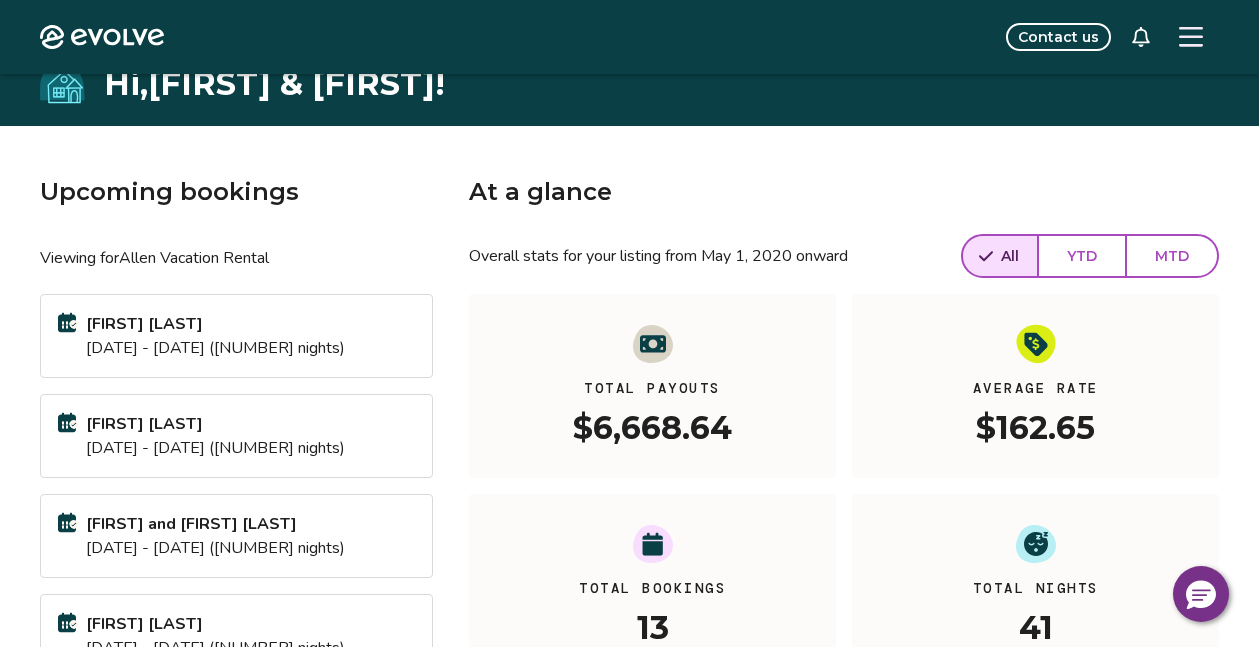 click 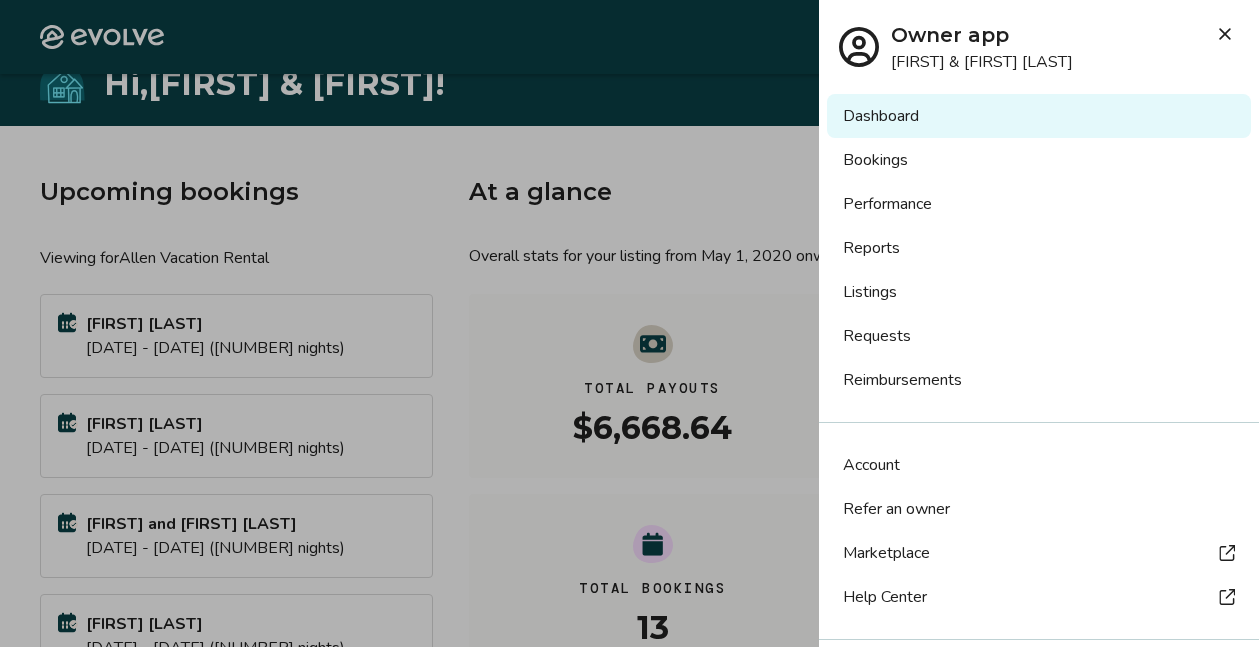 click at bounding box center (629, 323) 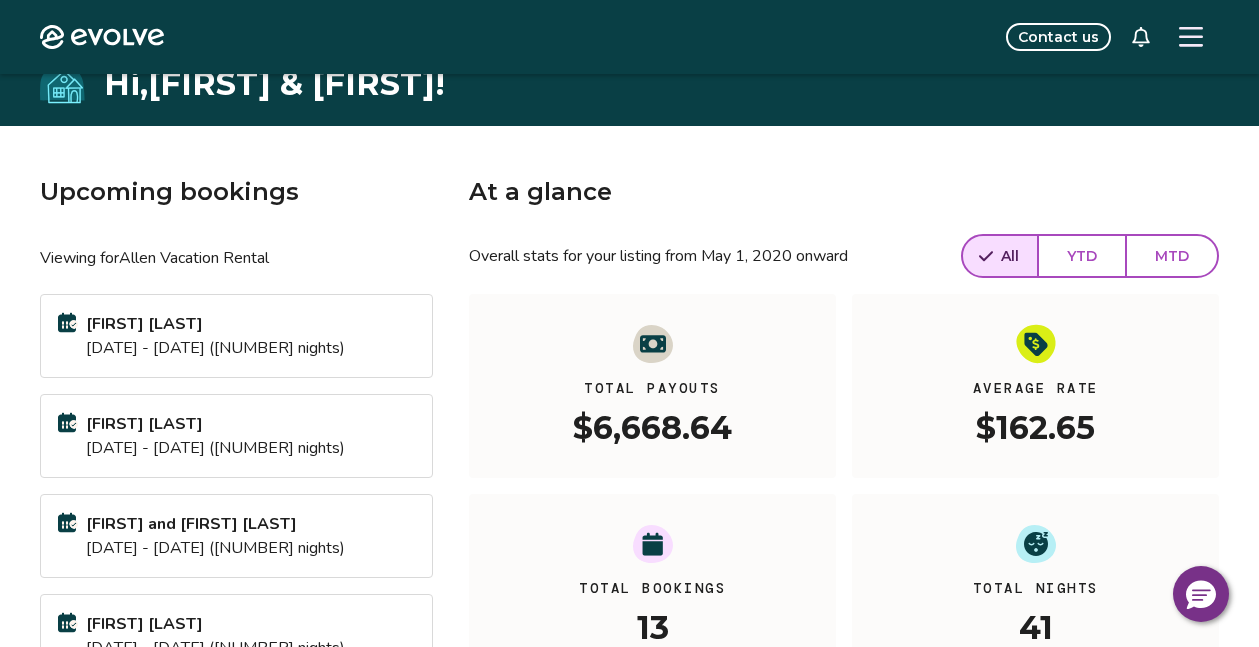 scroll, scrollTop: 0, scrollLeft: 0, axis: both 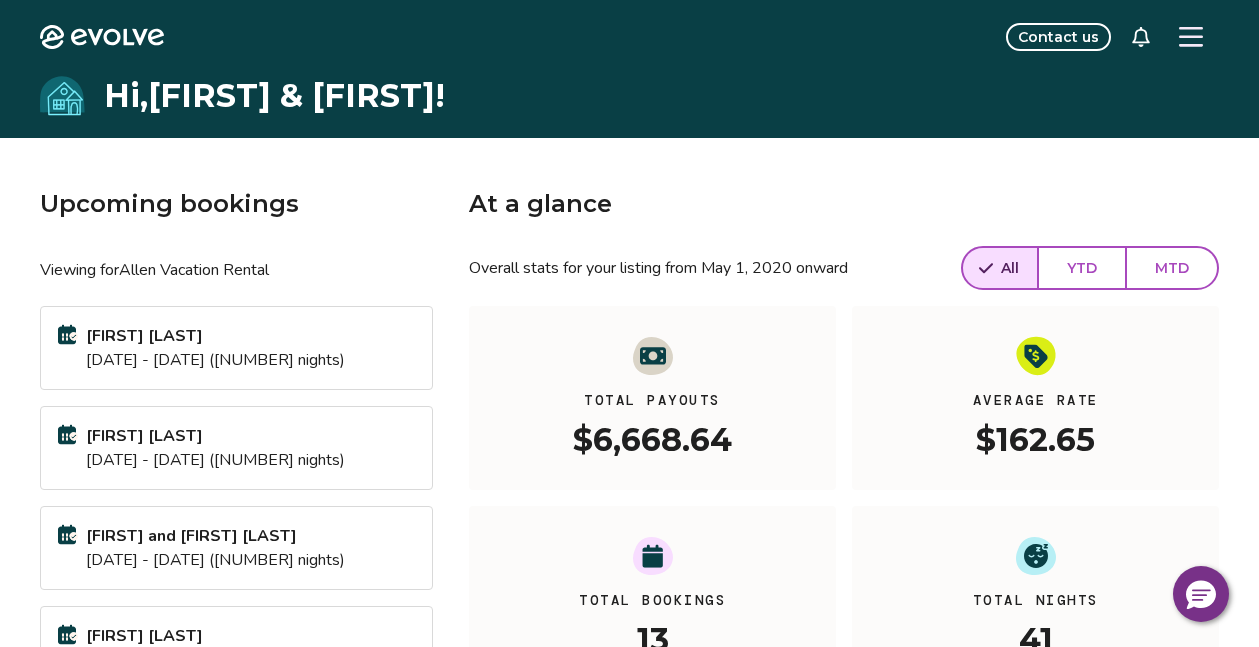 click 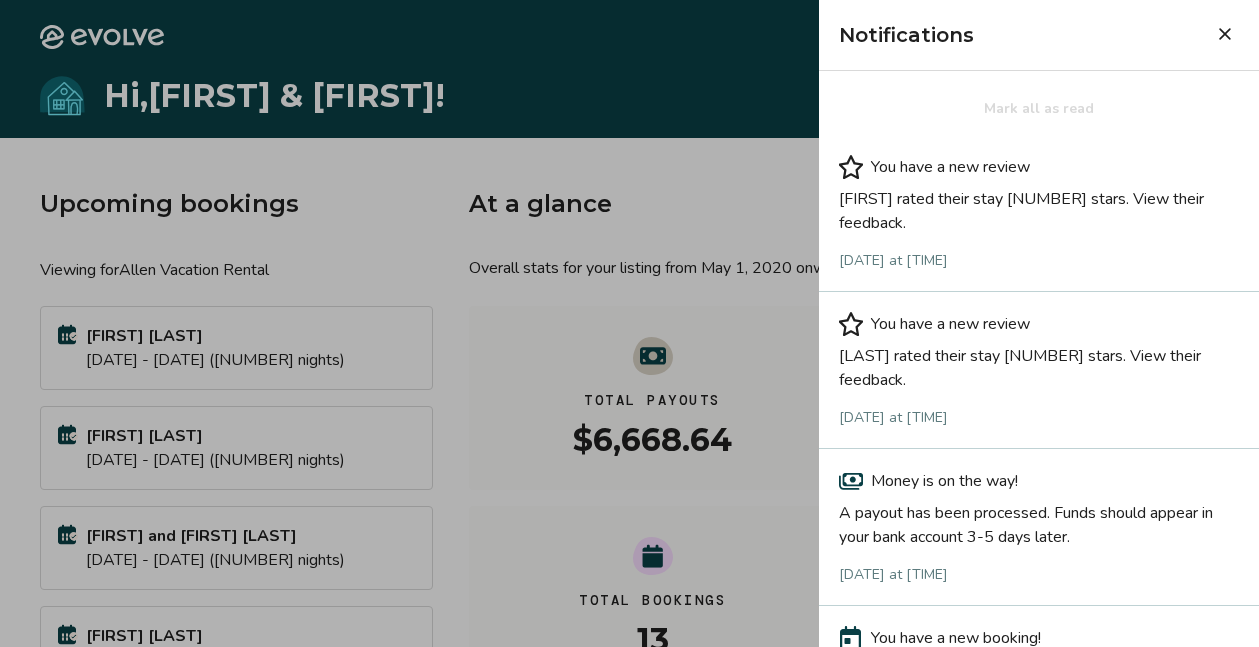click 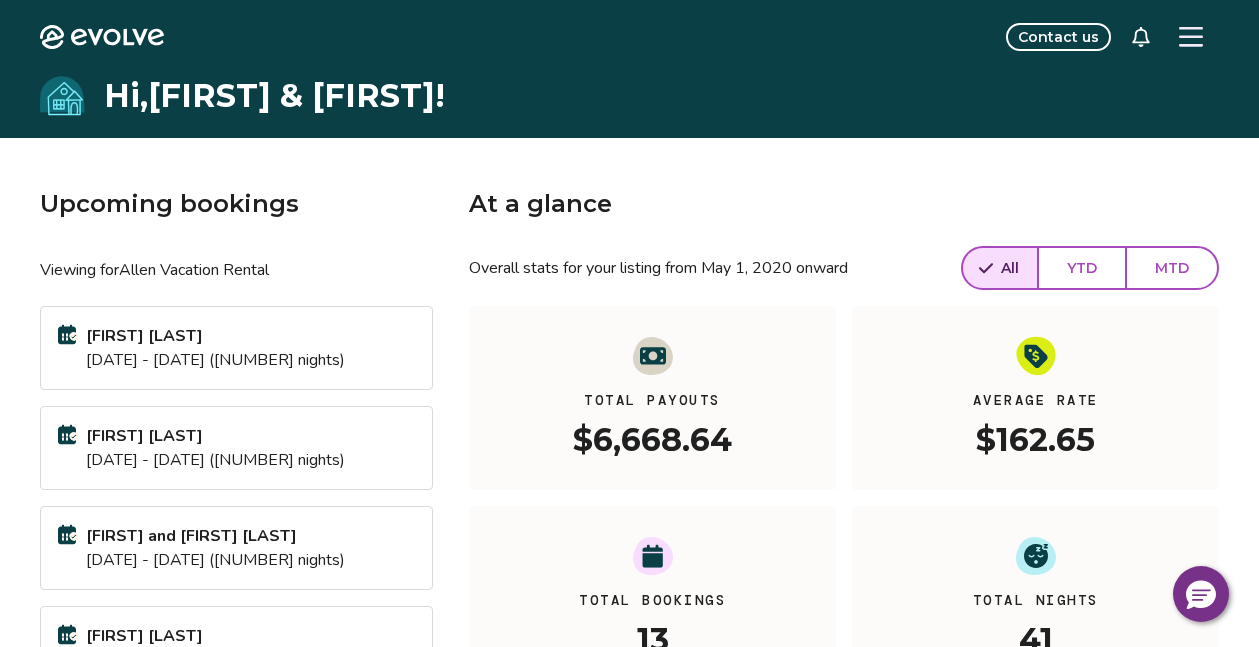 click 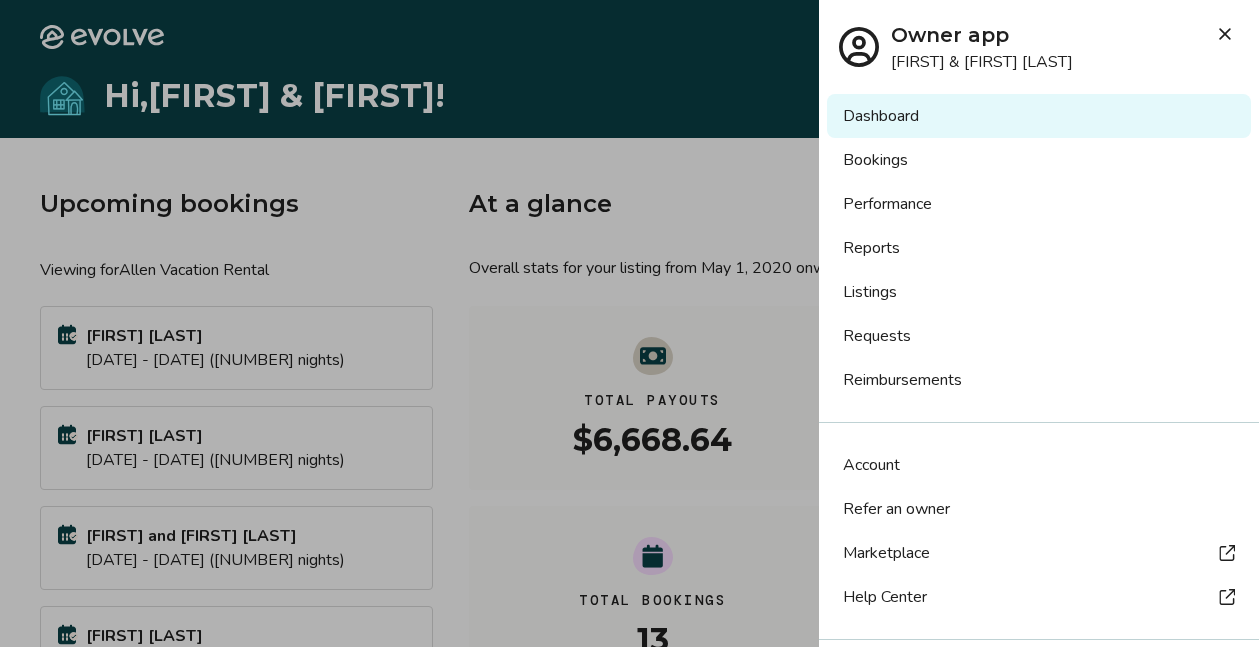 scroll, scrollTop: 77, scrollLeft: 0, axis: vertical 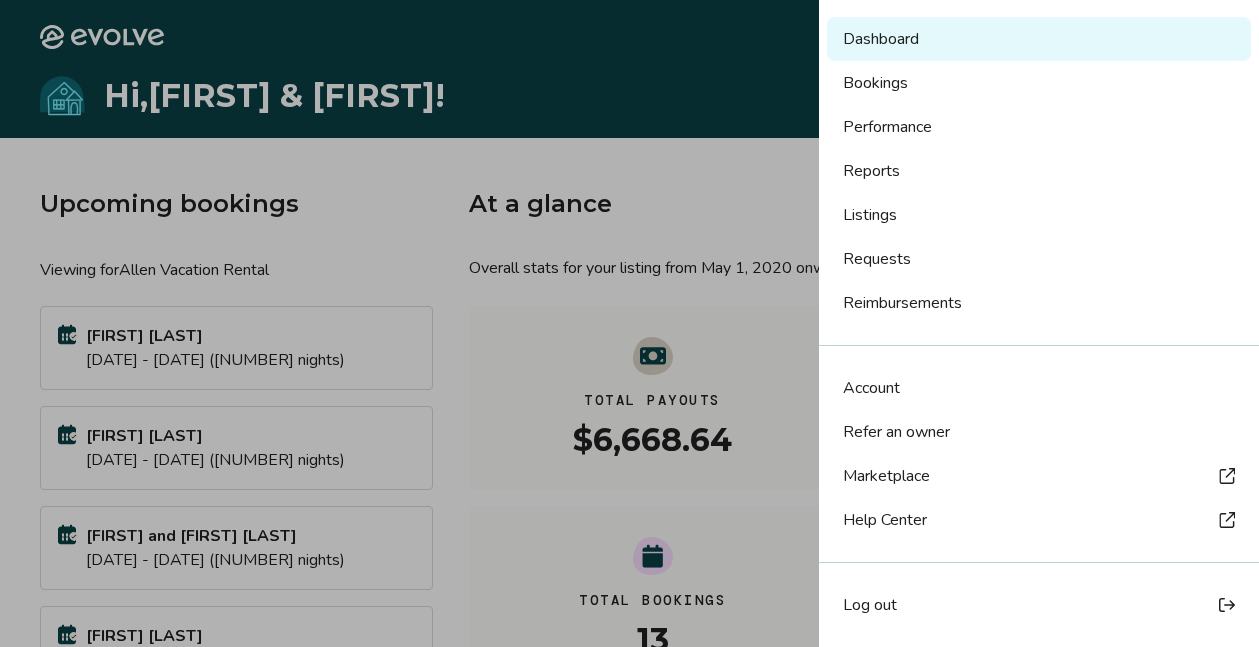 click on "Account" at bounding box center (1039, 388) 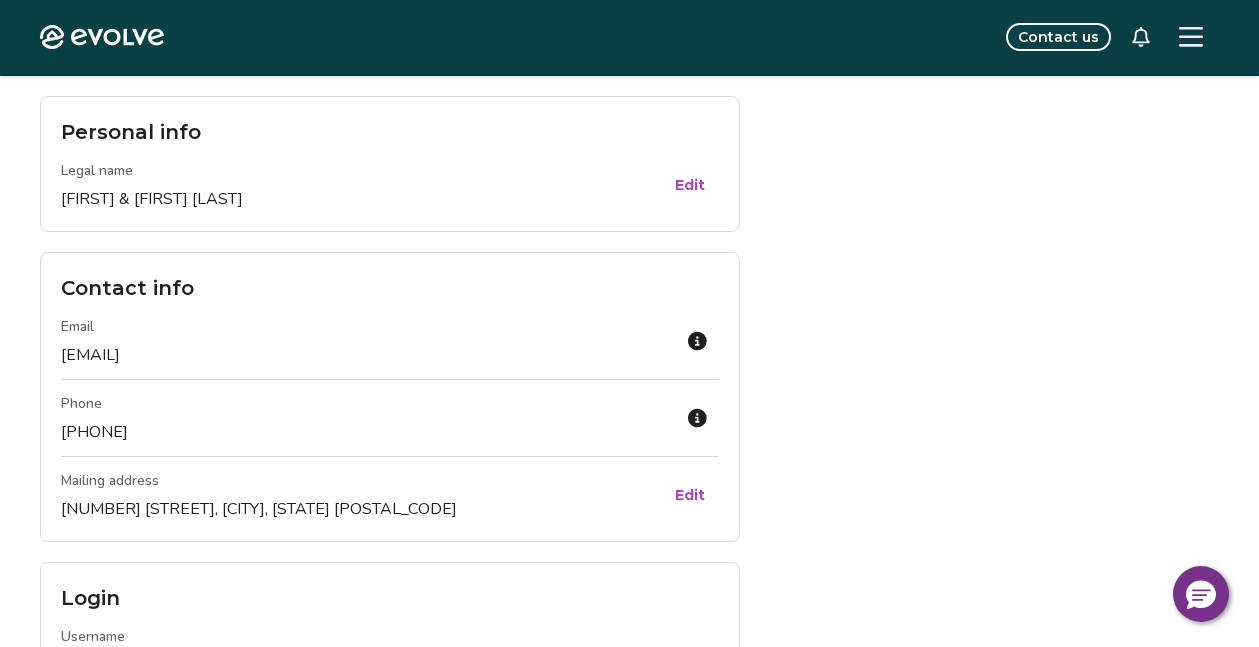 scroll, scrollTop: 0, scrollLeft: 0, axis: both 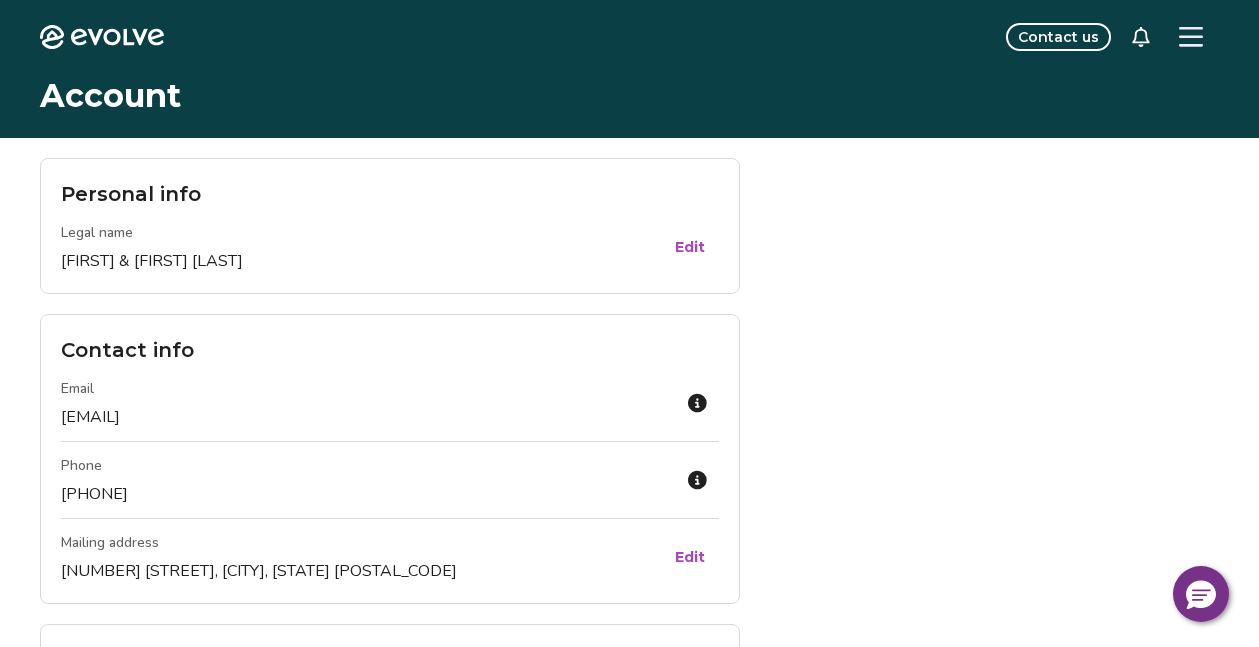 click 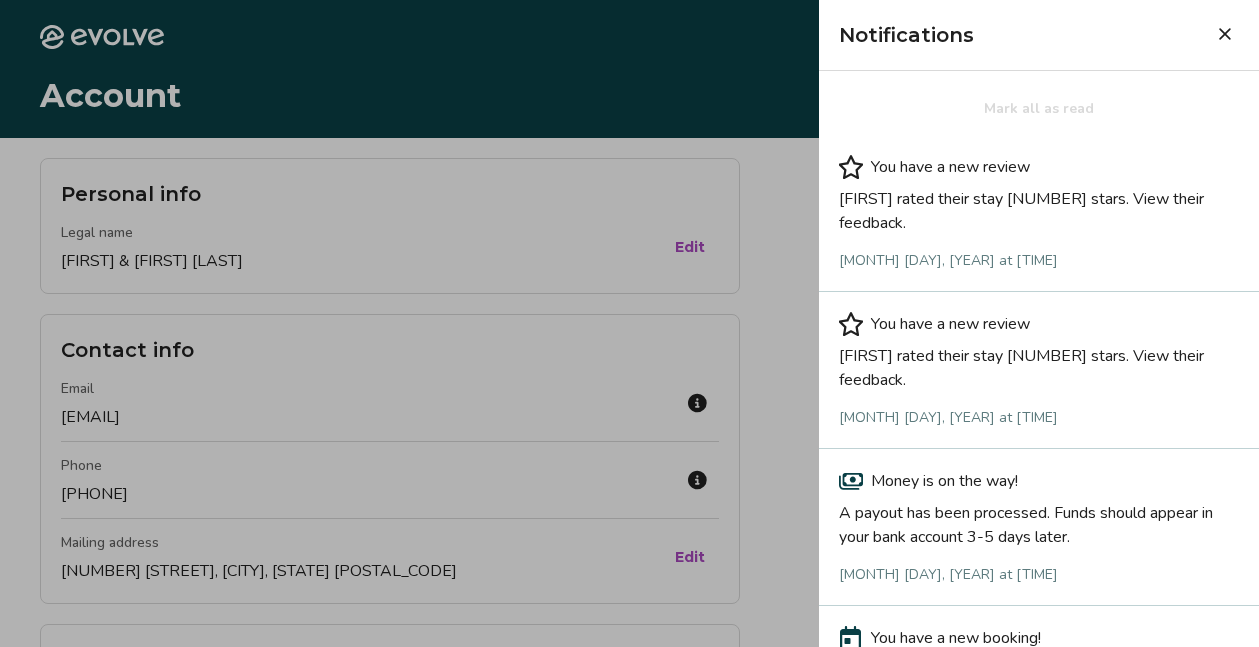 click on "You have a new review" at bounding box center [950, 167] 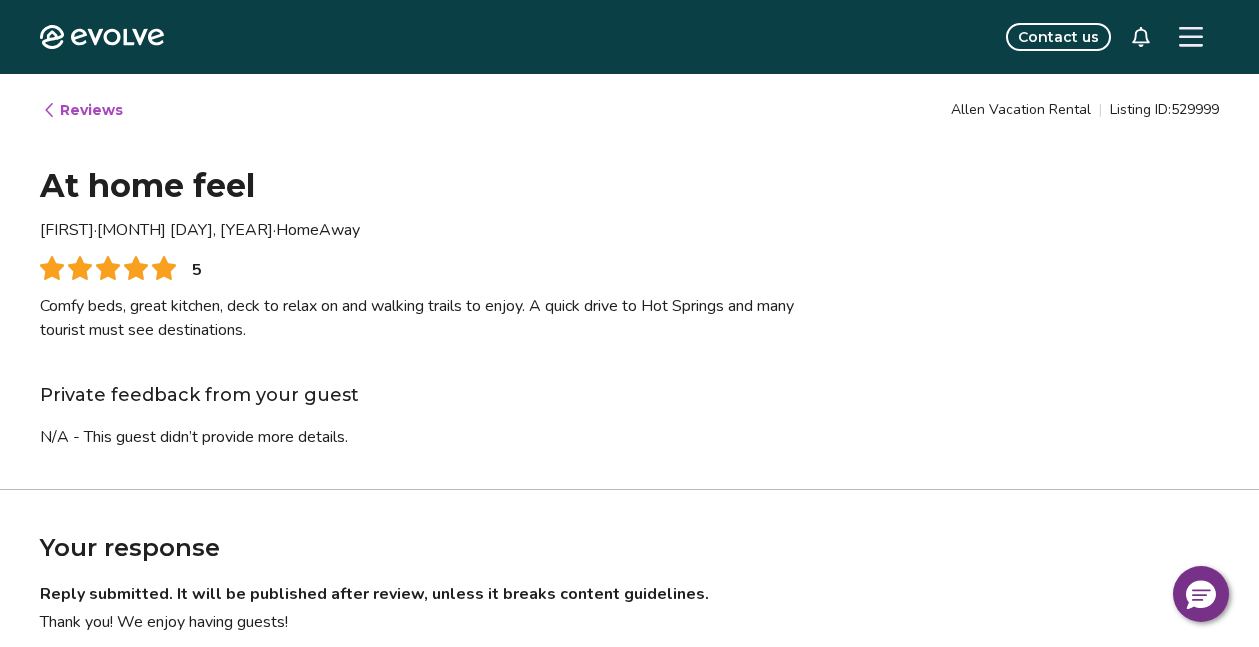 click on "Reviews" at bounding box center [82, 110] 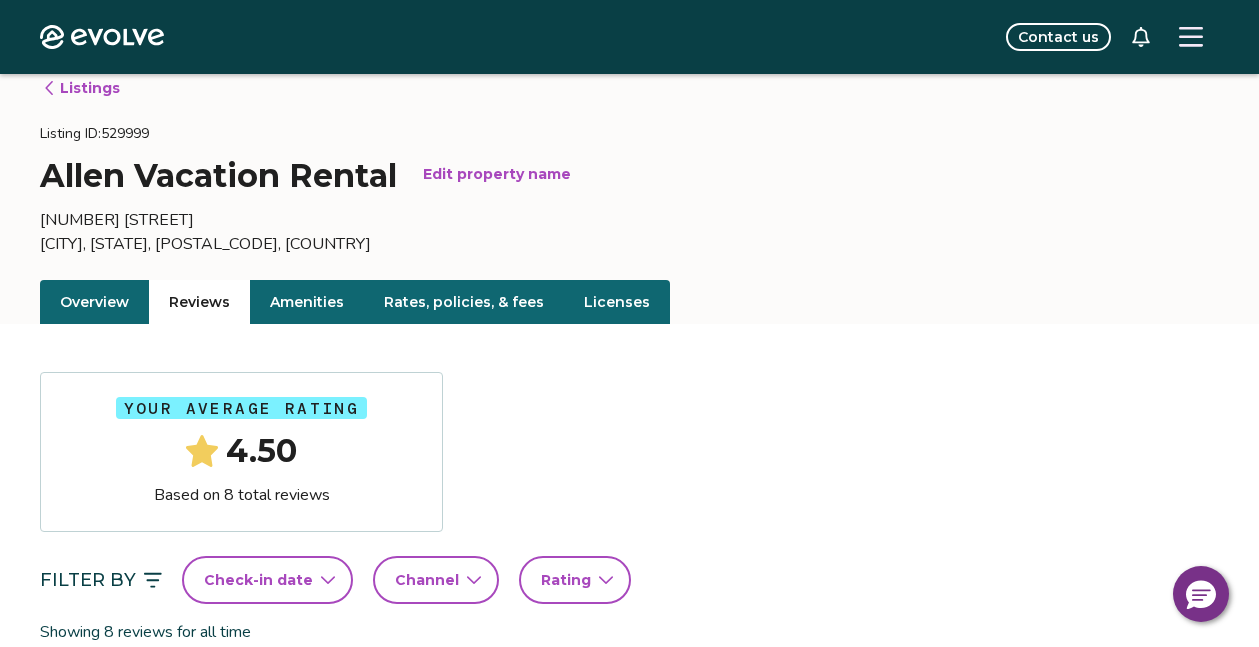 scroll, scrollTop: 0, scrollLeft: 0, axis: both 